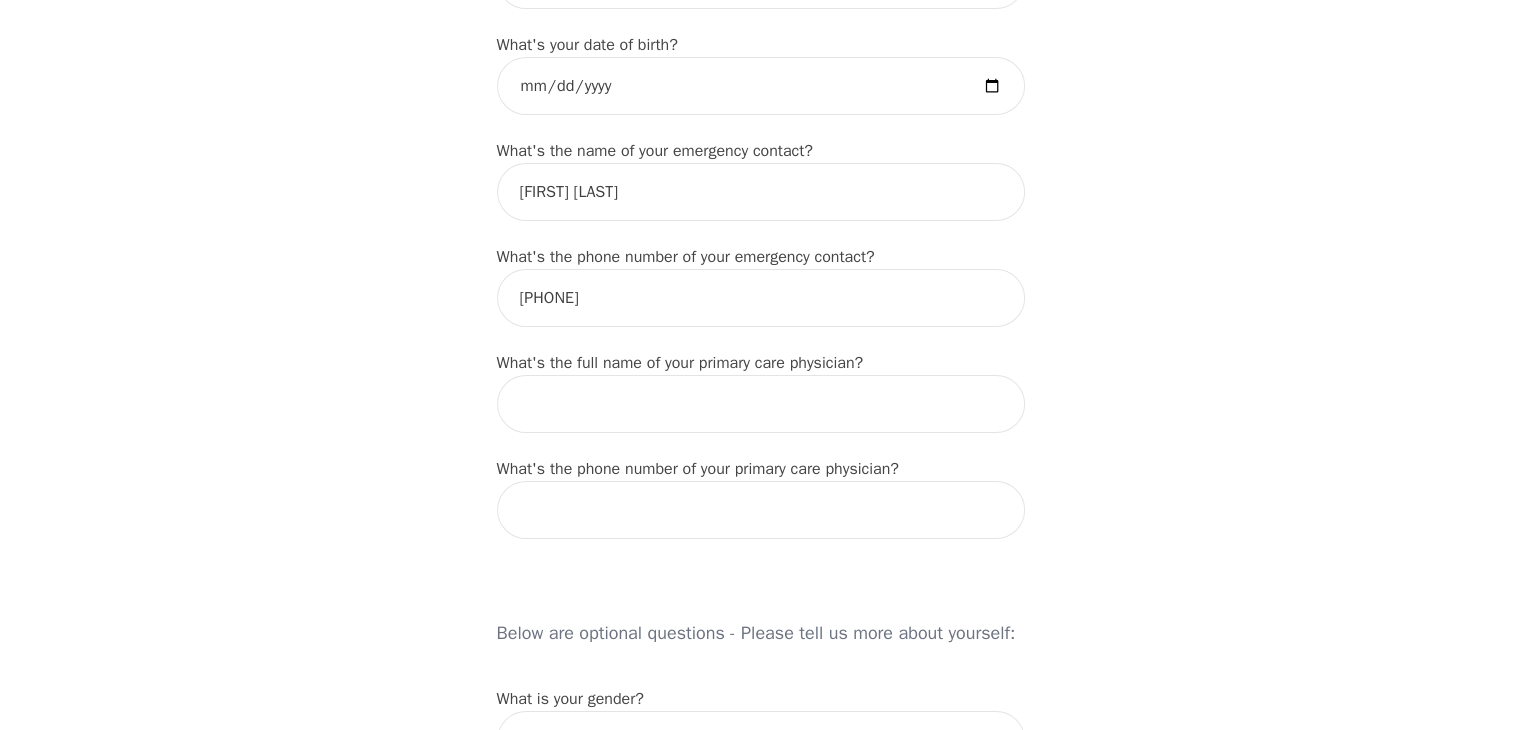 scroll, scrollTop: 700, scrollLeft: 0, axis: vertical 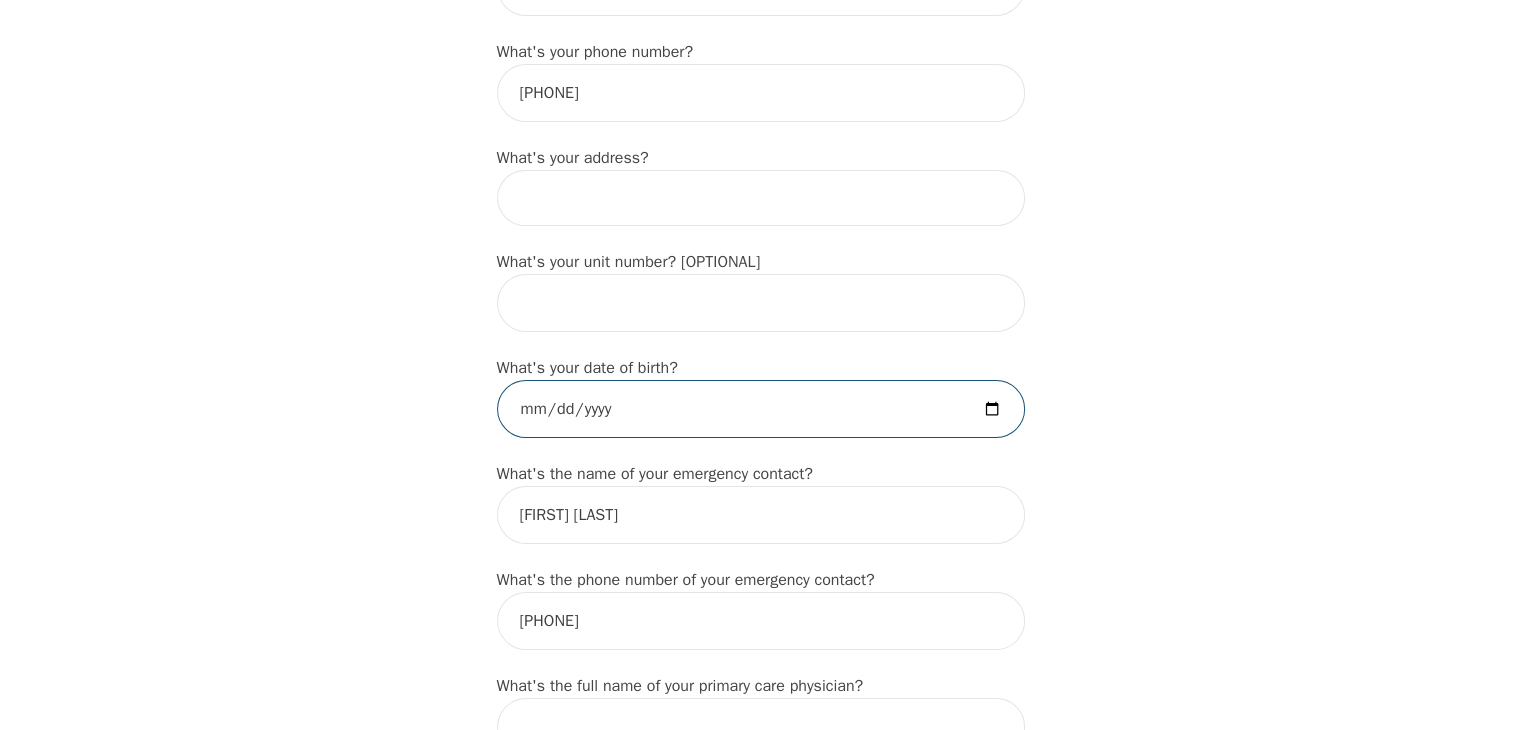 click at bounding box center (761, 409) 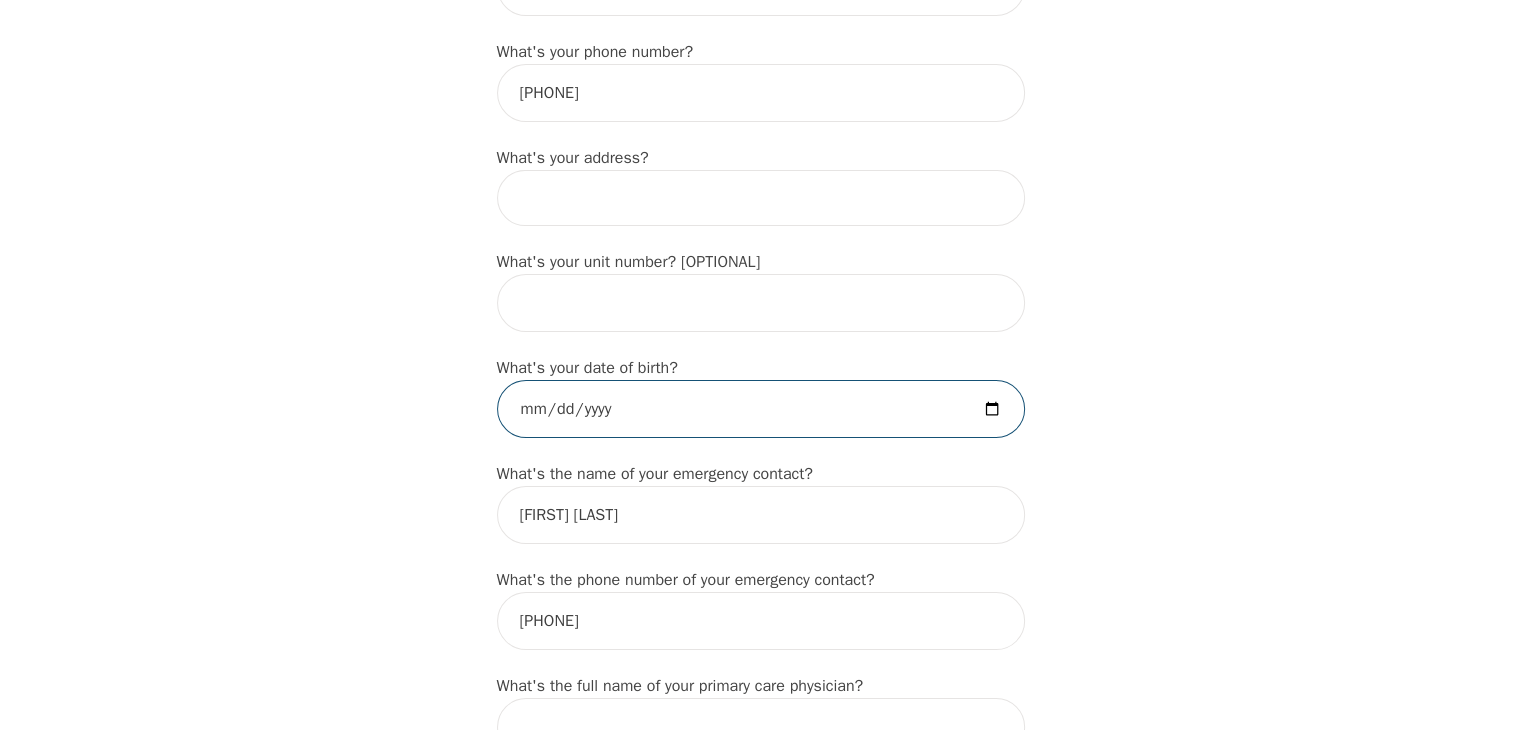 type on "[DATE]" 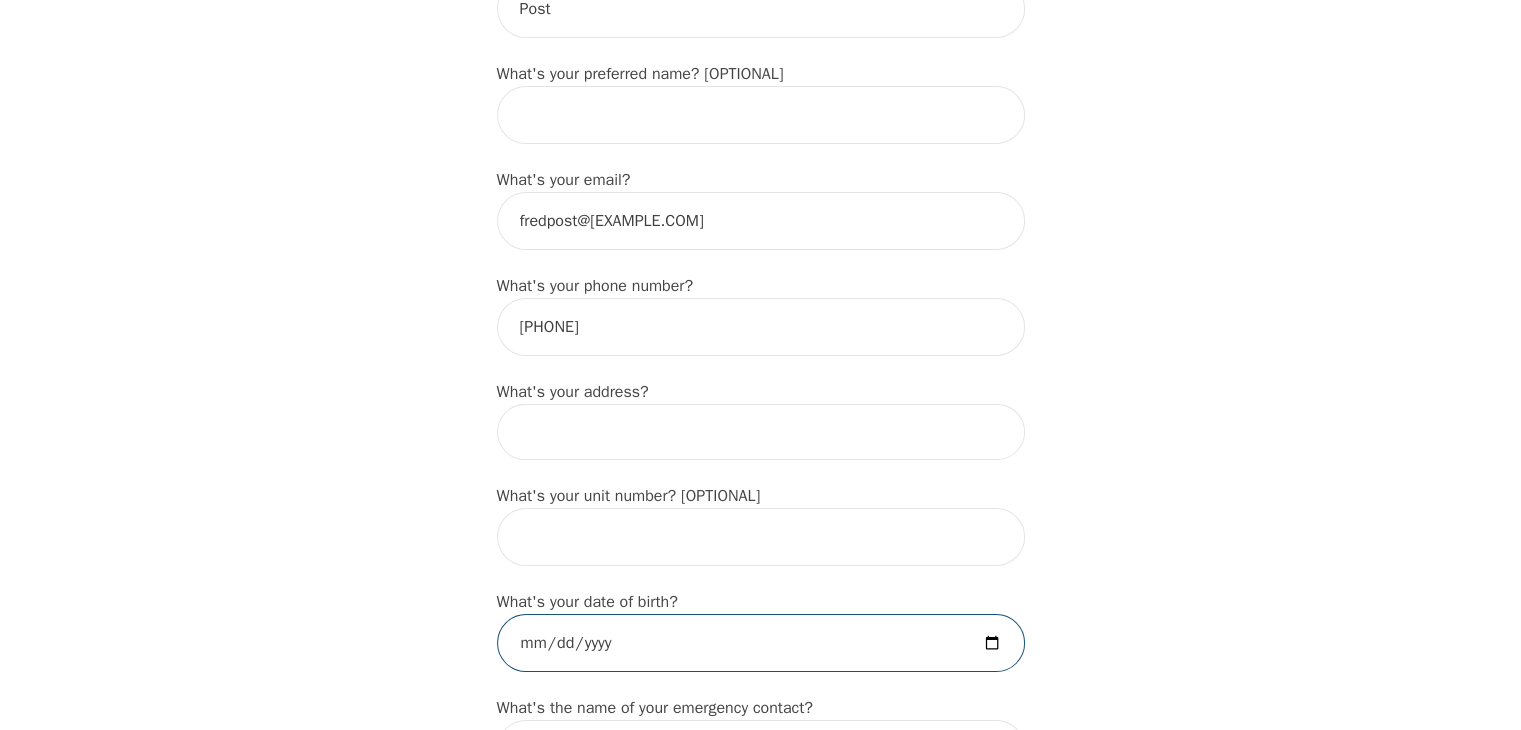 scroll, scrollTop: 500, scrollLeft: 0, axis: vertical 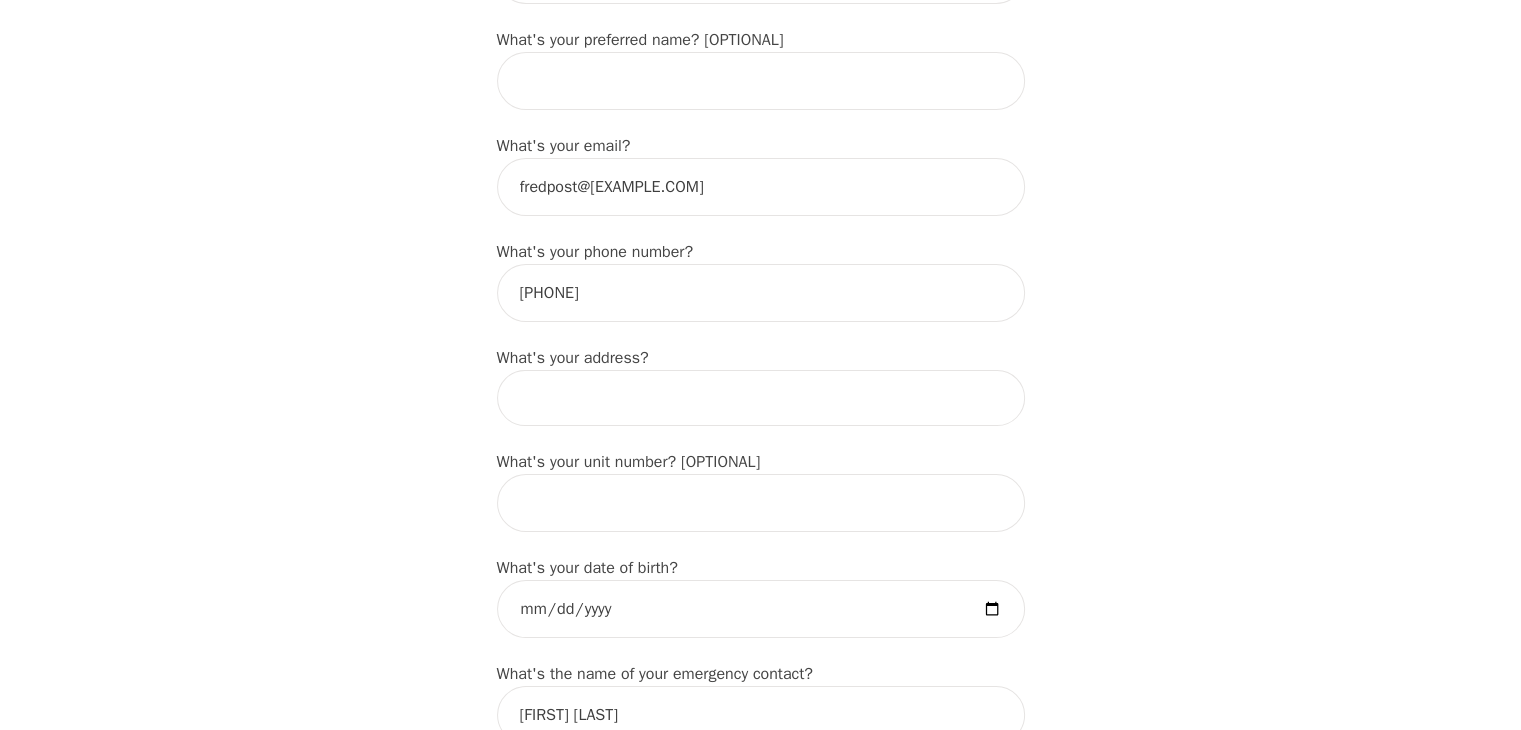 click at bounding box center [761, 398] 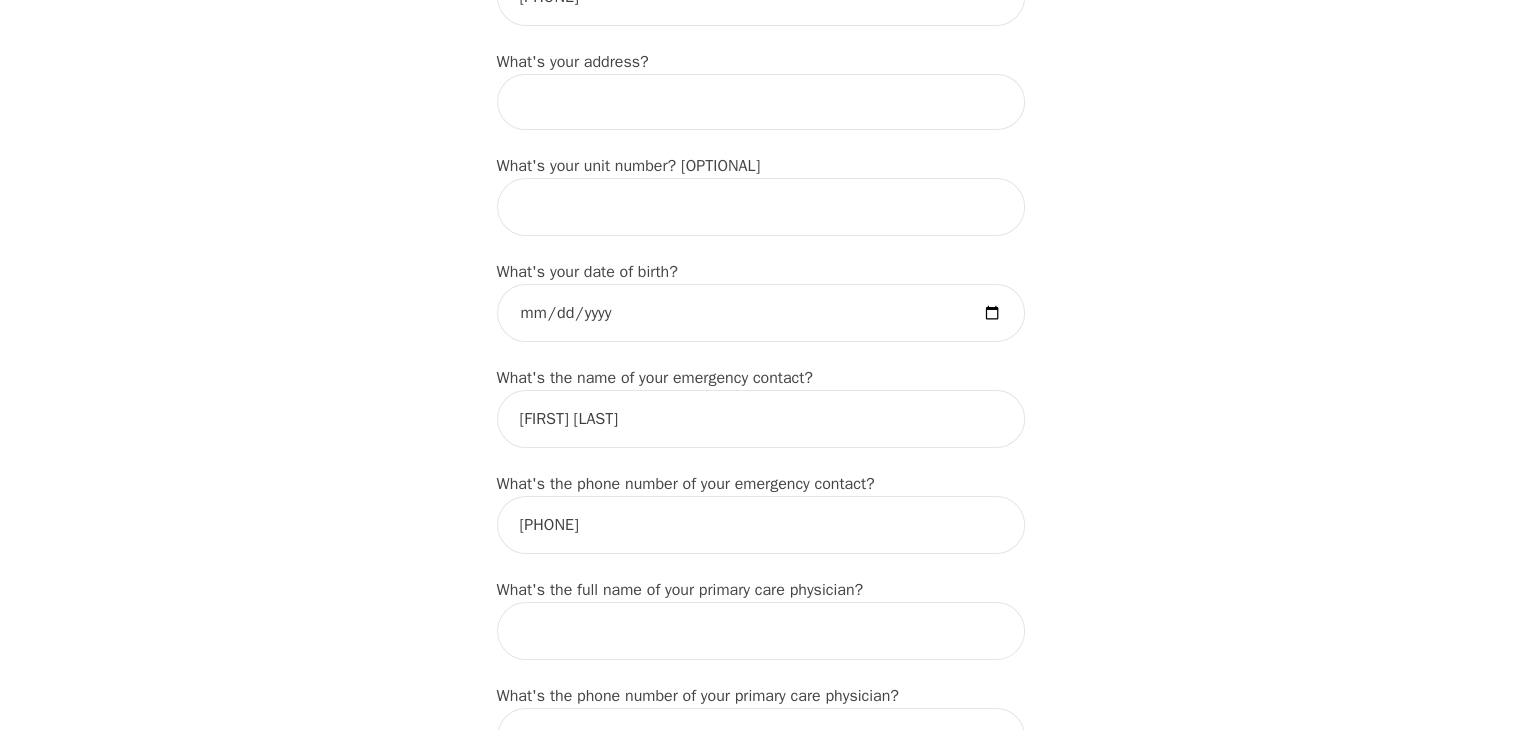 scroll, scrollTop: 800, scrollLeft: 0, axis: vertical 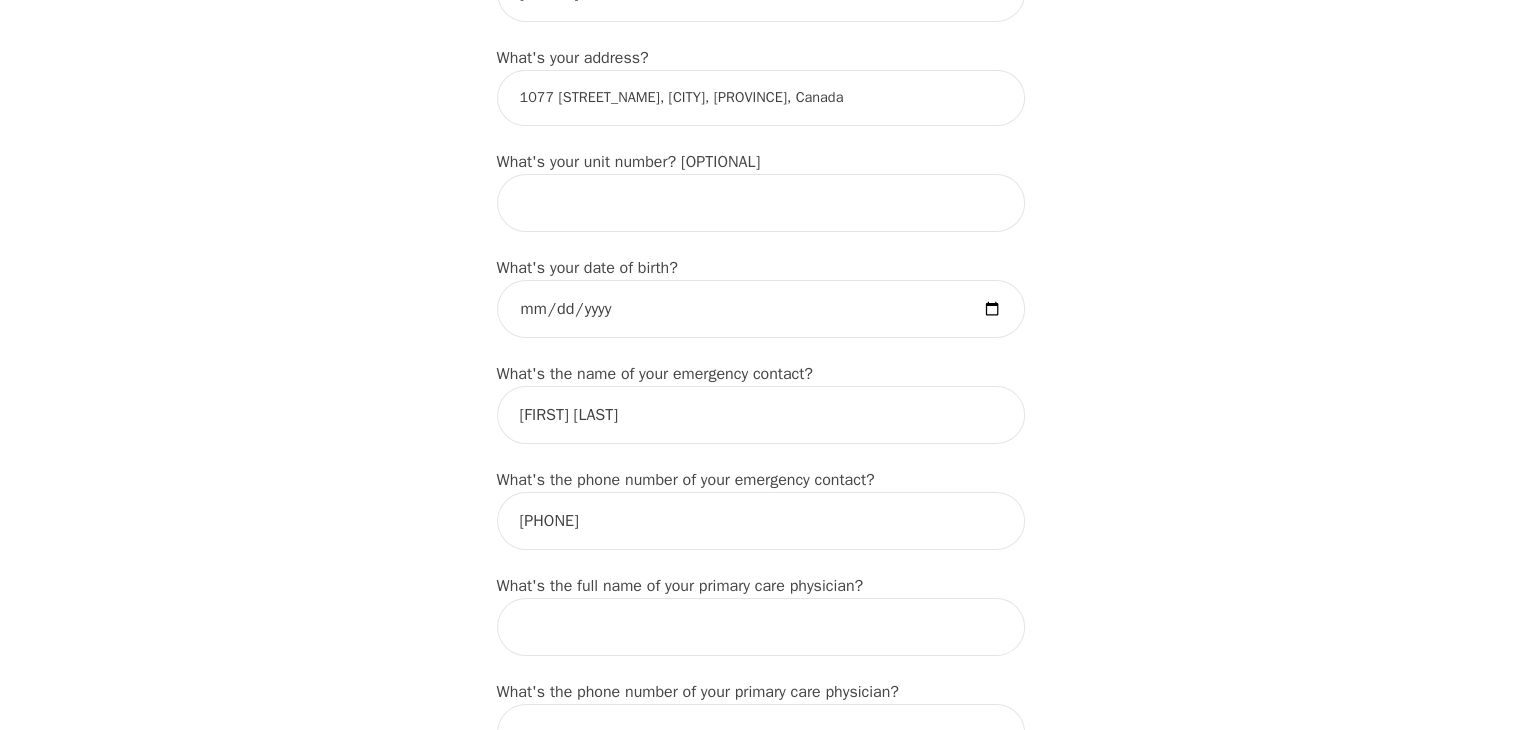 type on "[NUMBER] [STREET], [CITY], [STATE] [POSTAL_CODE], [COUNTRY]" 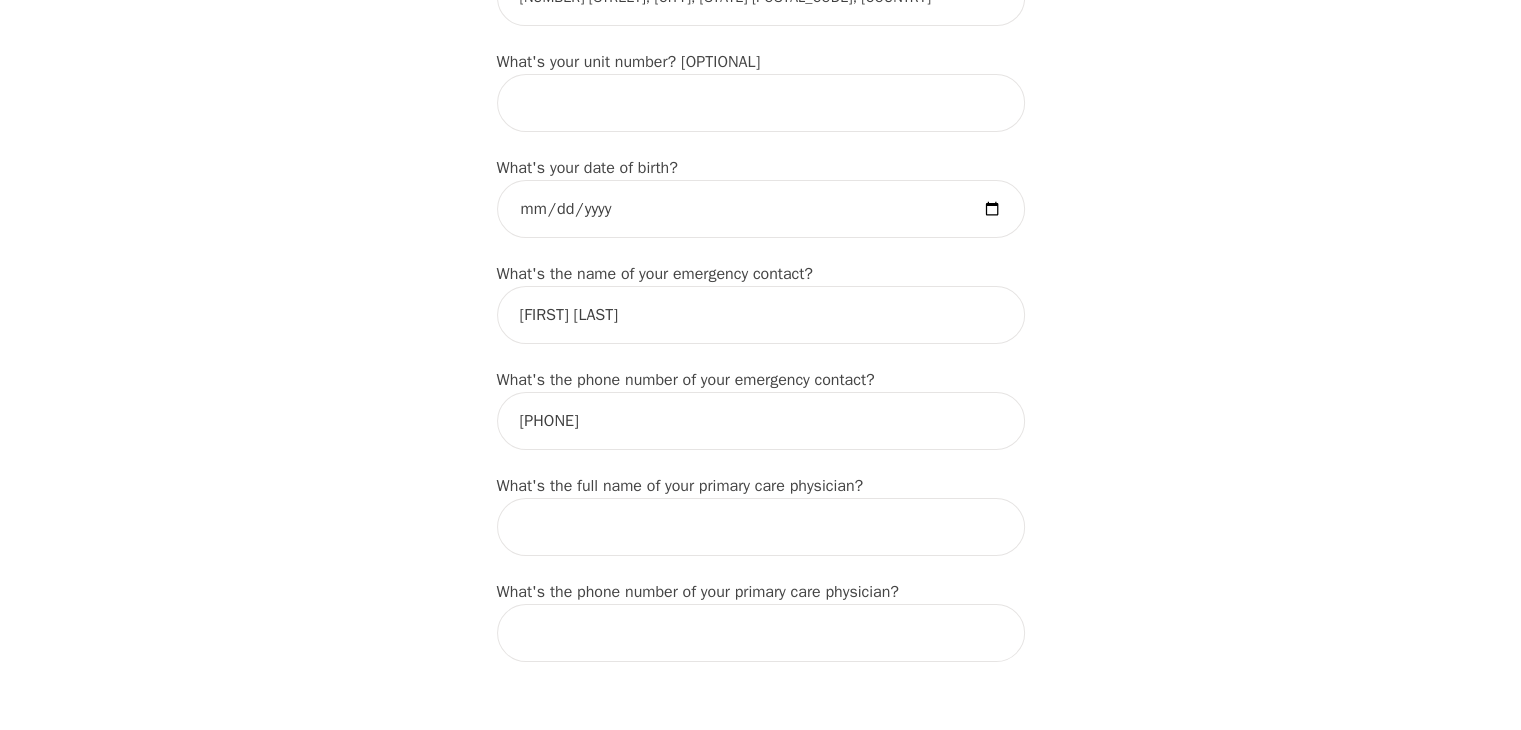 scroll, scrollTop: 1100, scrollLeft: 0, axis: vertical 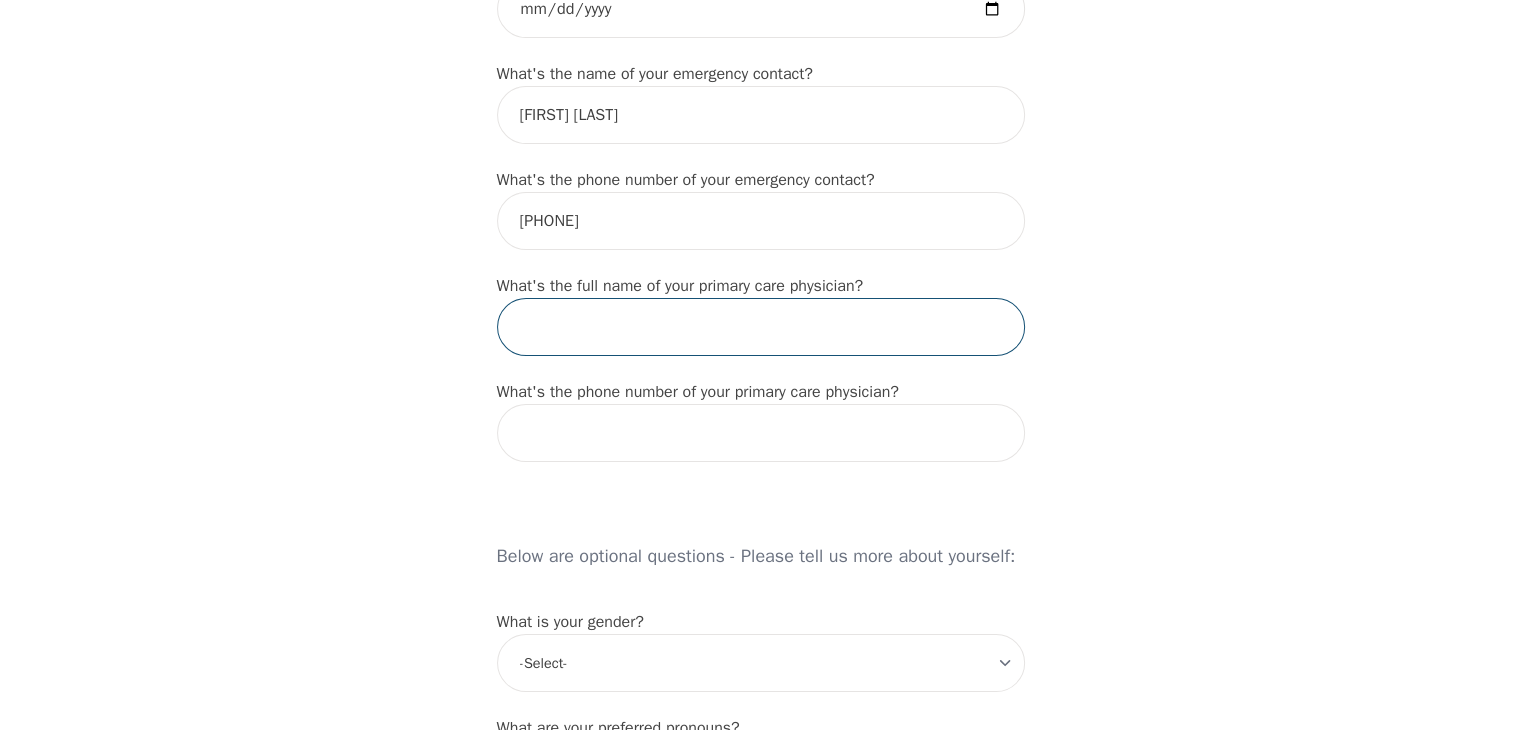 click at bounding box center (761, 327) 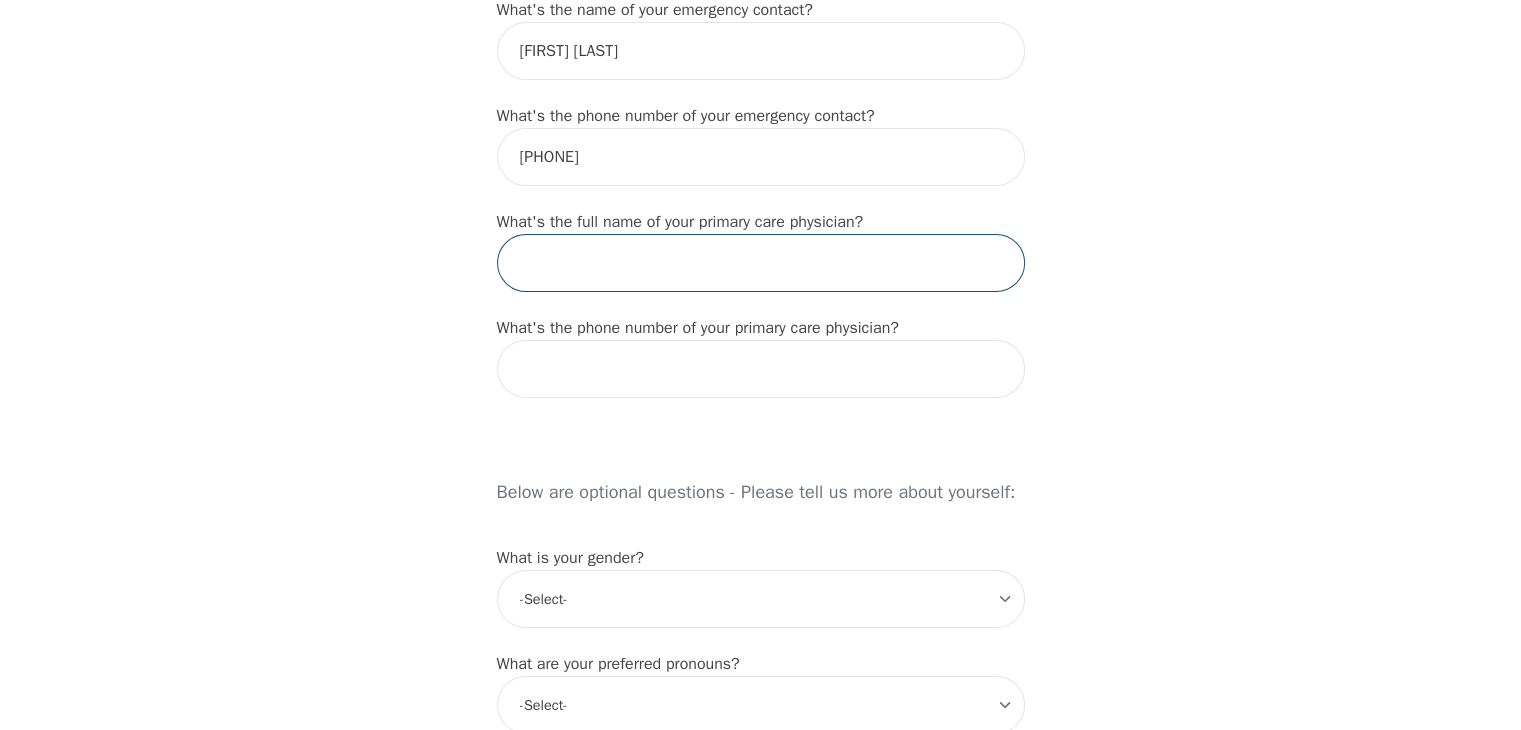 scroll, scrollTop: 1200, scrollLeft: 0, axis: vertical 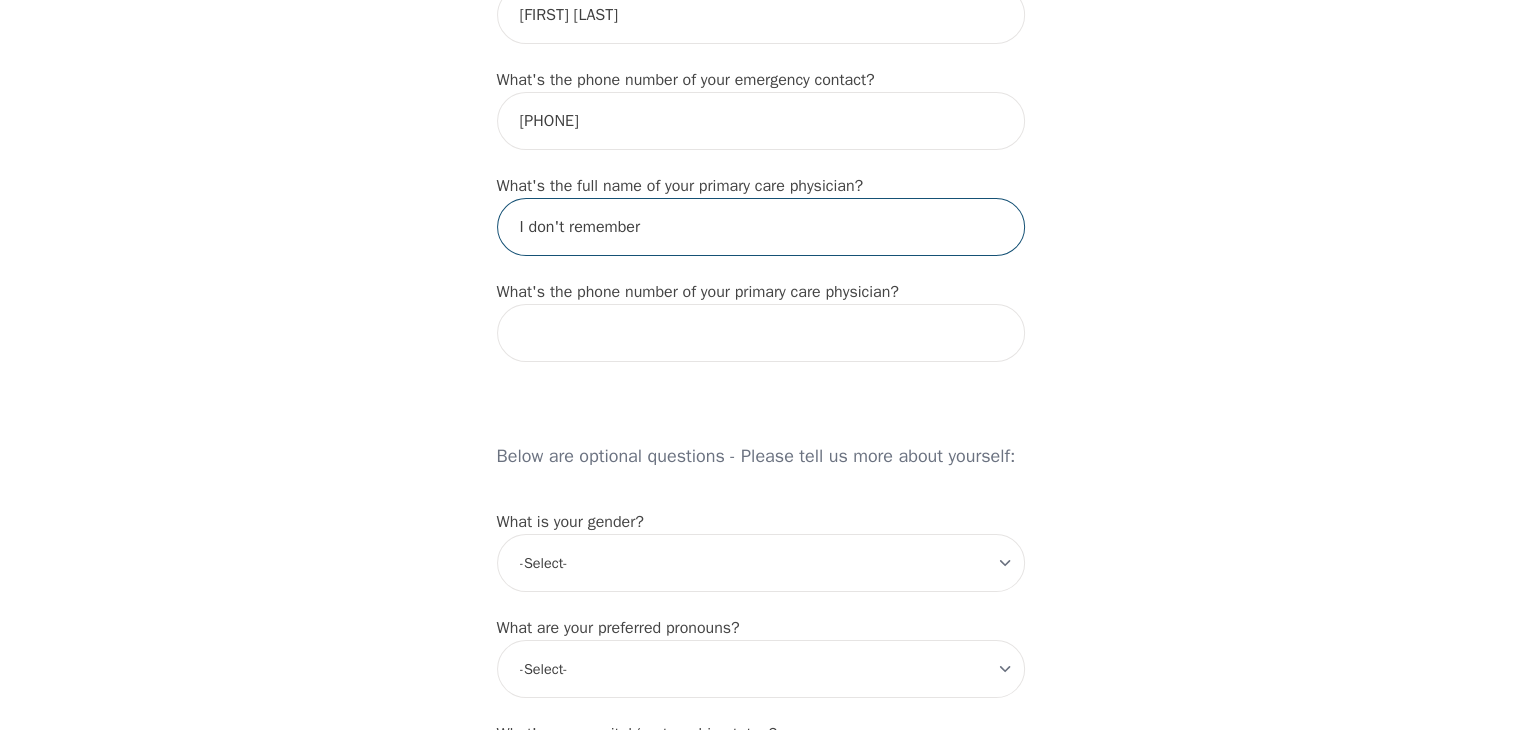 type on "I don't remember" 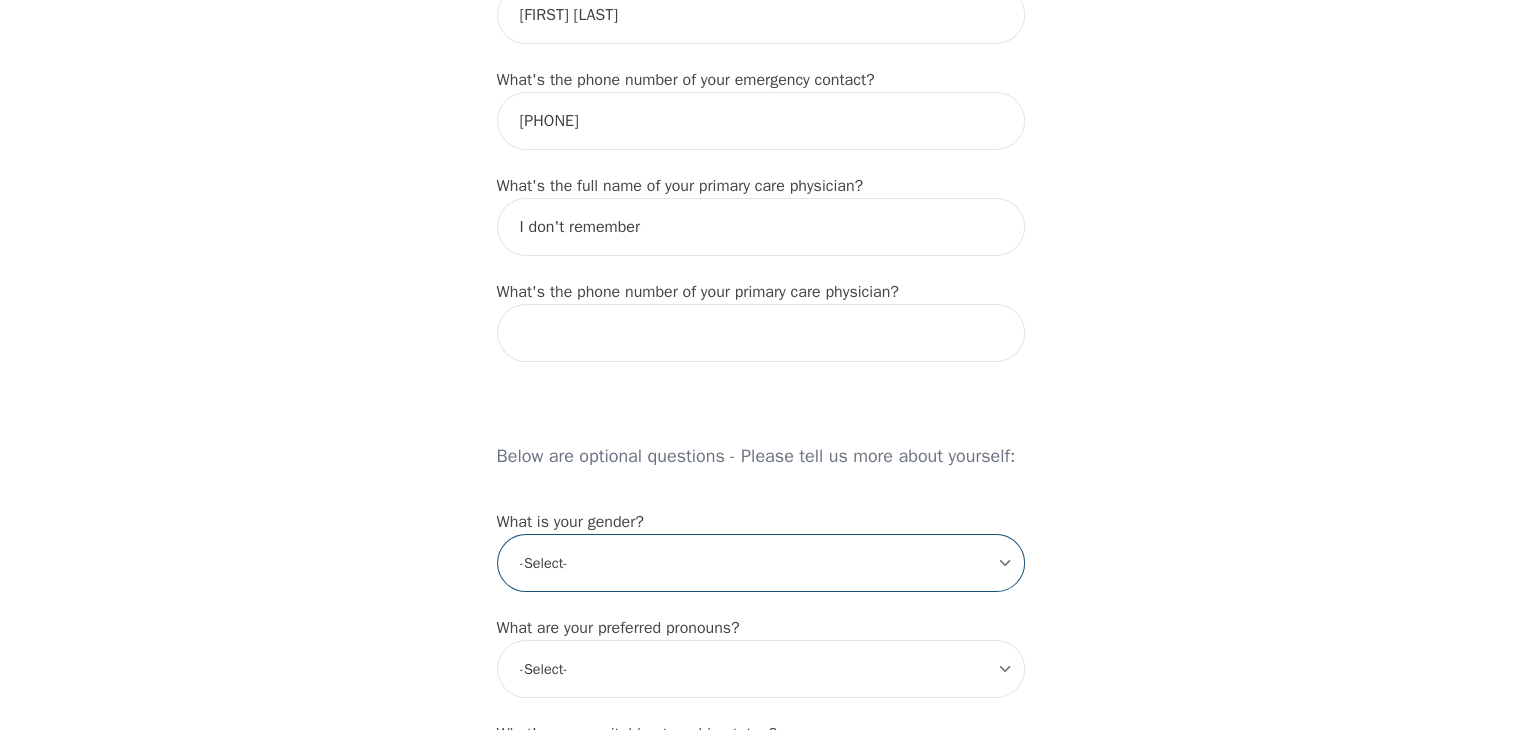 click on "-Select- male female non-binary transgender intersex prefer_not_to_say" at bounding box center (761, 563) 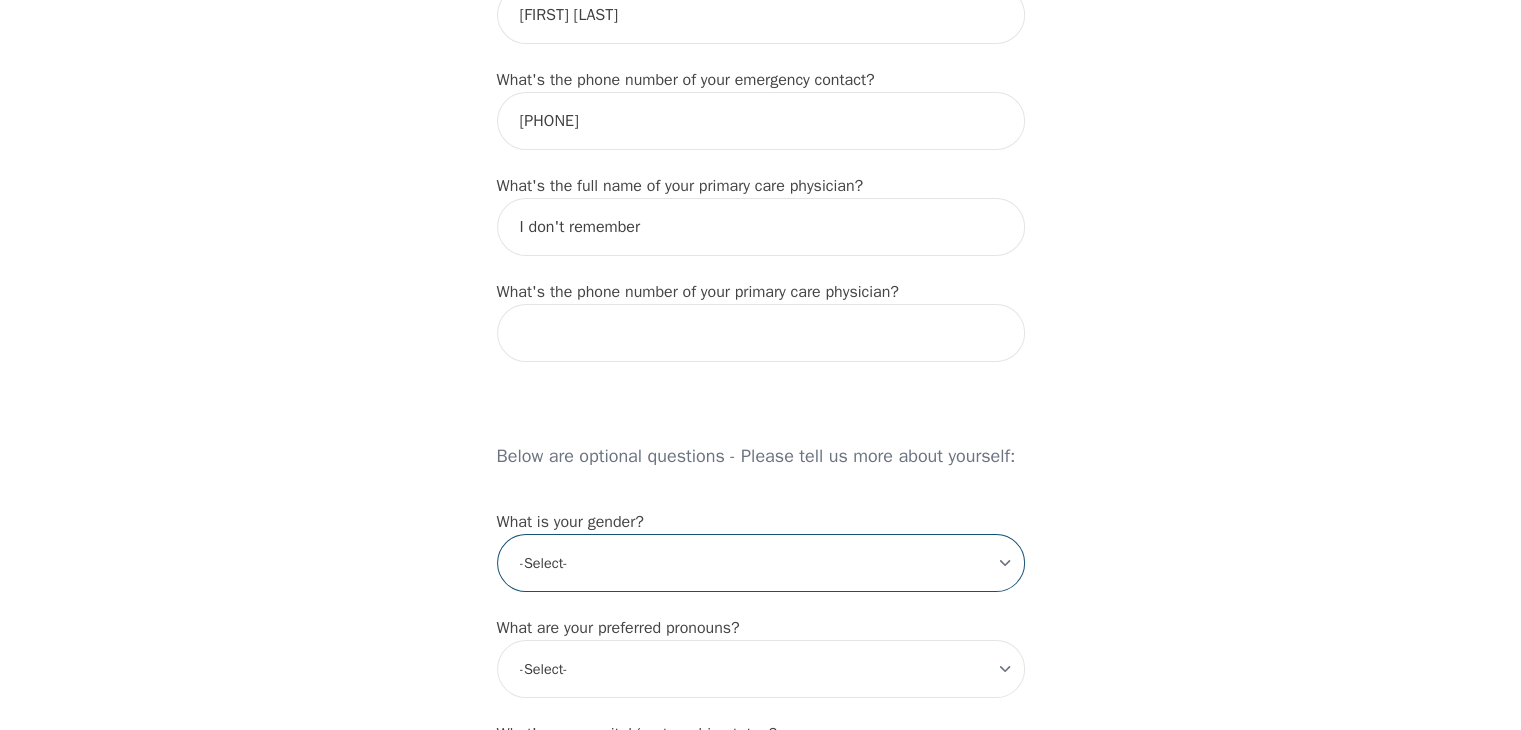 select on "male" 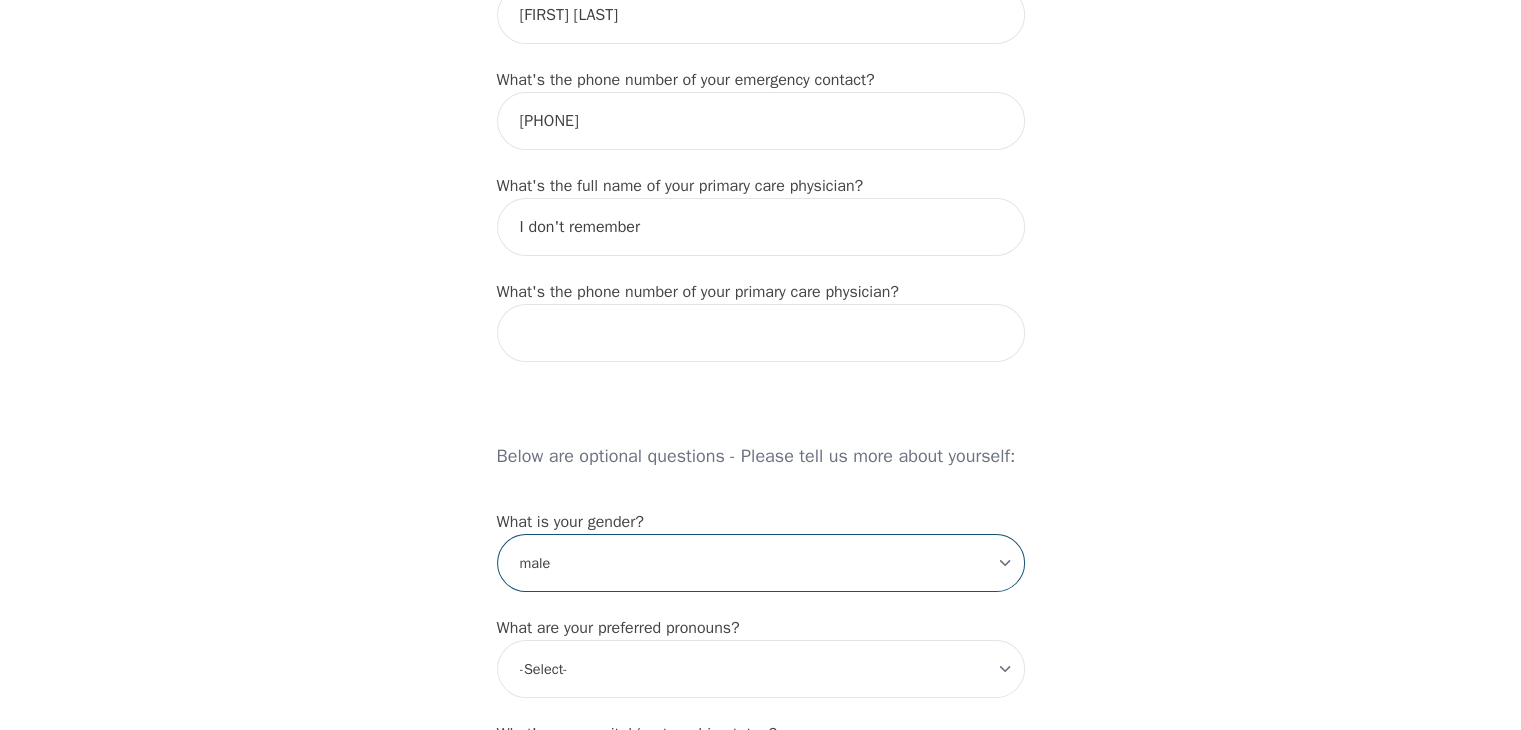 click on "-Select- male female non-binary transgender intersex prefer_not_to_say" at bounding box center (761, 563) 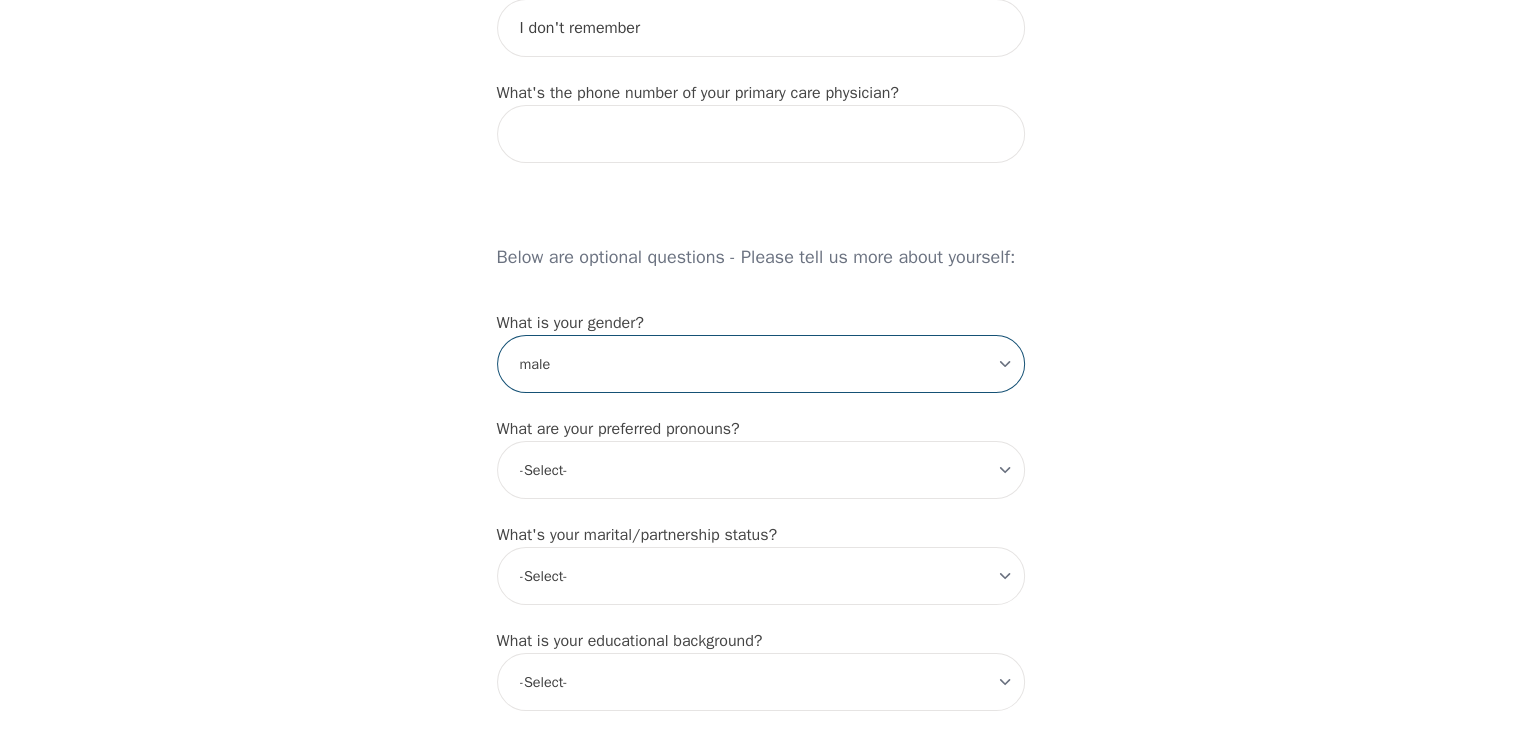 scroll, scrollTop: 1400, scrollLeft: 0, axis: vertical 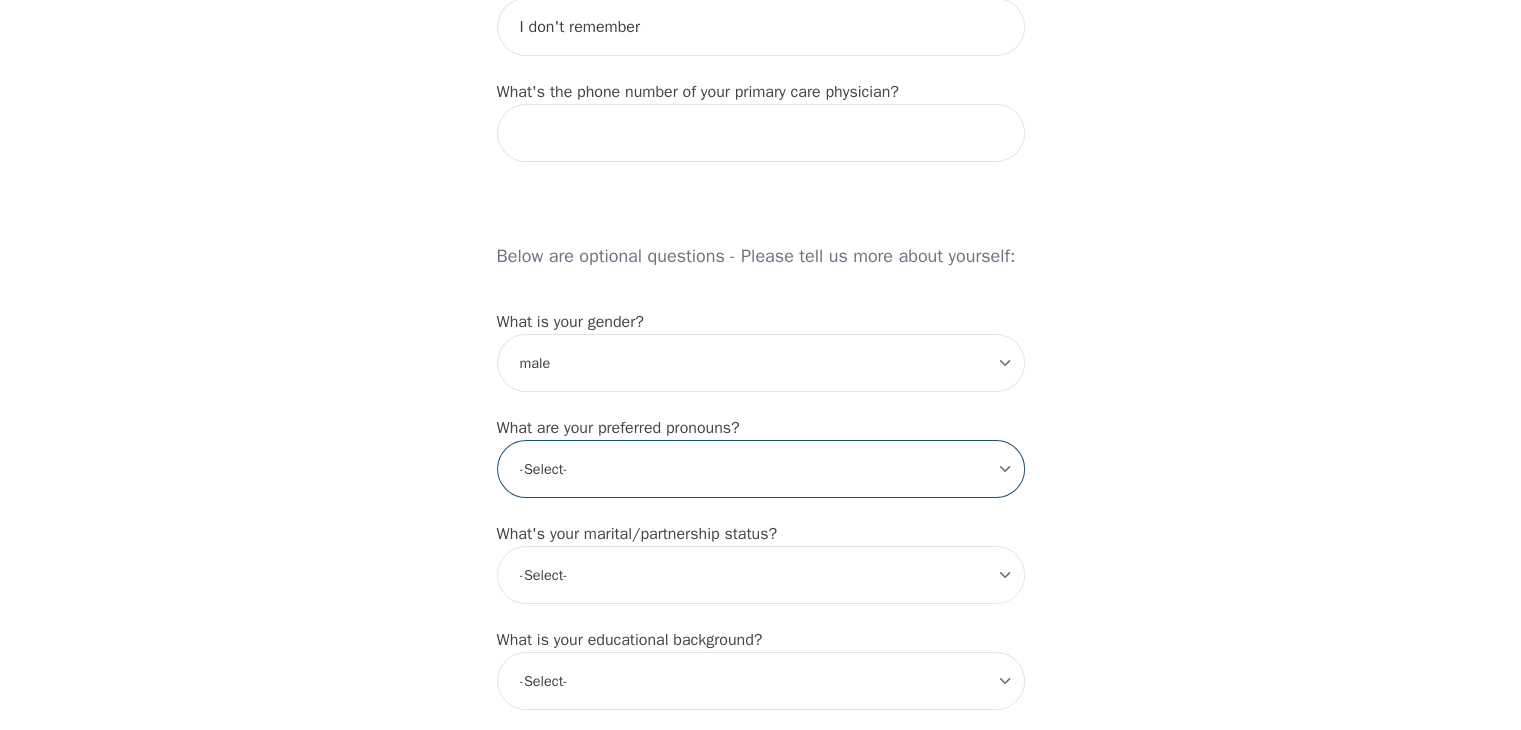click on "-Select- he/him she/her they/them ze/zir xe/xem ey/em ve/ver tey/ter e/e per/per prefer_not_to_say" at bounding box center [761, 469] 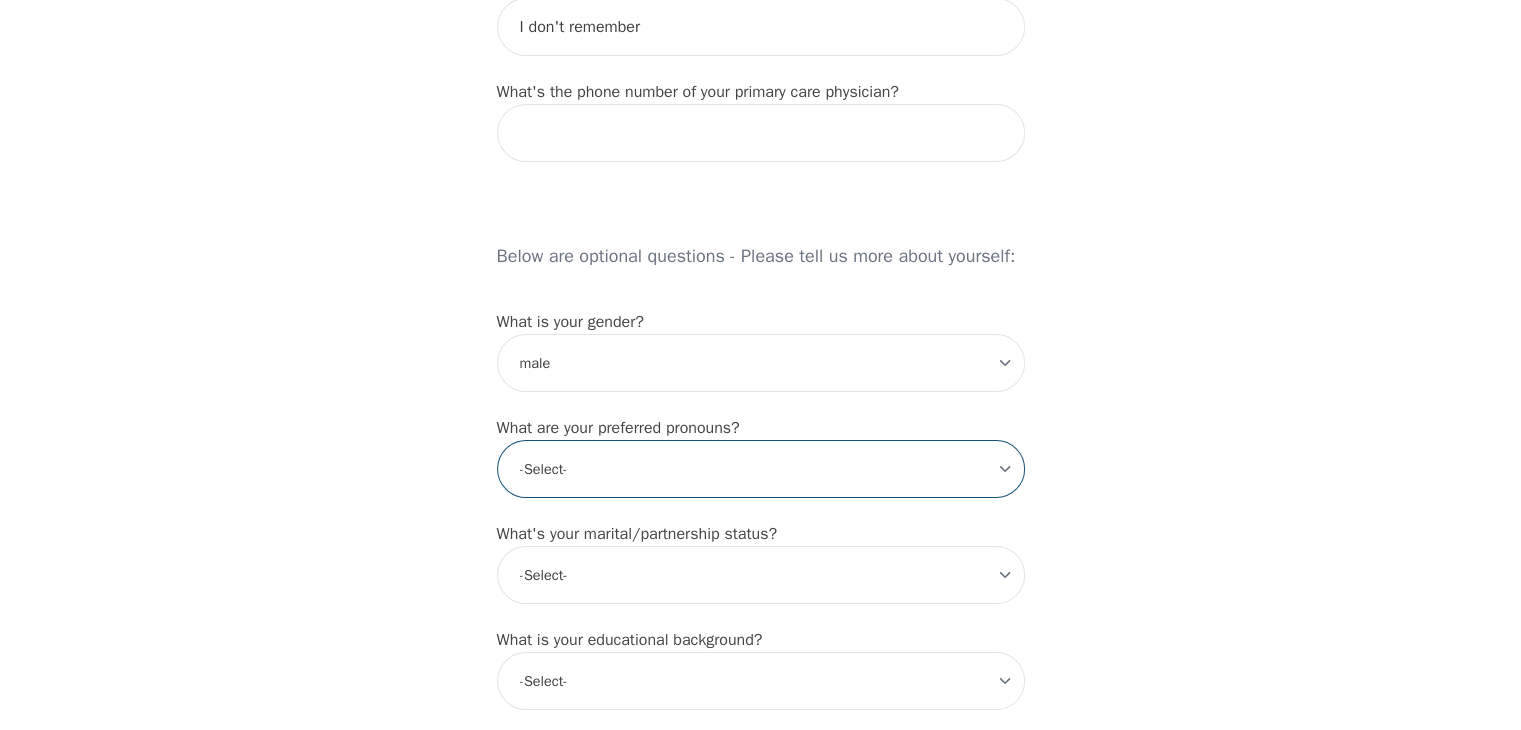 select on "he/him" 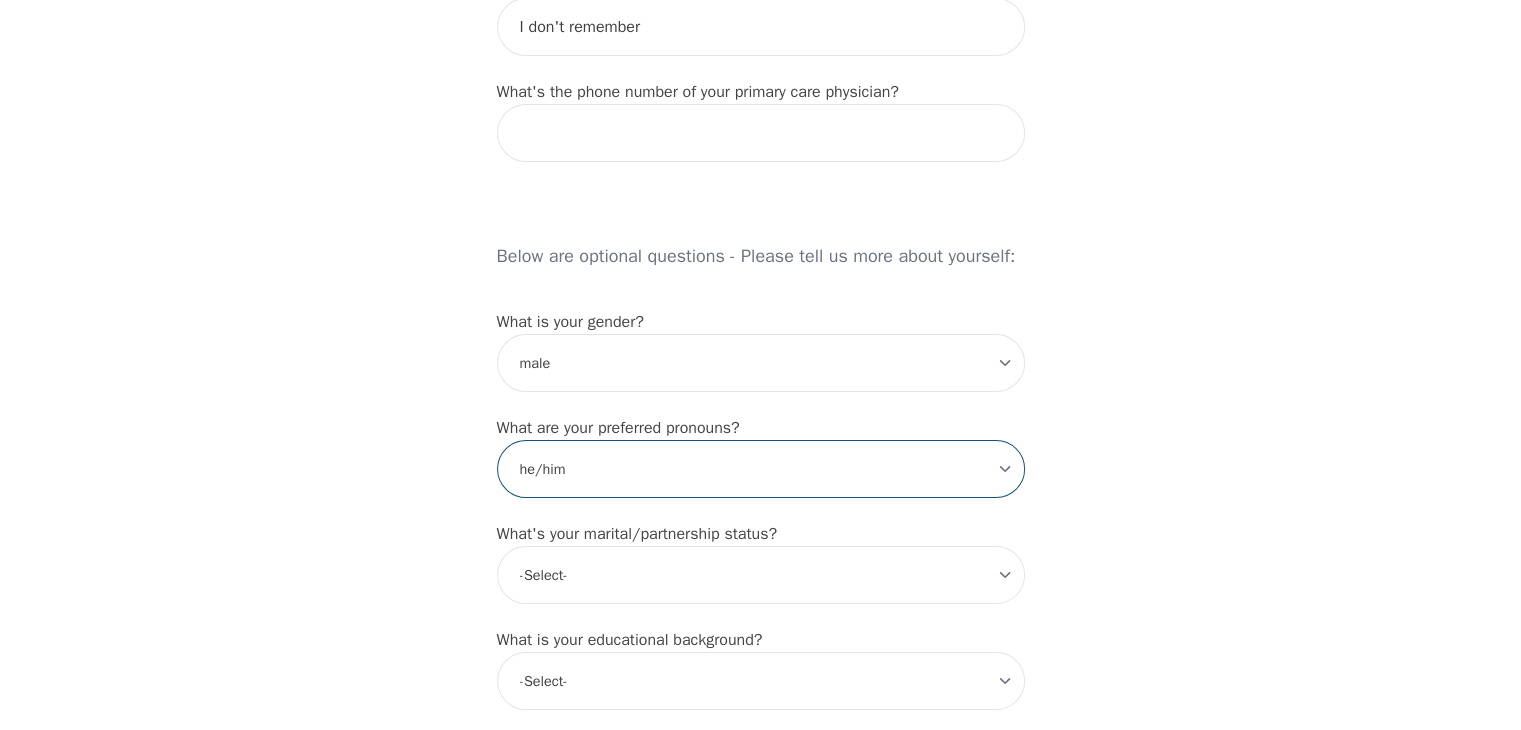click on "-Select- he/him she/her they/them ze/zir xe/xem ey/em ve/ver tey/ter e/e per/per prefer_not_to_say" at bounding box center (761, 469) 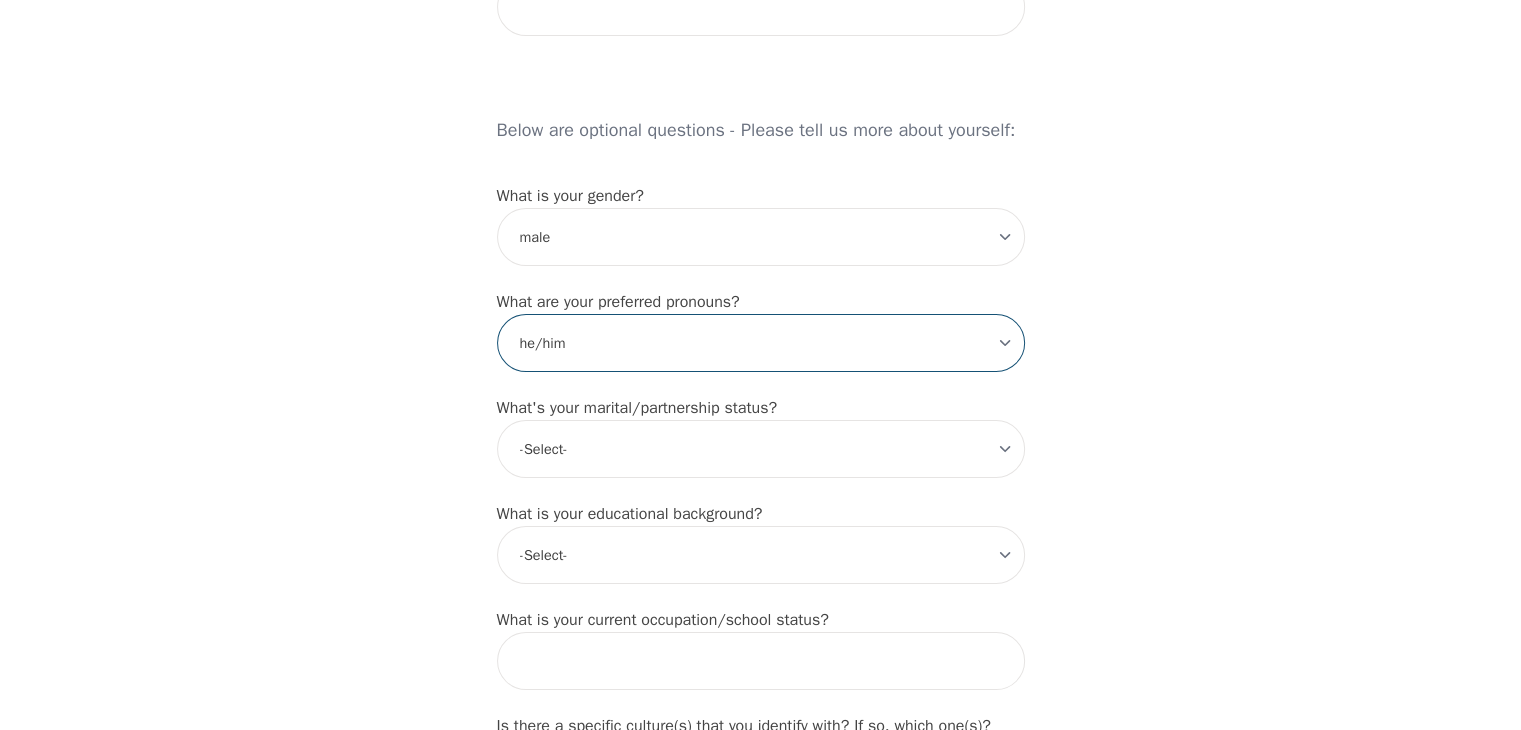 scroll, scrollTop: 1600, scrollLeft: 0, axis: vertical 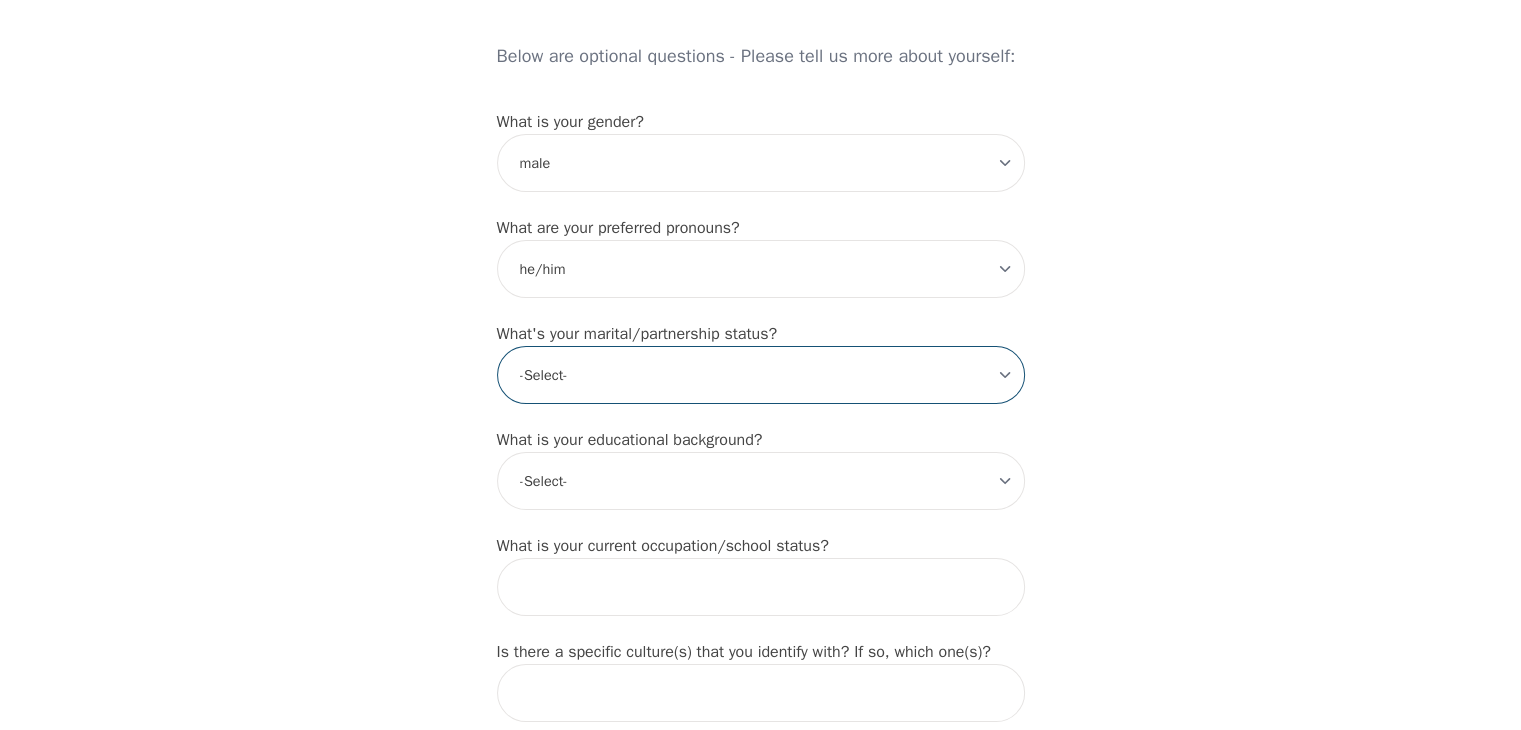 click on "-Select- Single Partnered Married Common Law Widowed Separated Divorced" at bounding box center (761, 375) 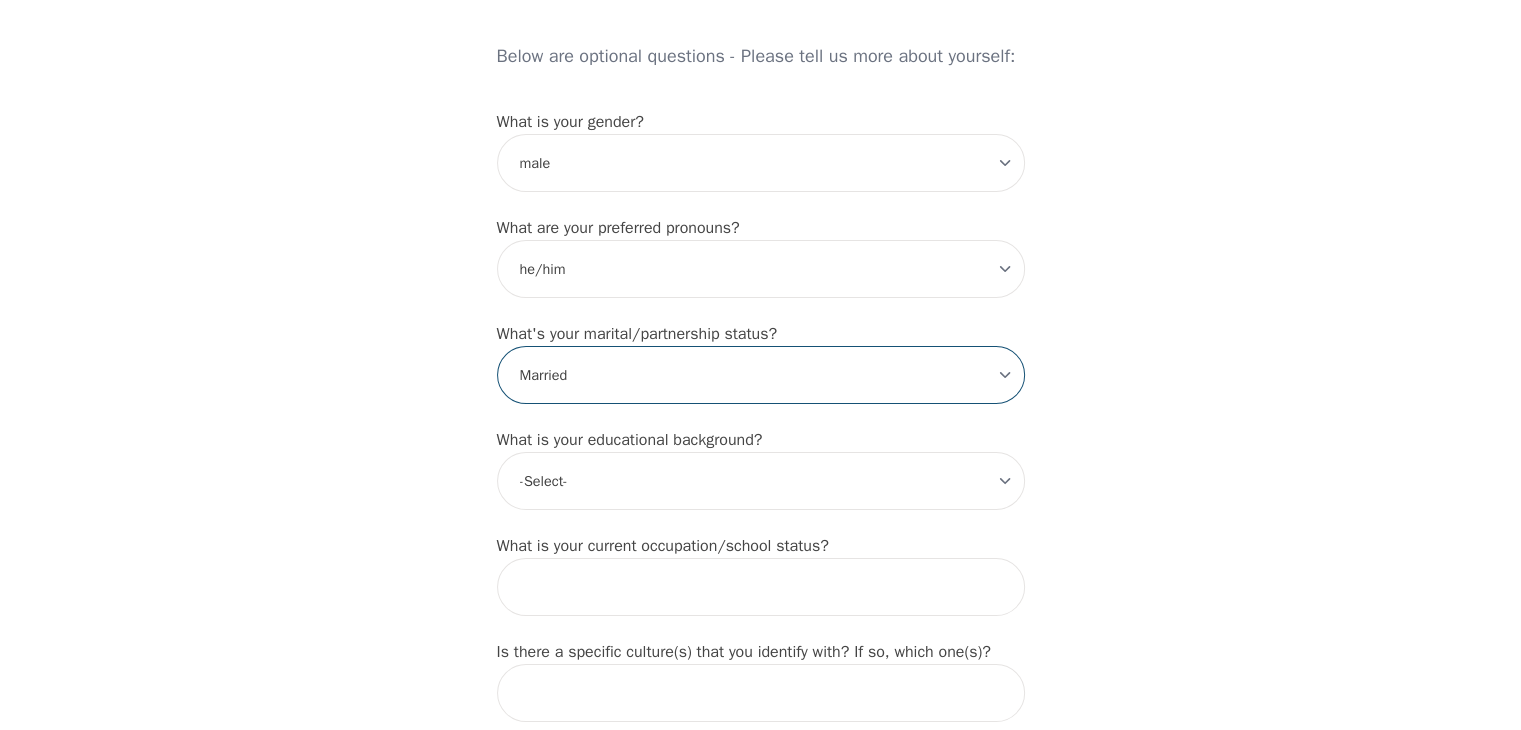 click on "-Select- Single Partnered Married Common Law Widowed Separated Divorced" at bounding box center [761, 375] 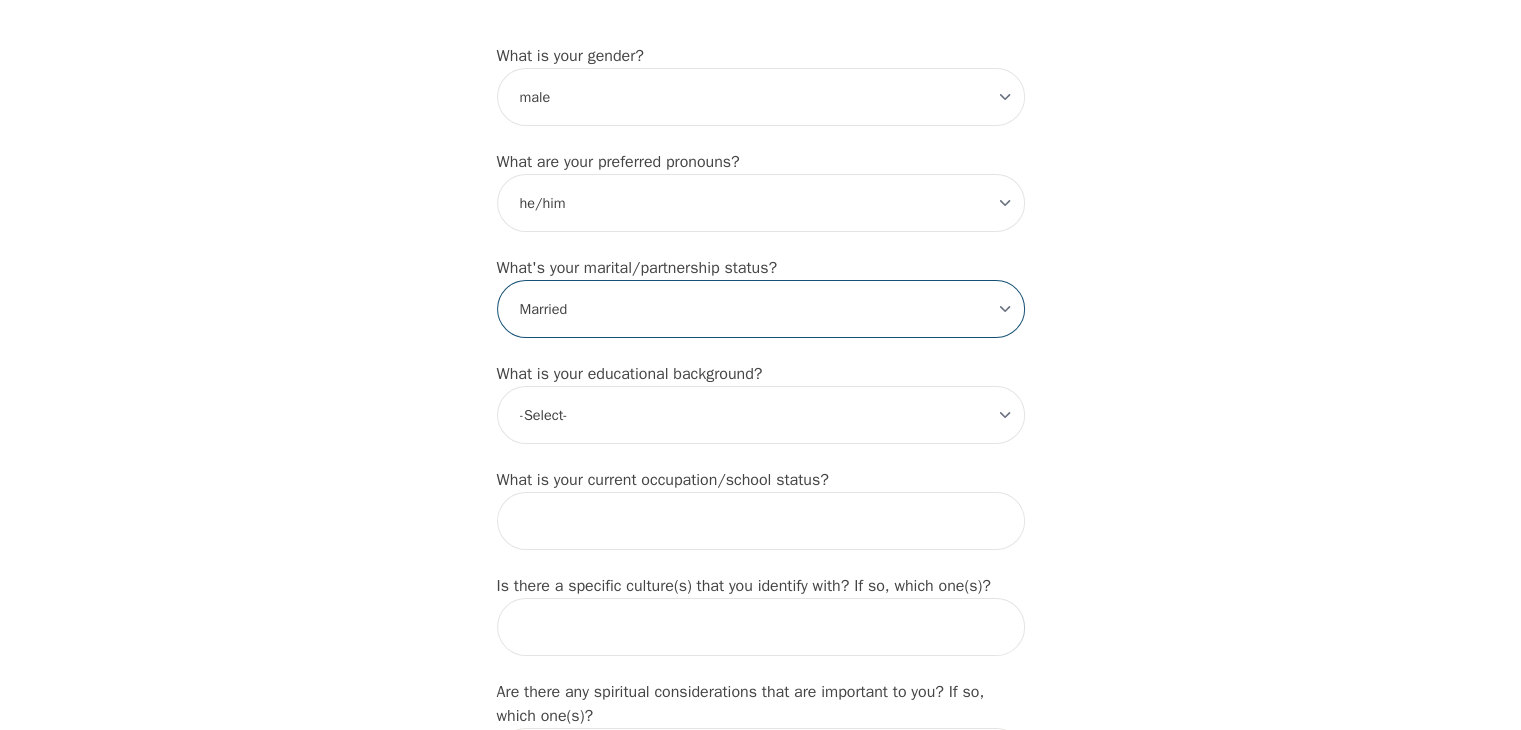 scroll, scrollTop: 1700, scrollLeft: 0, axis: vertical 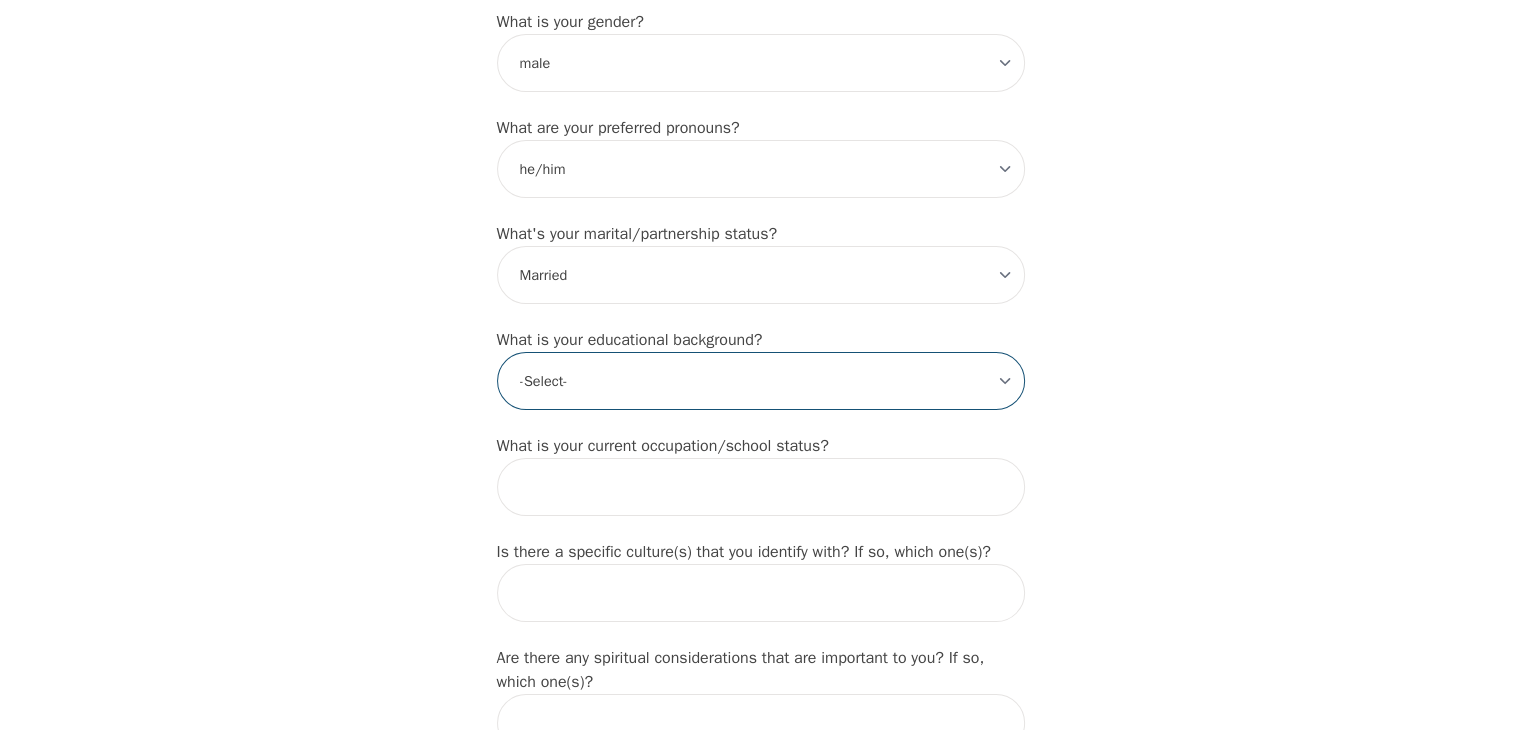 click on "-Select- Less than high school High school Associate degree Bachelor degree Master's degree Professional degree Doctorial degree" at bounding box center (761, 381) 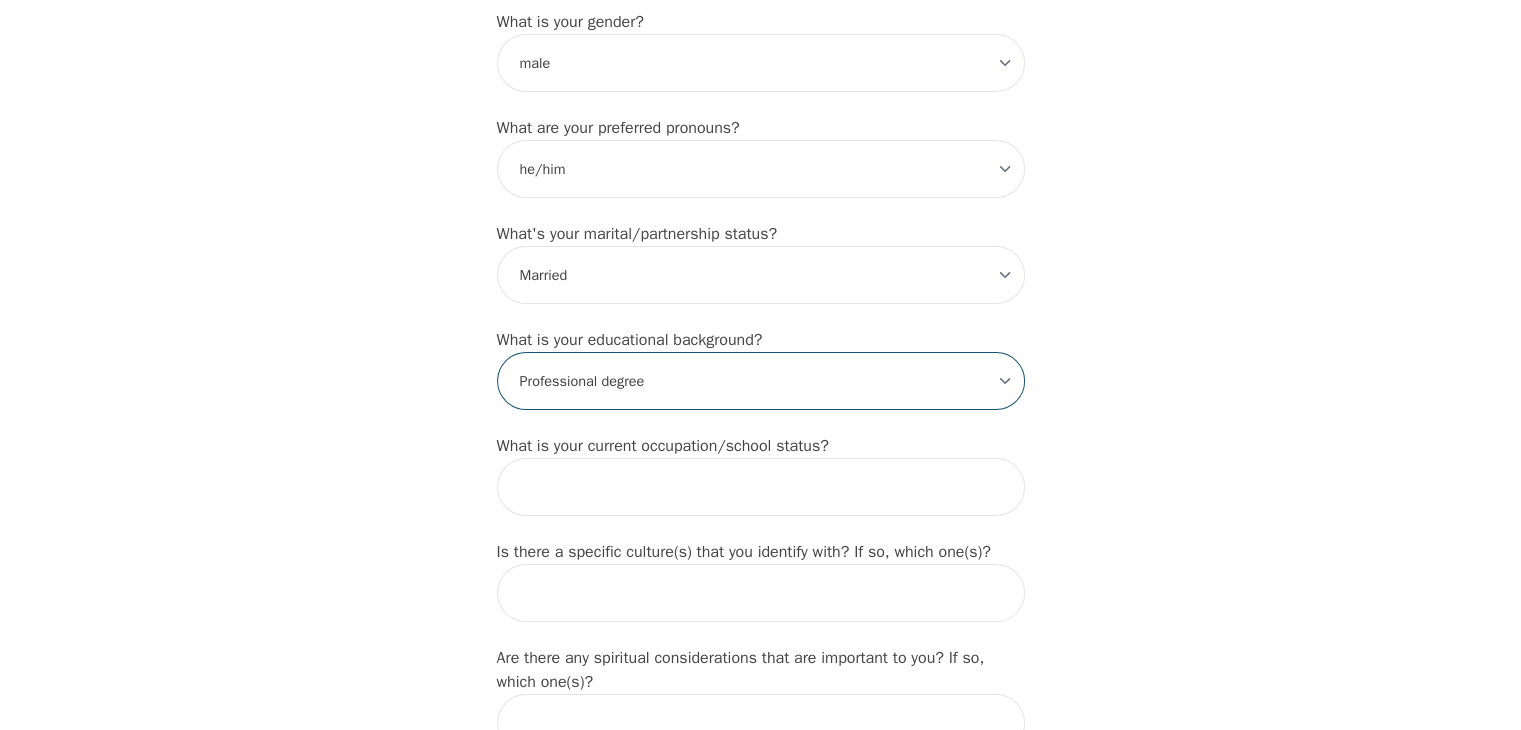 click on "-Select- Less than high school High school Associate degree Bachelor degree Master's degree Professional degree Doctorial degree" at bounding box center (761, 381) 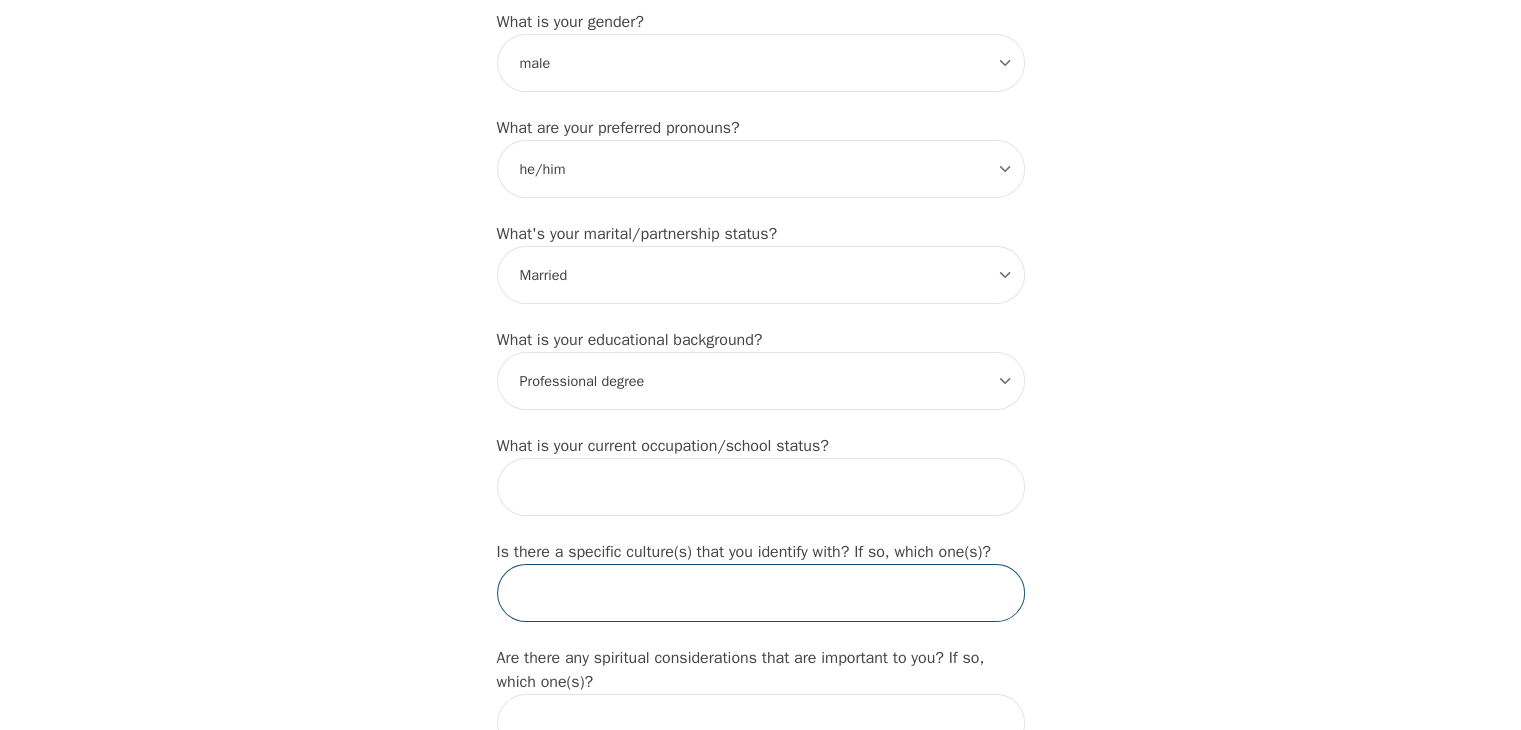 click at bounding box center (761, 593) 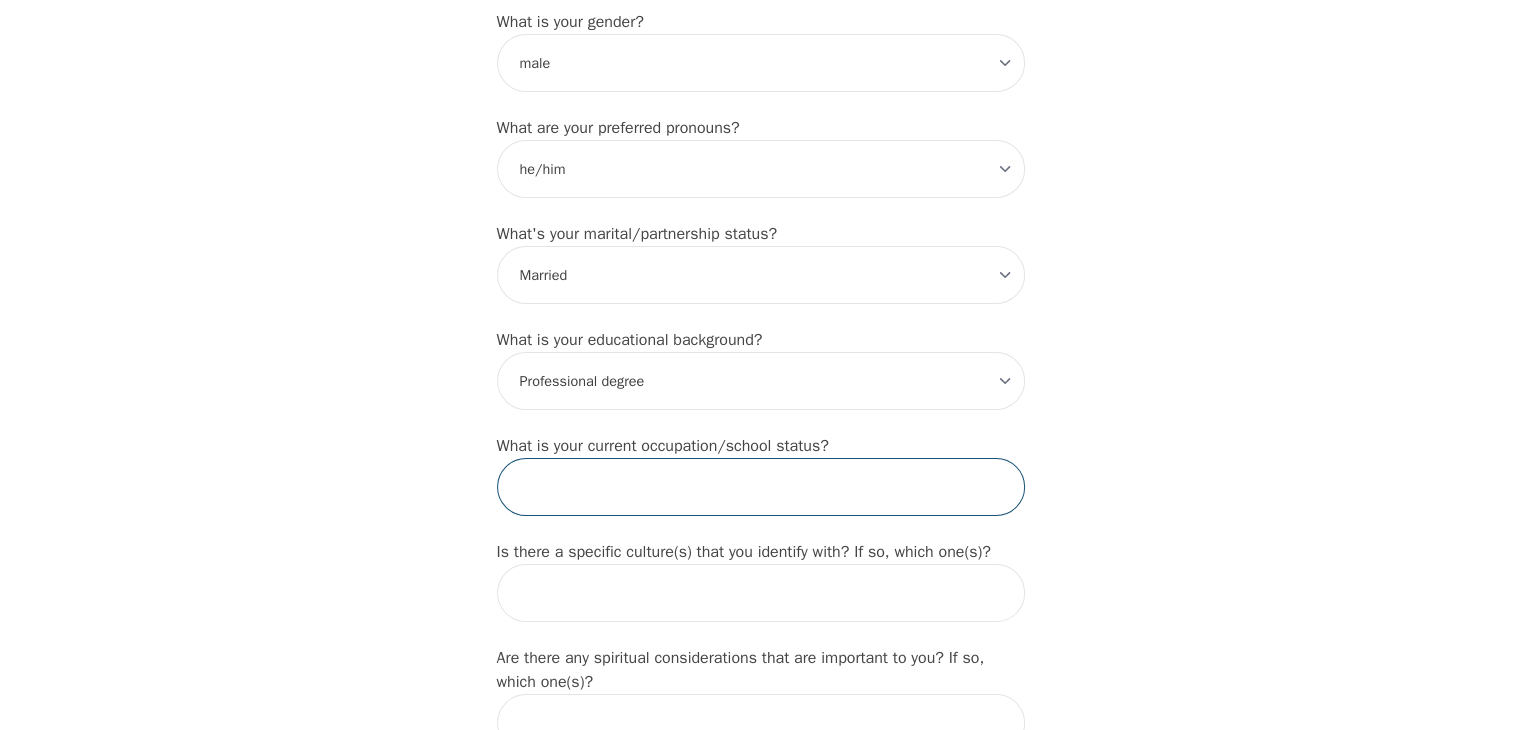 click at bounding box center [761, 487] 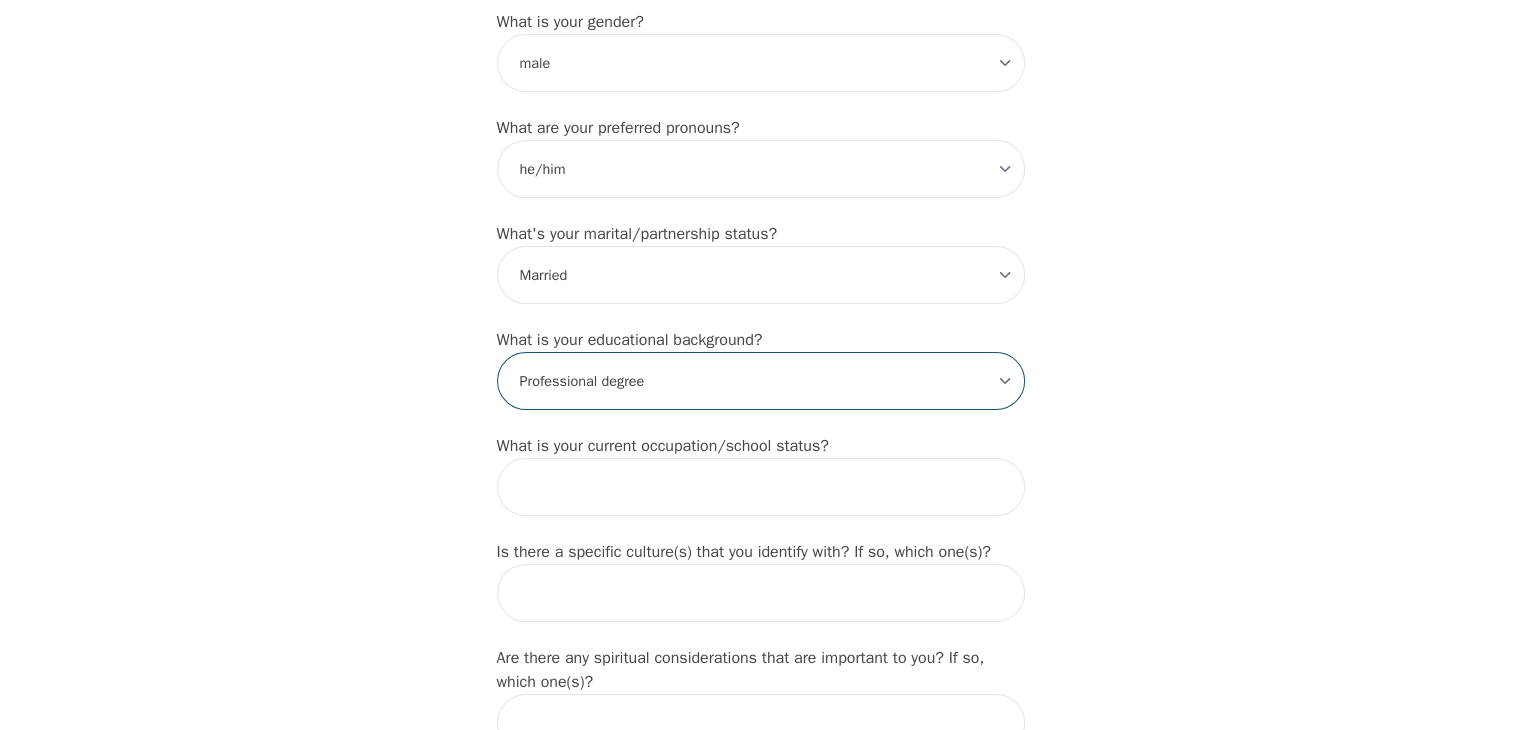 click on "-Select- Less than high school High school Associate degree Bachelor degree Master's degree Professional degree Doctorial degree" at bounding box center (761, 381) 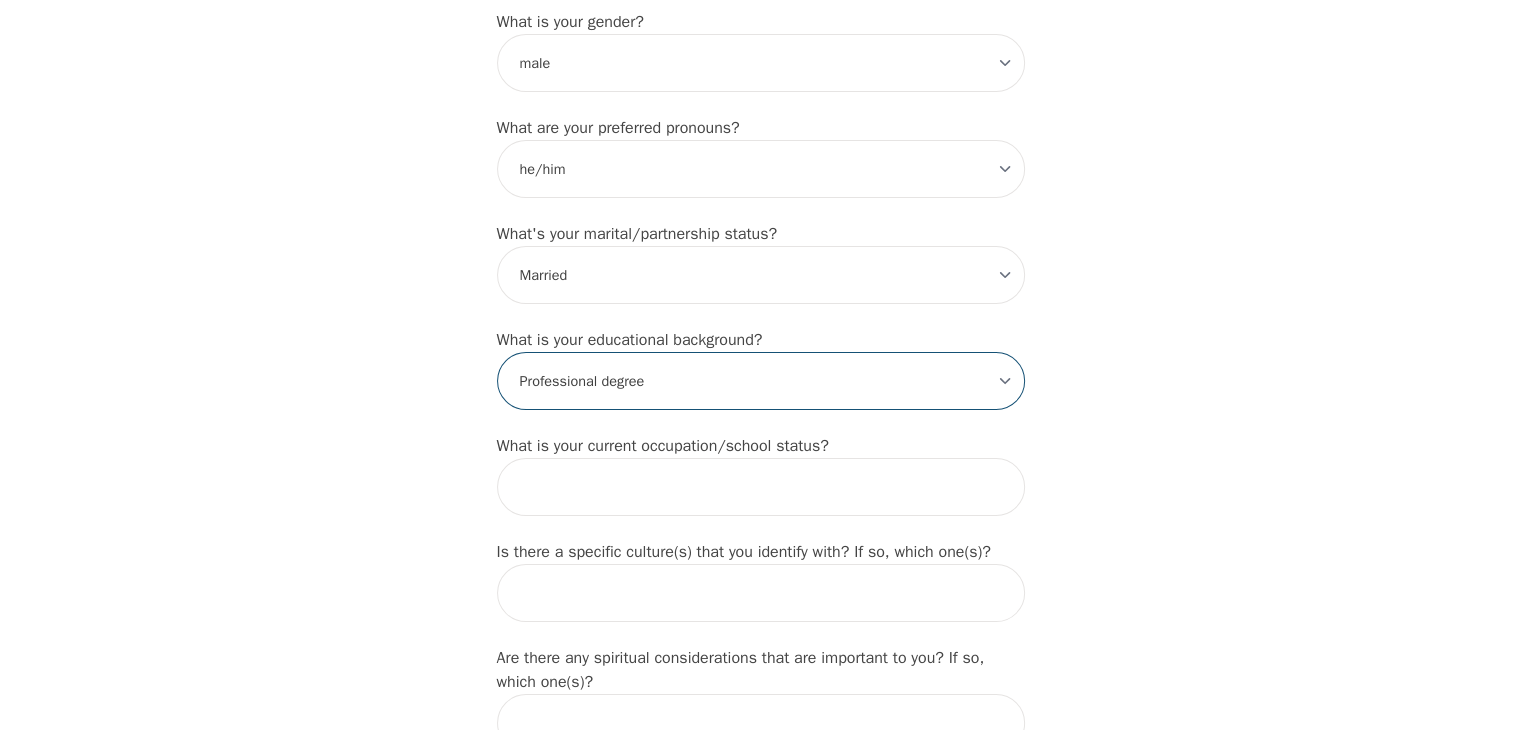select on "Master's degree" 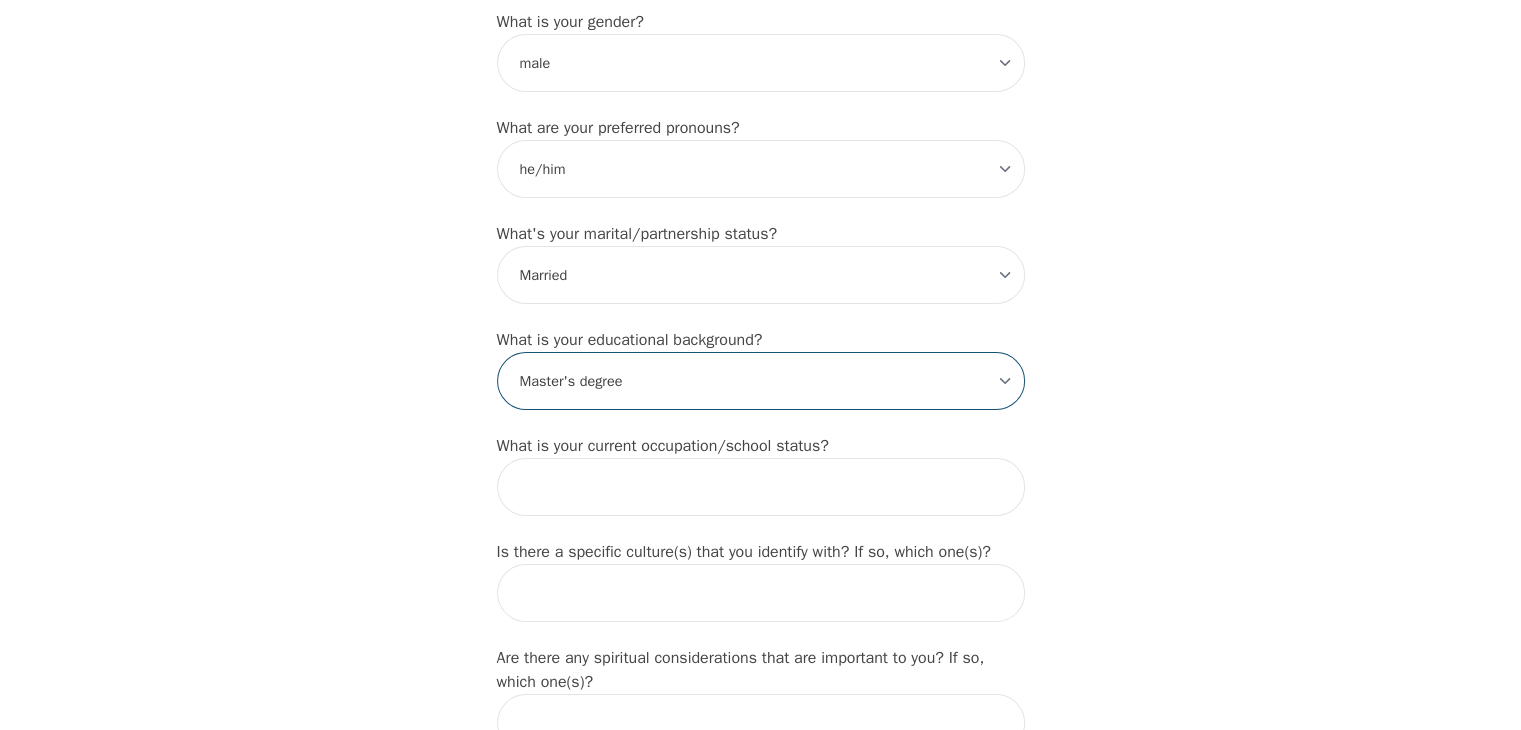 click on "-Select- Less than high school High school Associate degree Bachelor degree Master's degree Professional degree Doctorial degree" at bounding box center [761, 381] 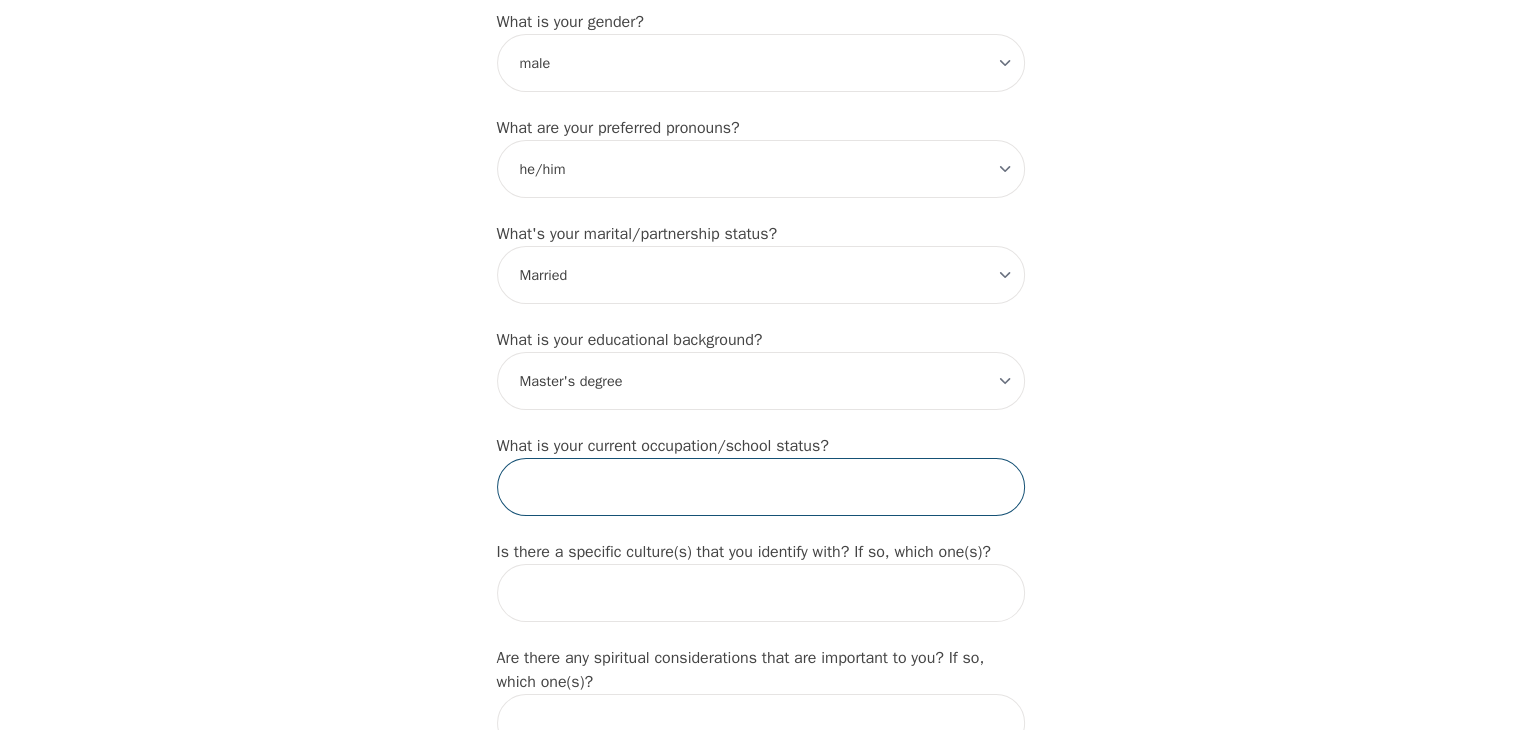 click at bounding box center (761, 487) 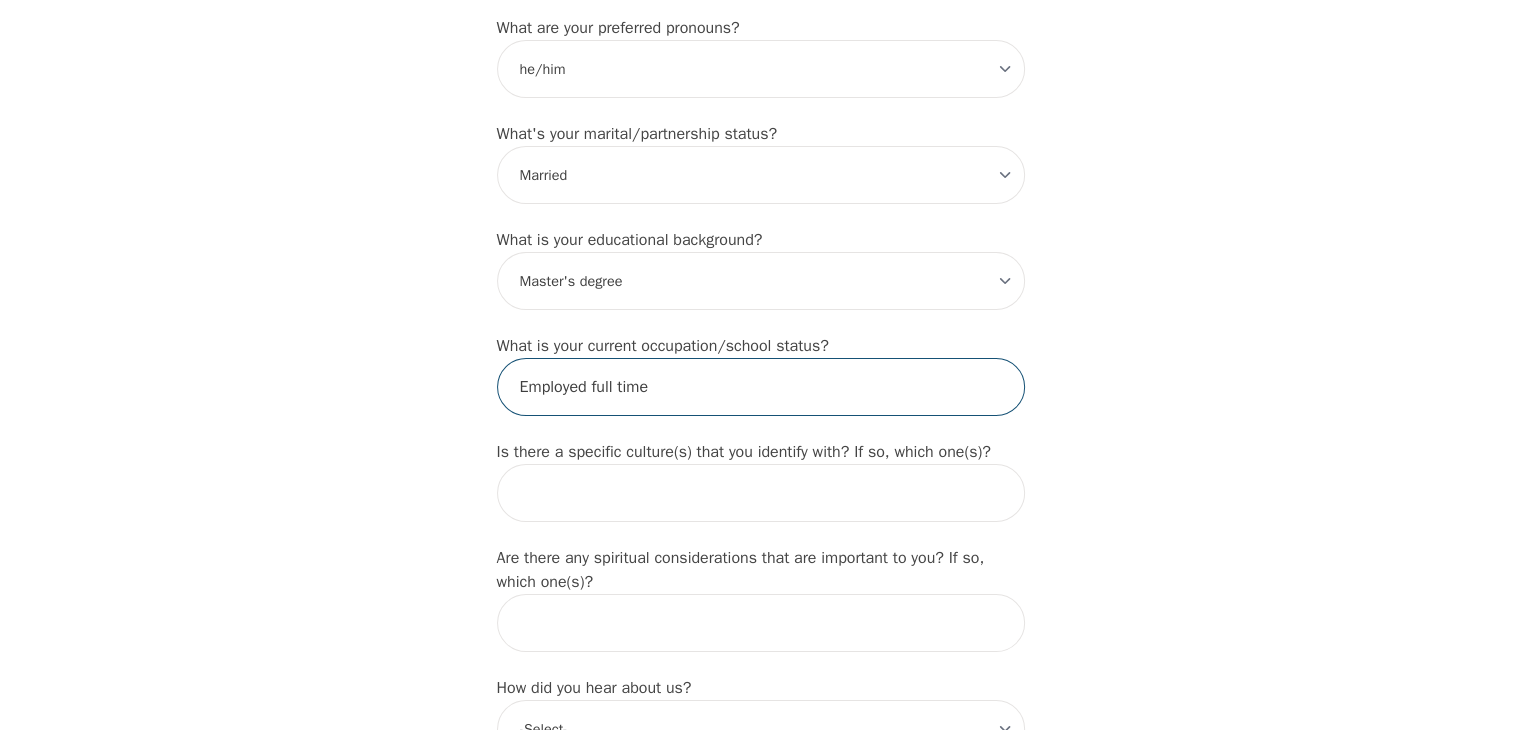scroll, scrollTop: 1900, scrollLeft: 0, axis: vertical 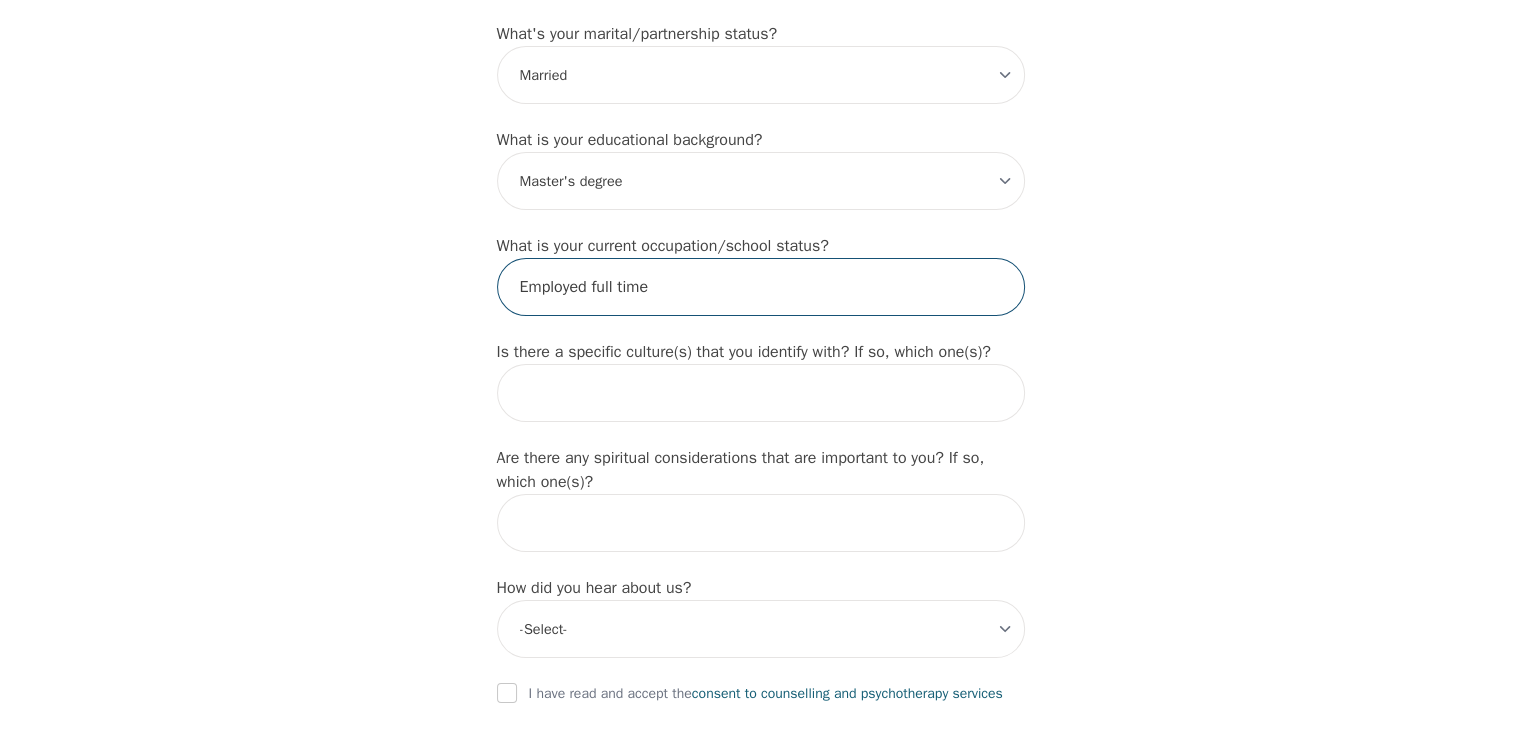 type on "Employed full time" 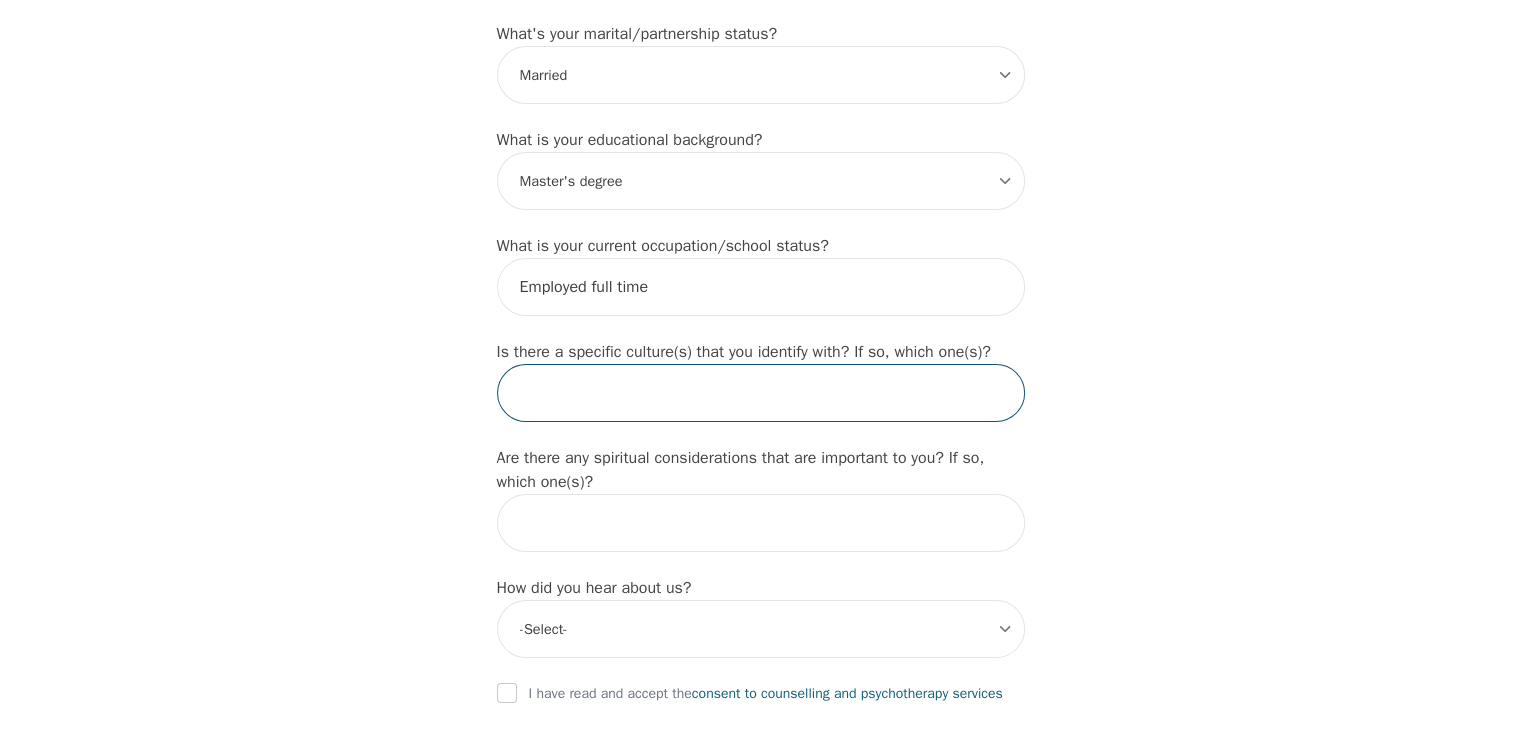 click at bounding box center (761, 393) 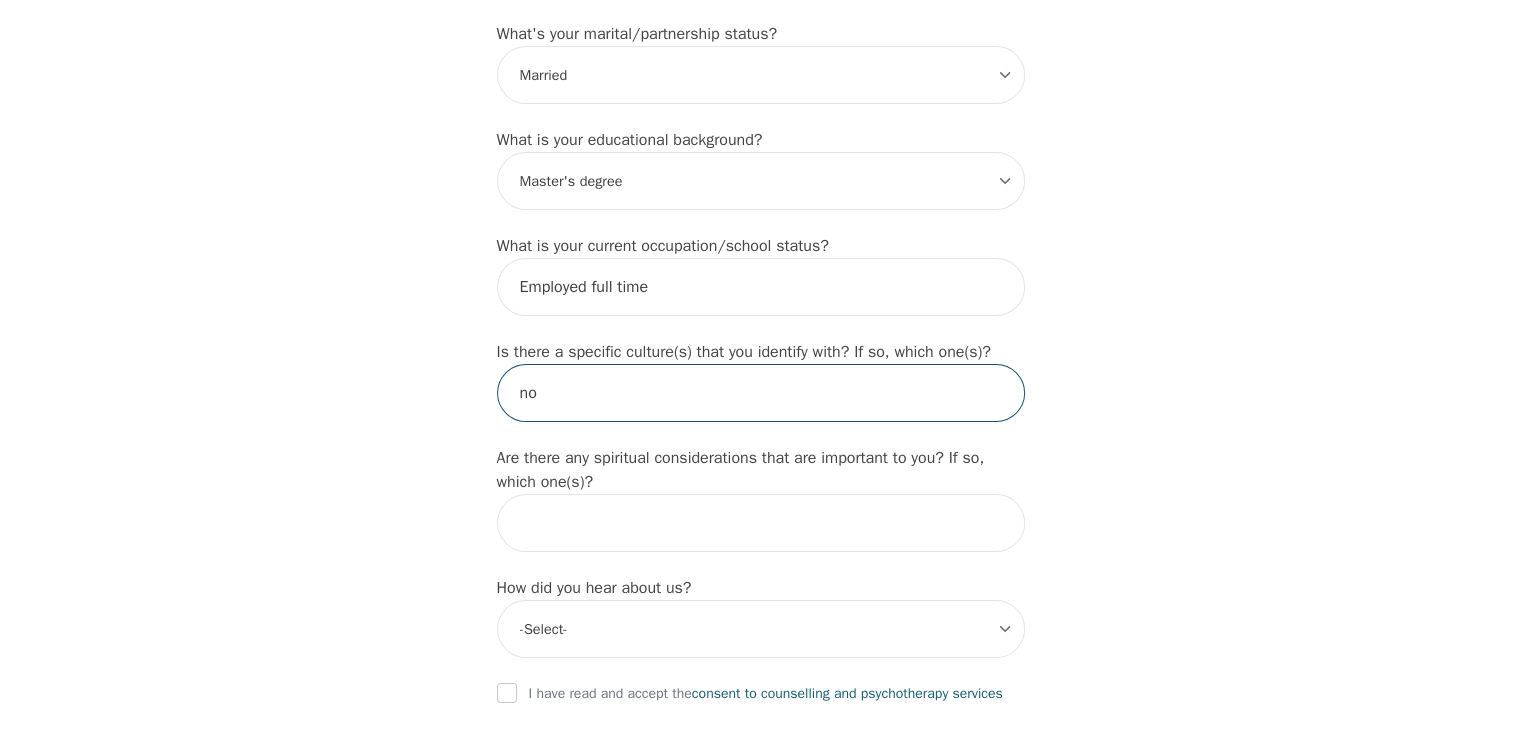 type on "no" 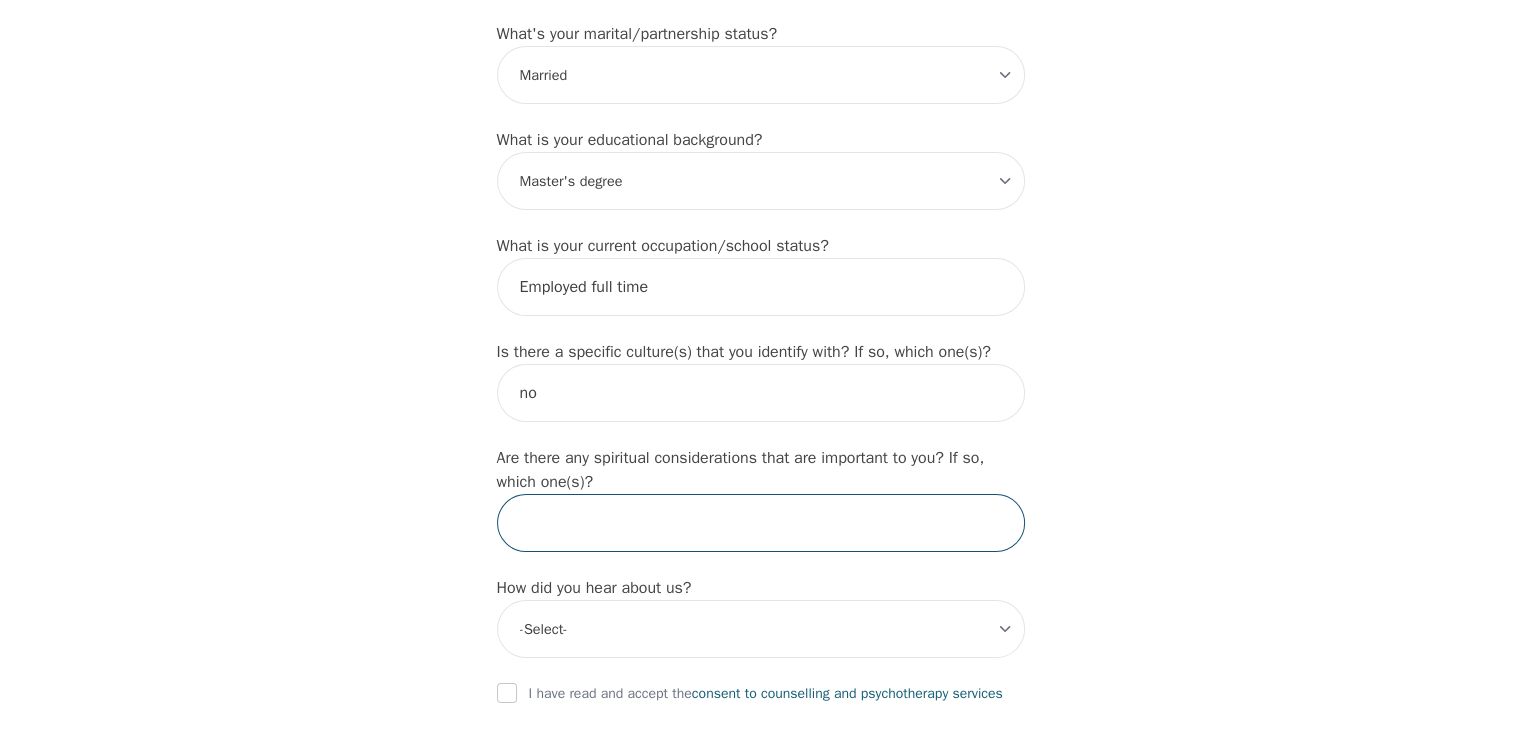click at bounding box center [761, 523] 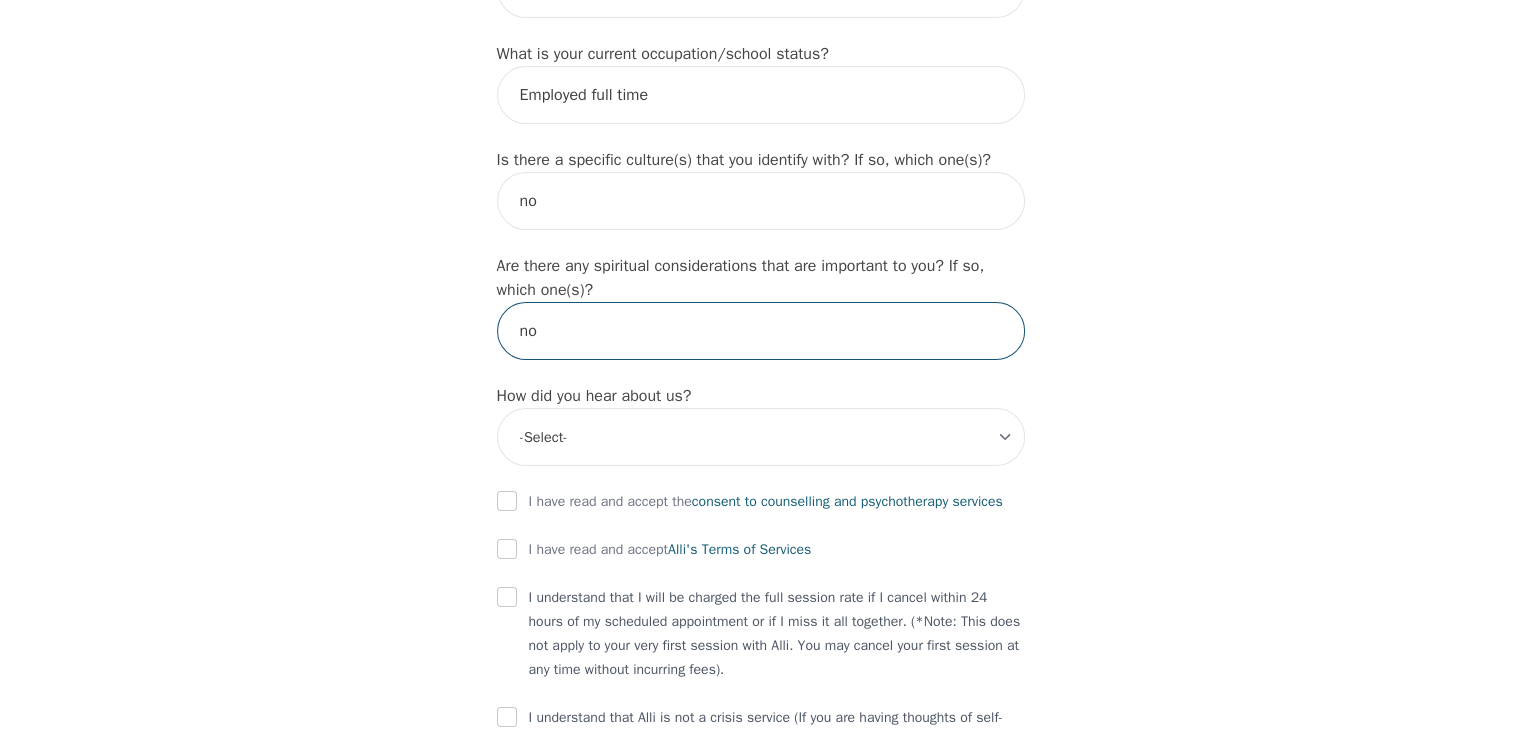 scroll, scrollTop: 2100, scrollLeft: 0, axis: vertical 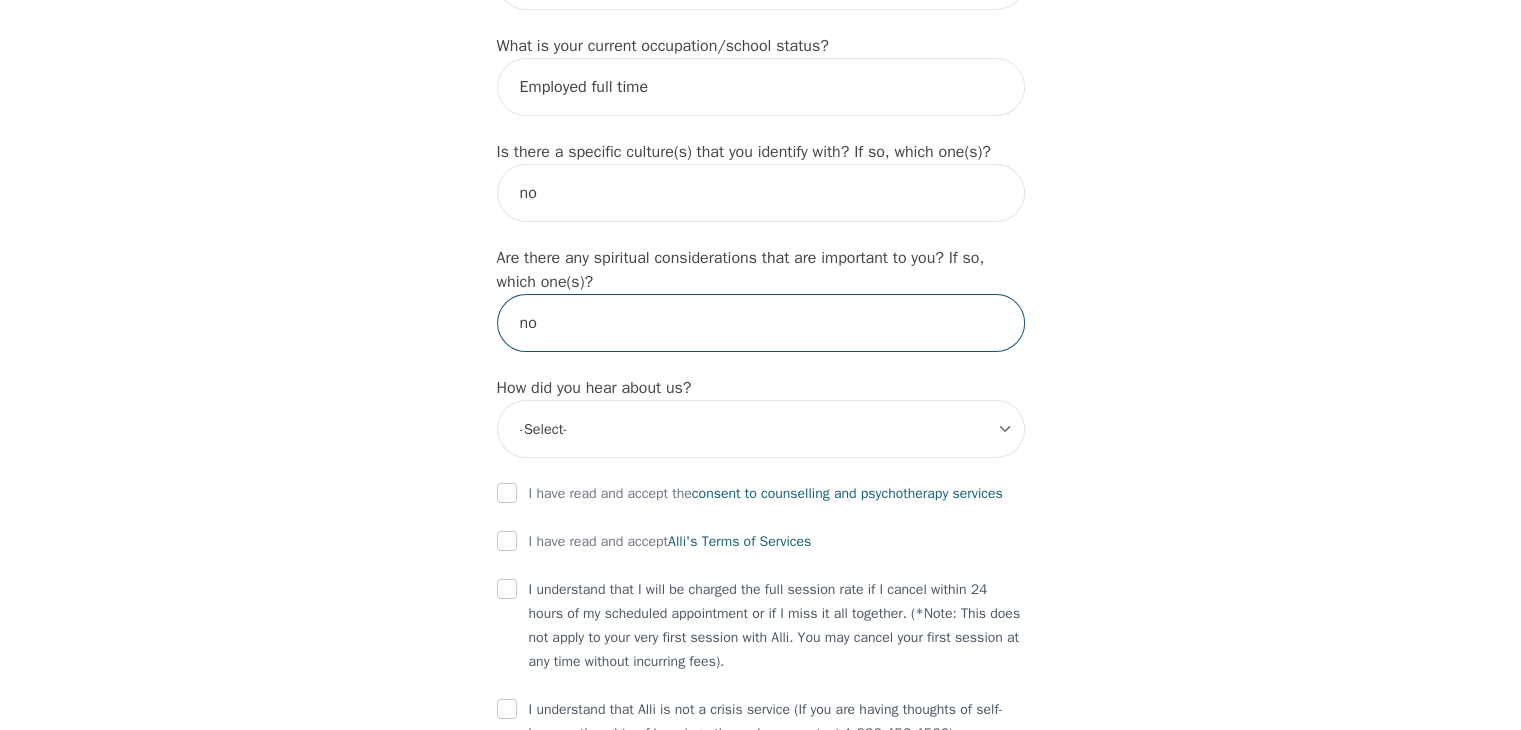 type on "no" 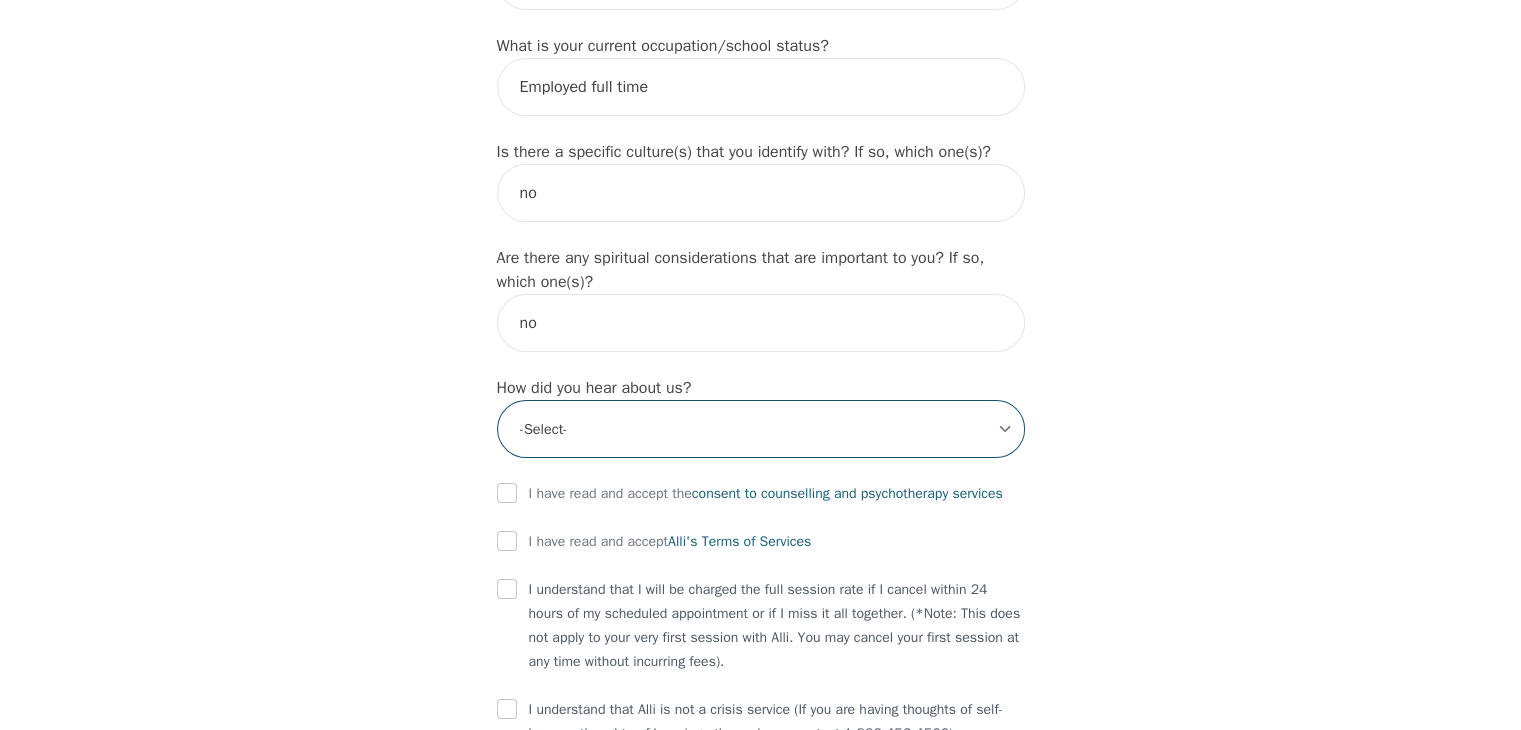 click on "-Select- Physician/Specialist Friend Facebook Instagram Google Search Google Ads Facebook/Instagram Ads Other" at bounding box center (761, 429) 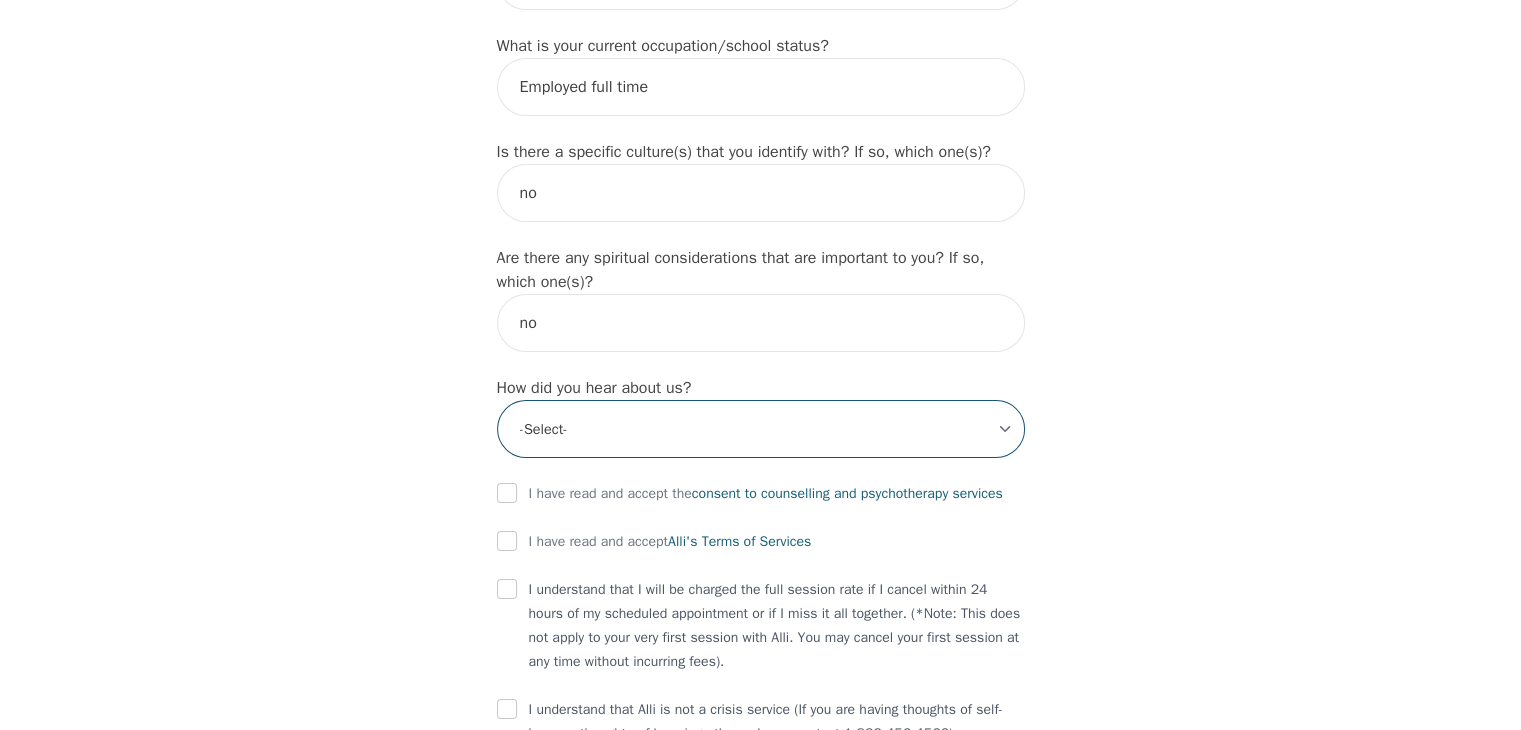 select on "Other" 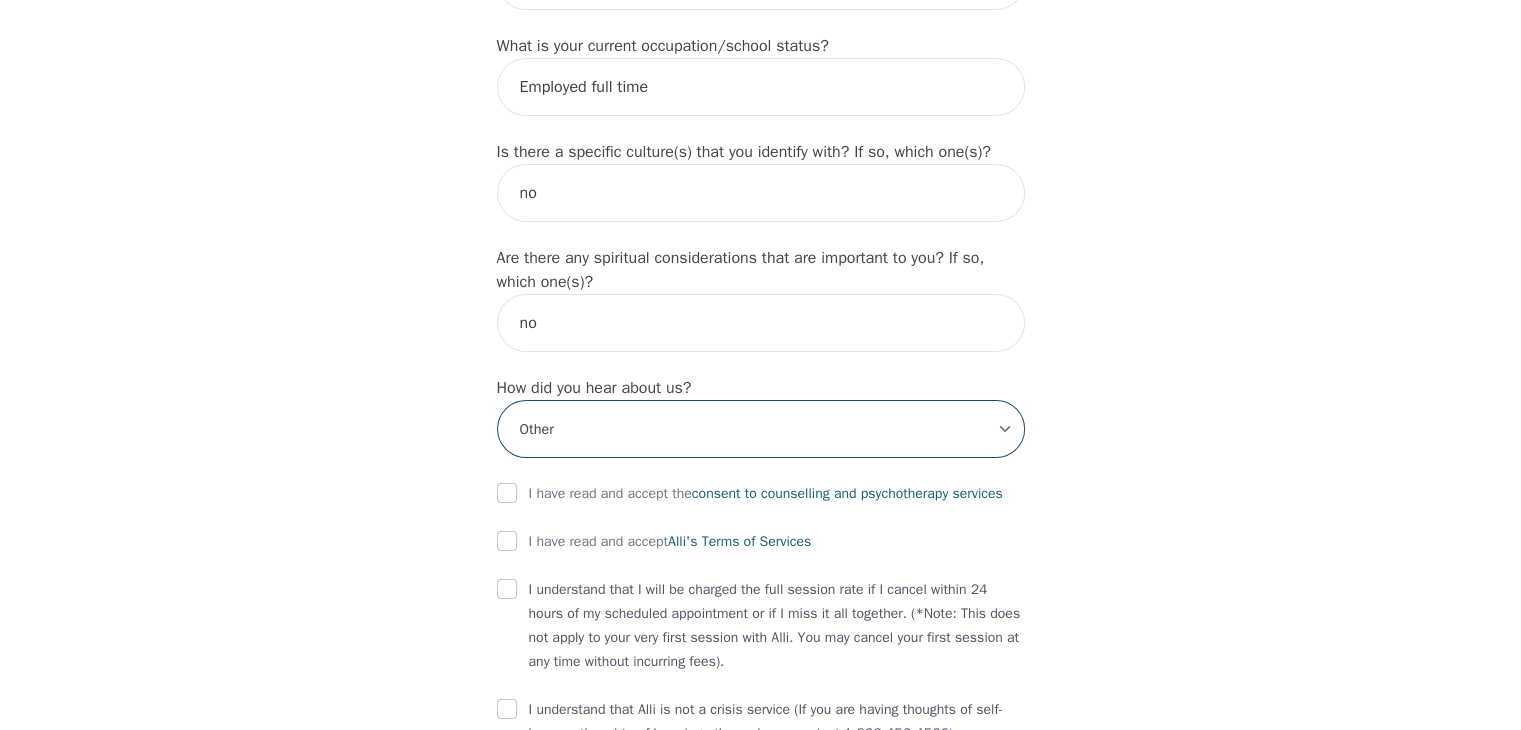 click on "-Select- Physician/Specialist Friend Facebook Instagram Google Search Google Ads Facebook/Instagram Ads Other" at bounding box center (761, 429) 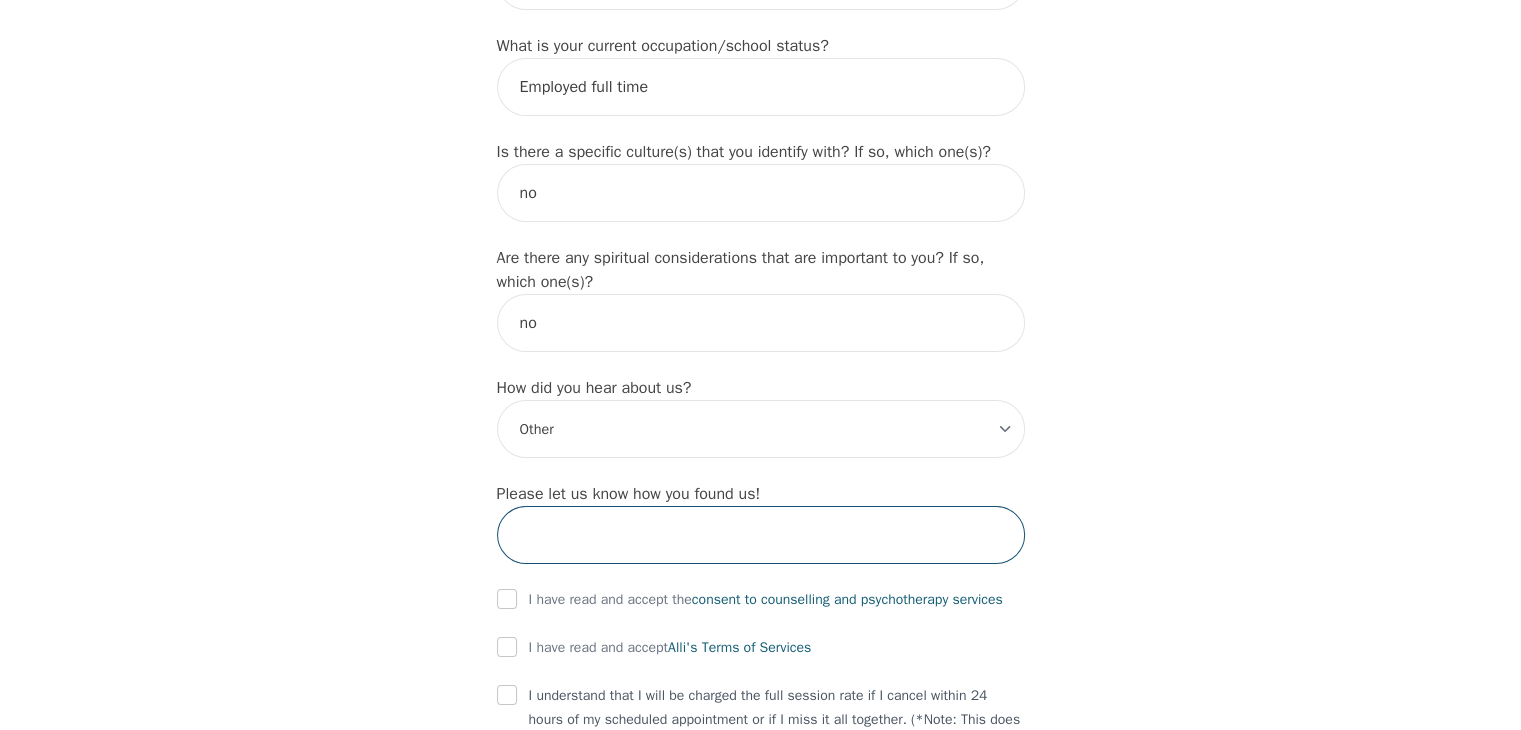 click at bounding box center (761, 535) 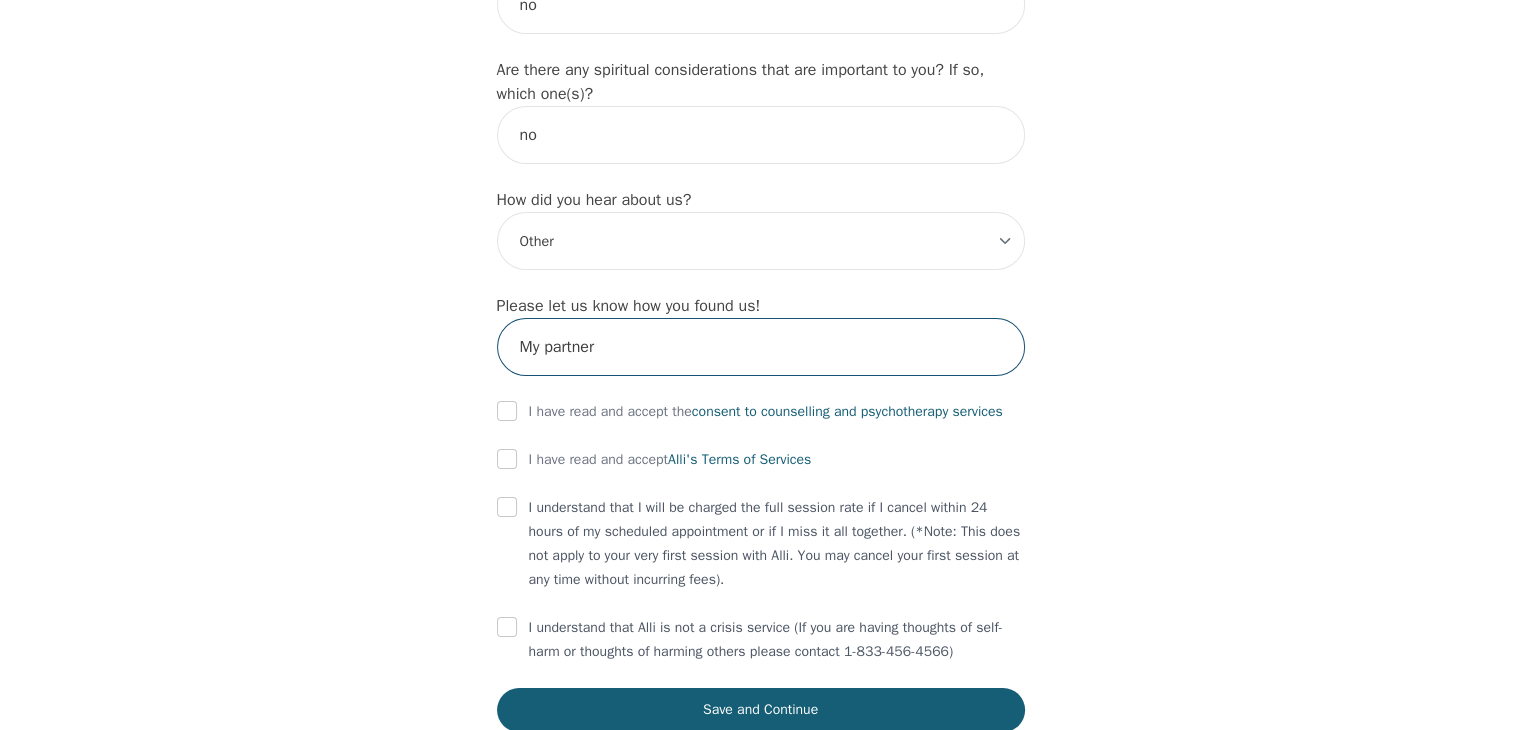 scroll, scrollTop: 2300, scrollLeft: 0, axis: vertical 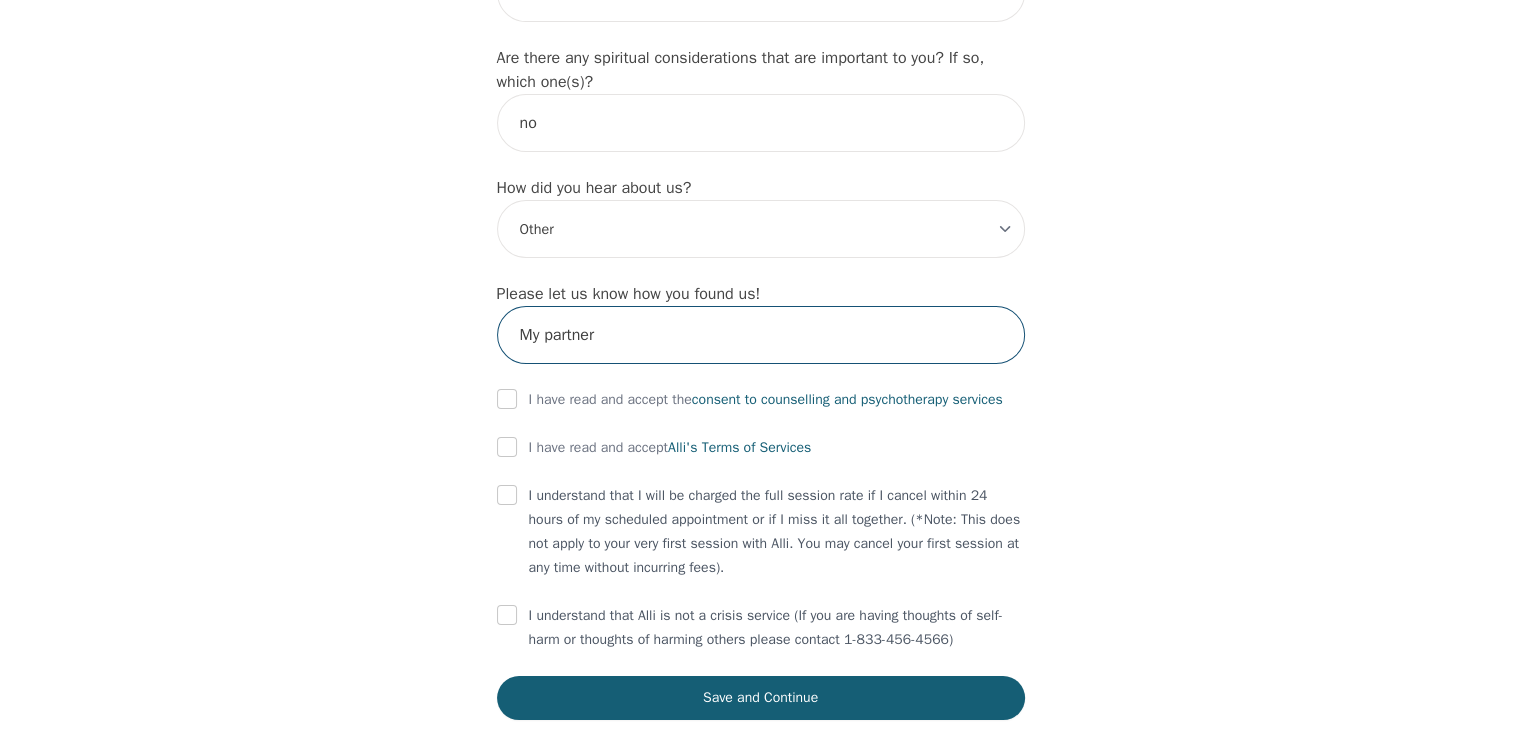type on "My partner" 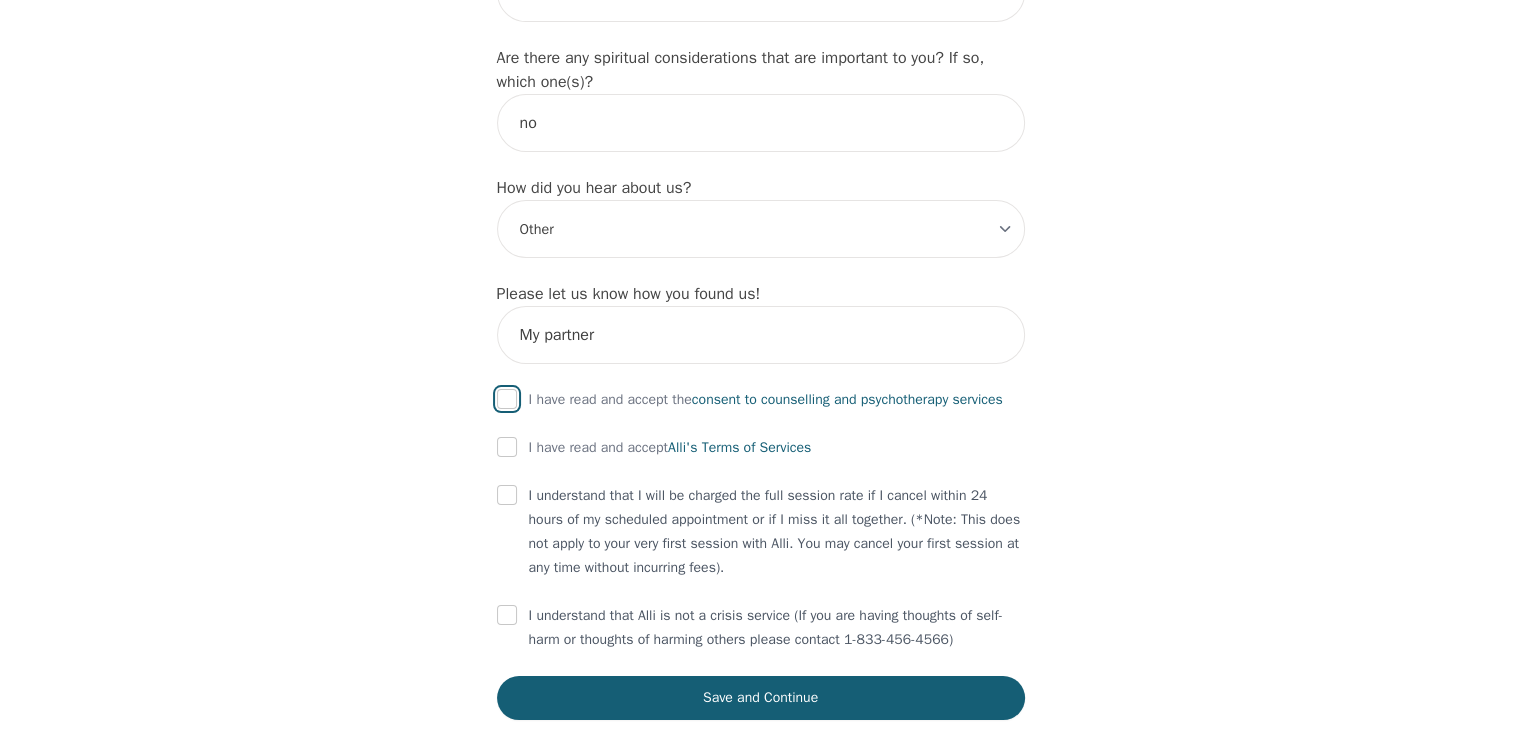 click at bounding box center (507, 399) 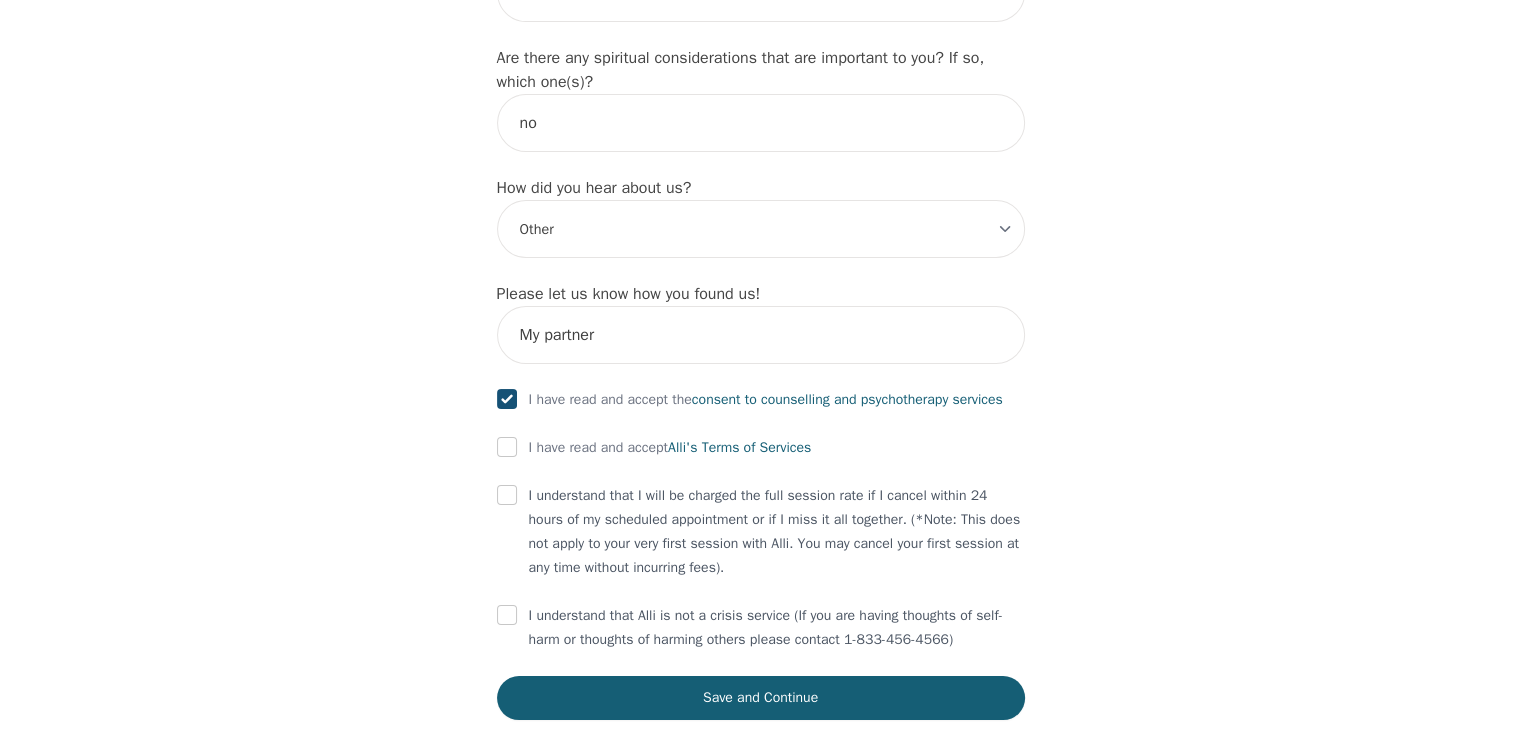 checkbox on "true" 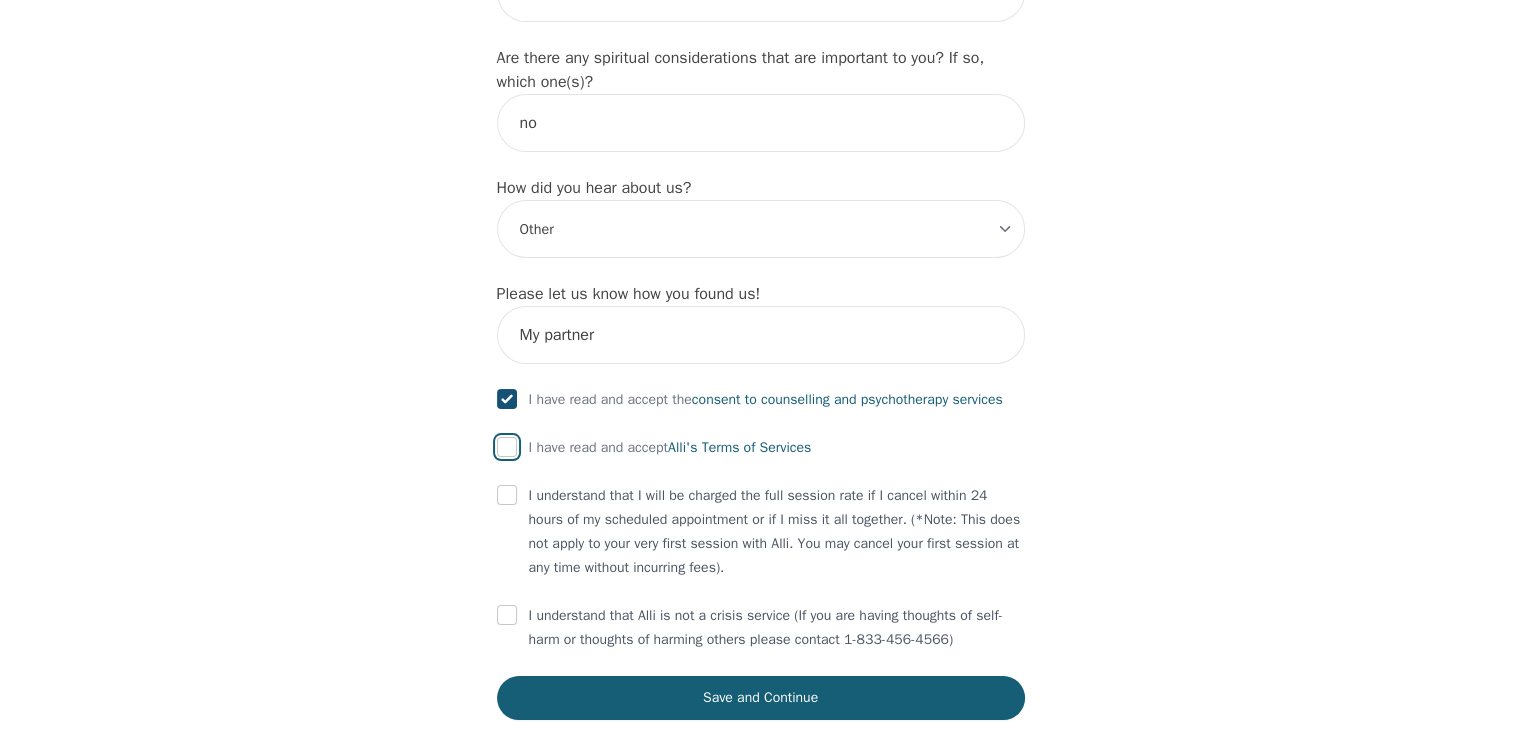 click at bounding box center [507, 447] 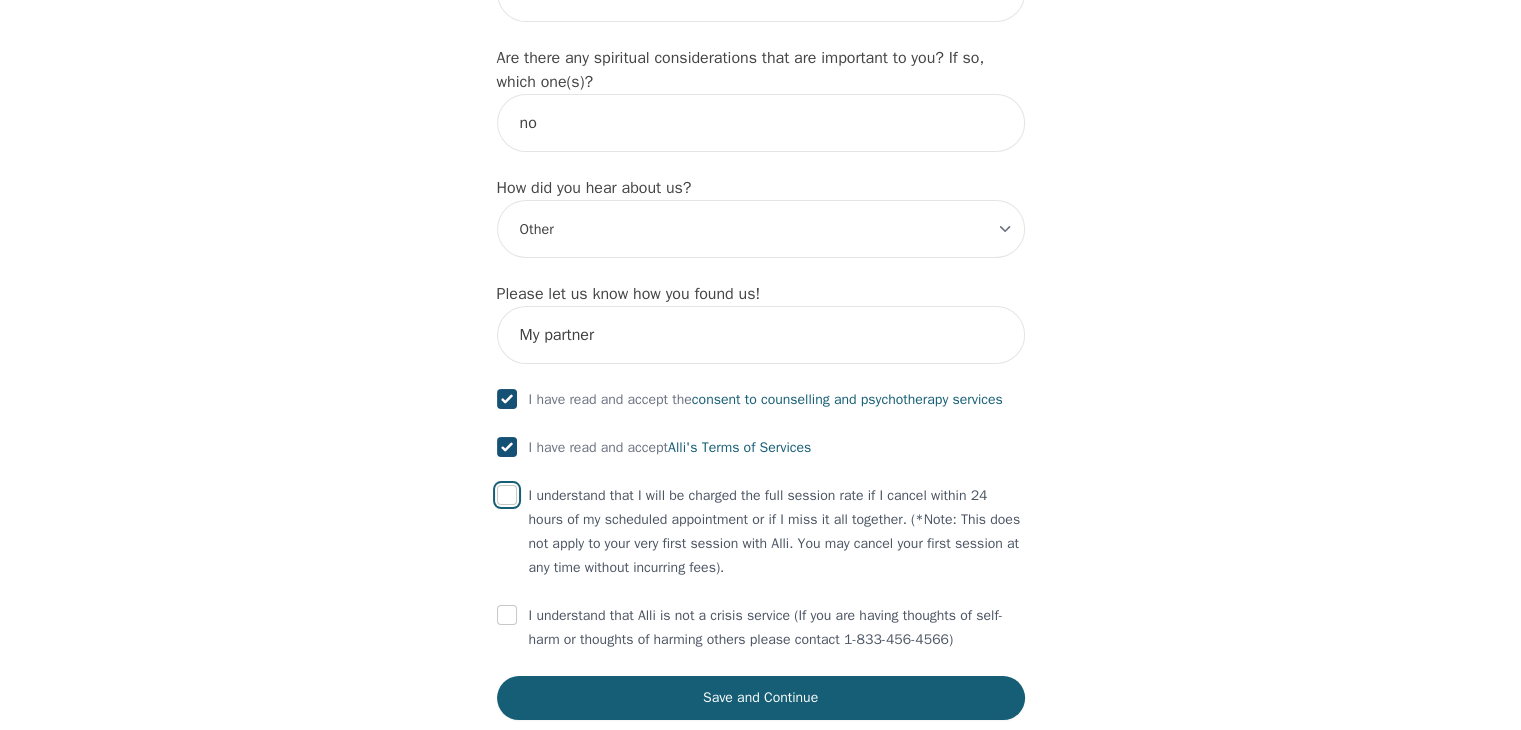 click at bounding box center [507, 495] 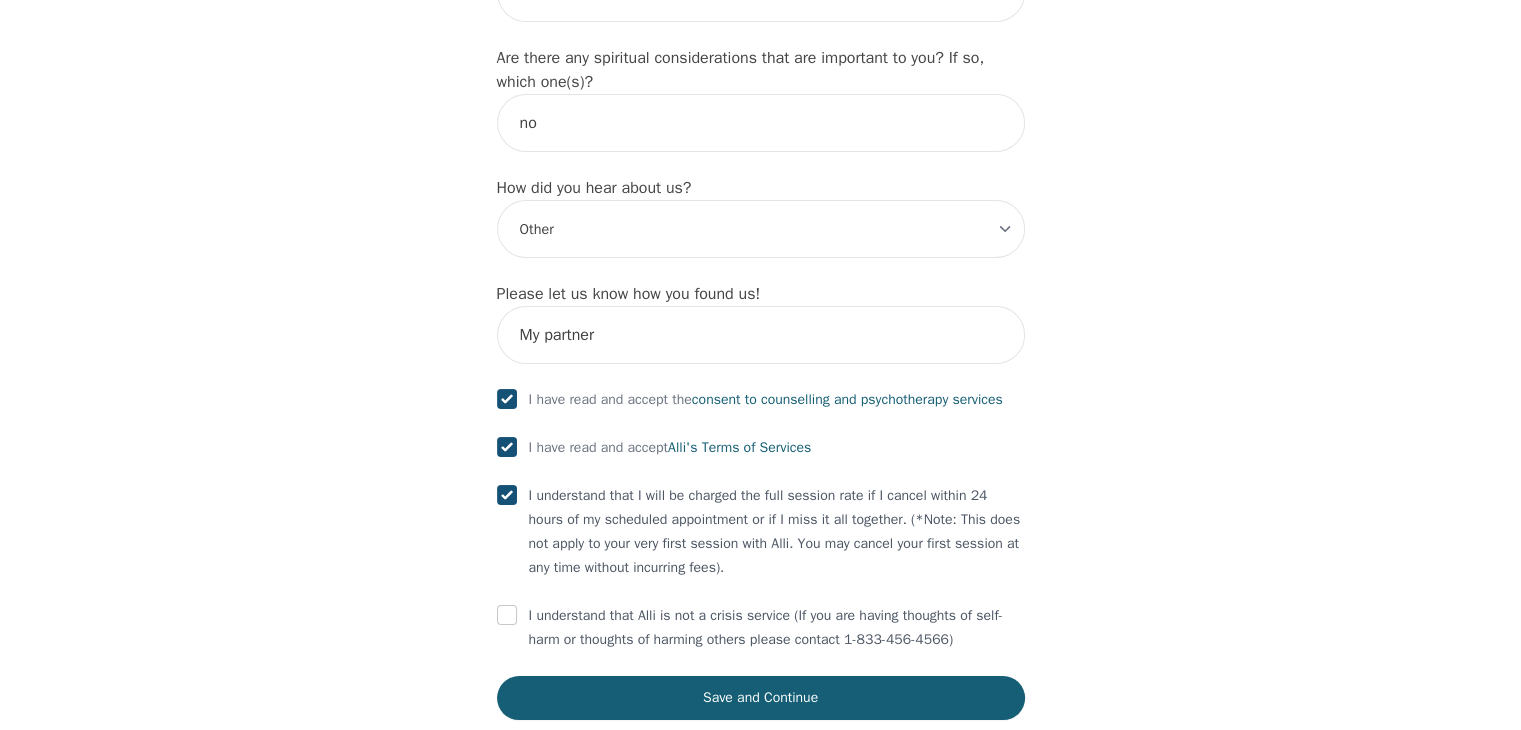 checkbox on "true" 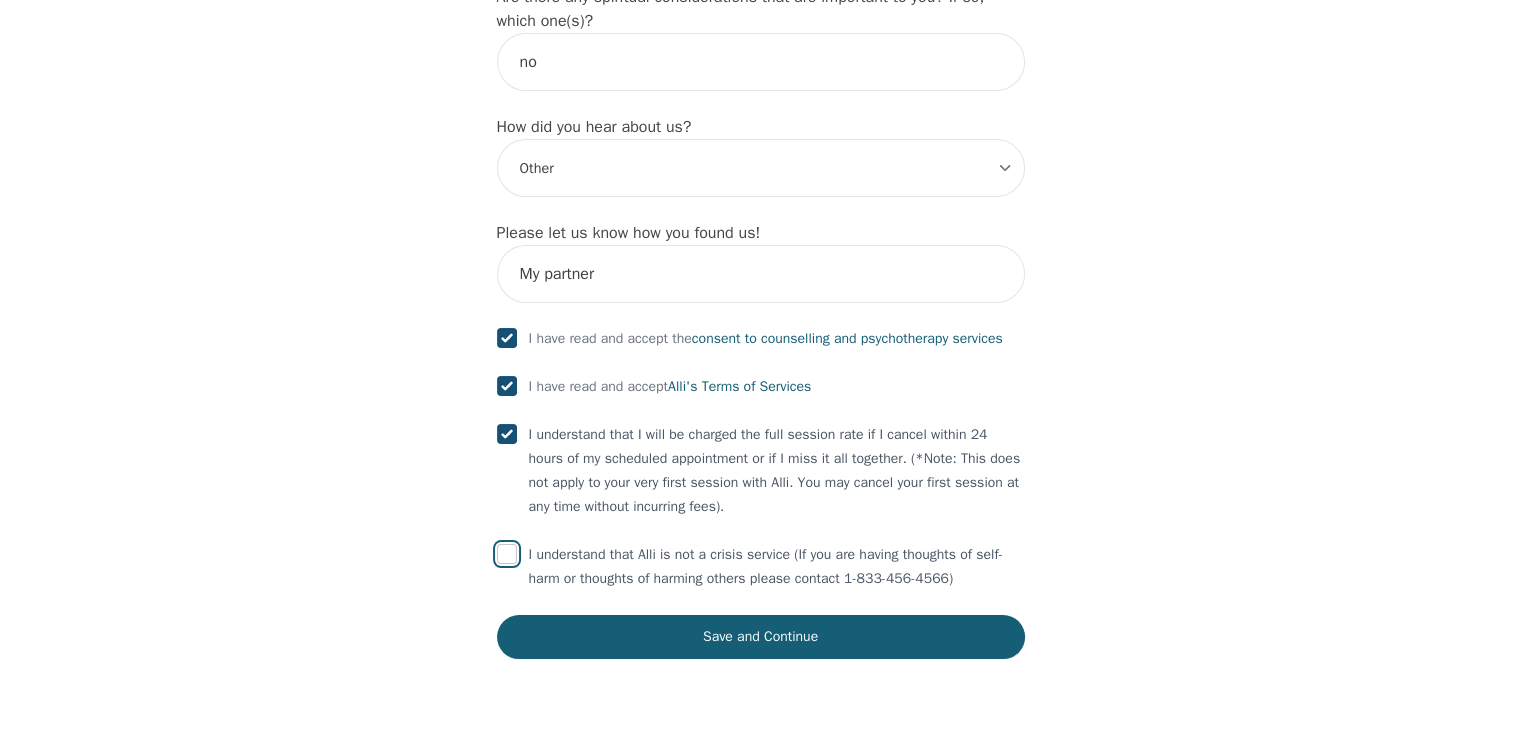 click at bounding box center (507, 554) 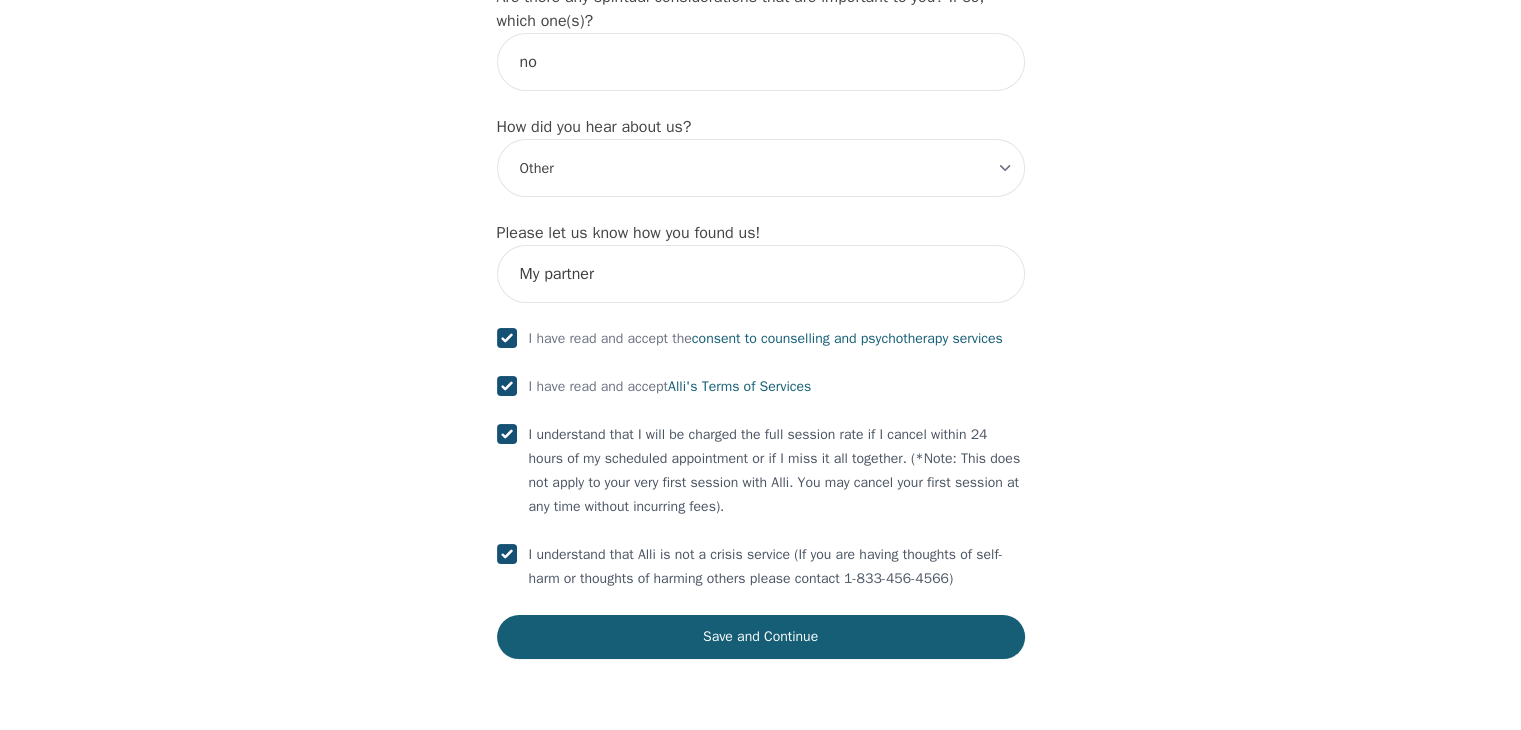 checkbox on "true" 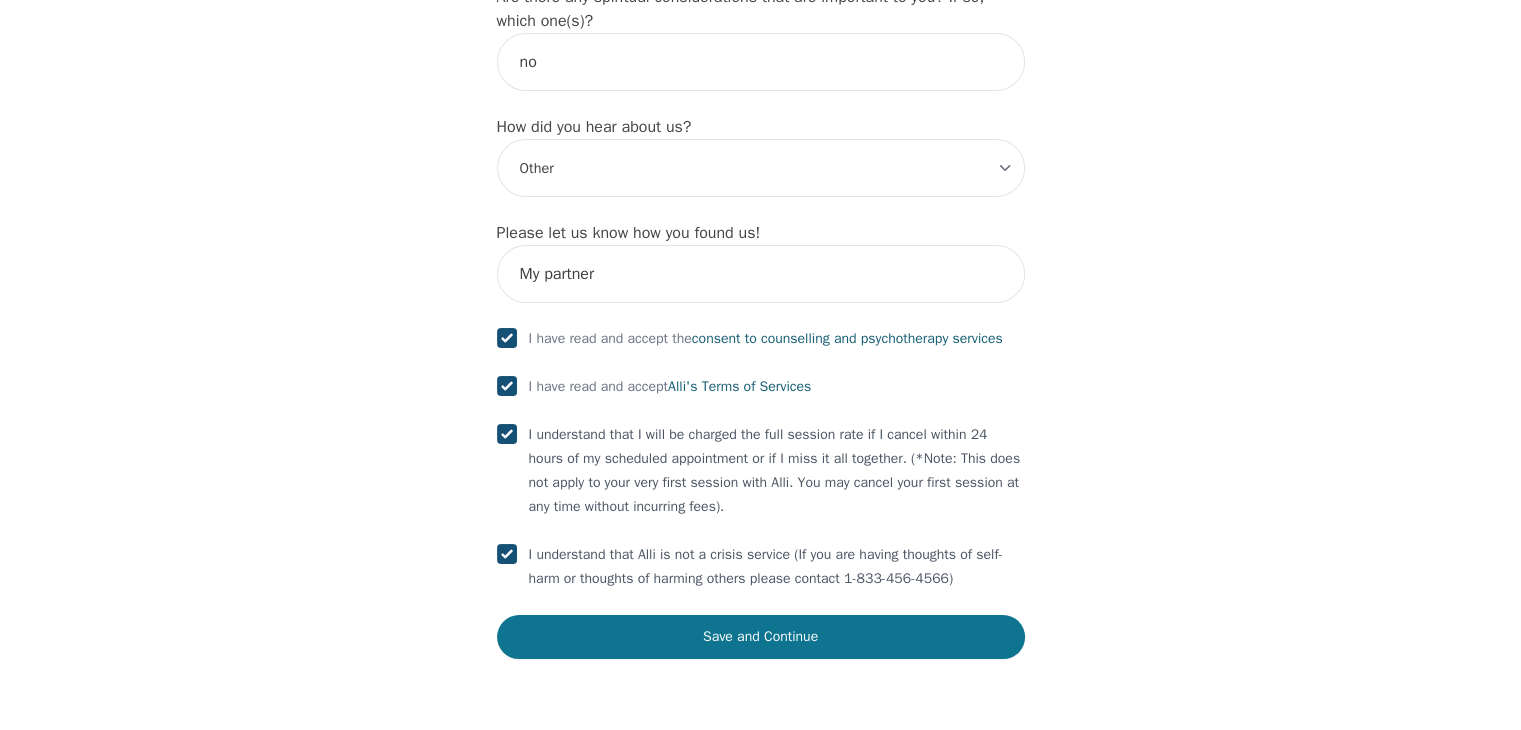 click on "Save and Continue" at bounding box center [761, 637] 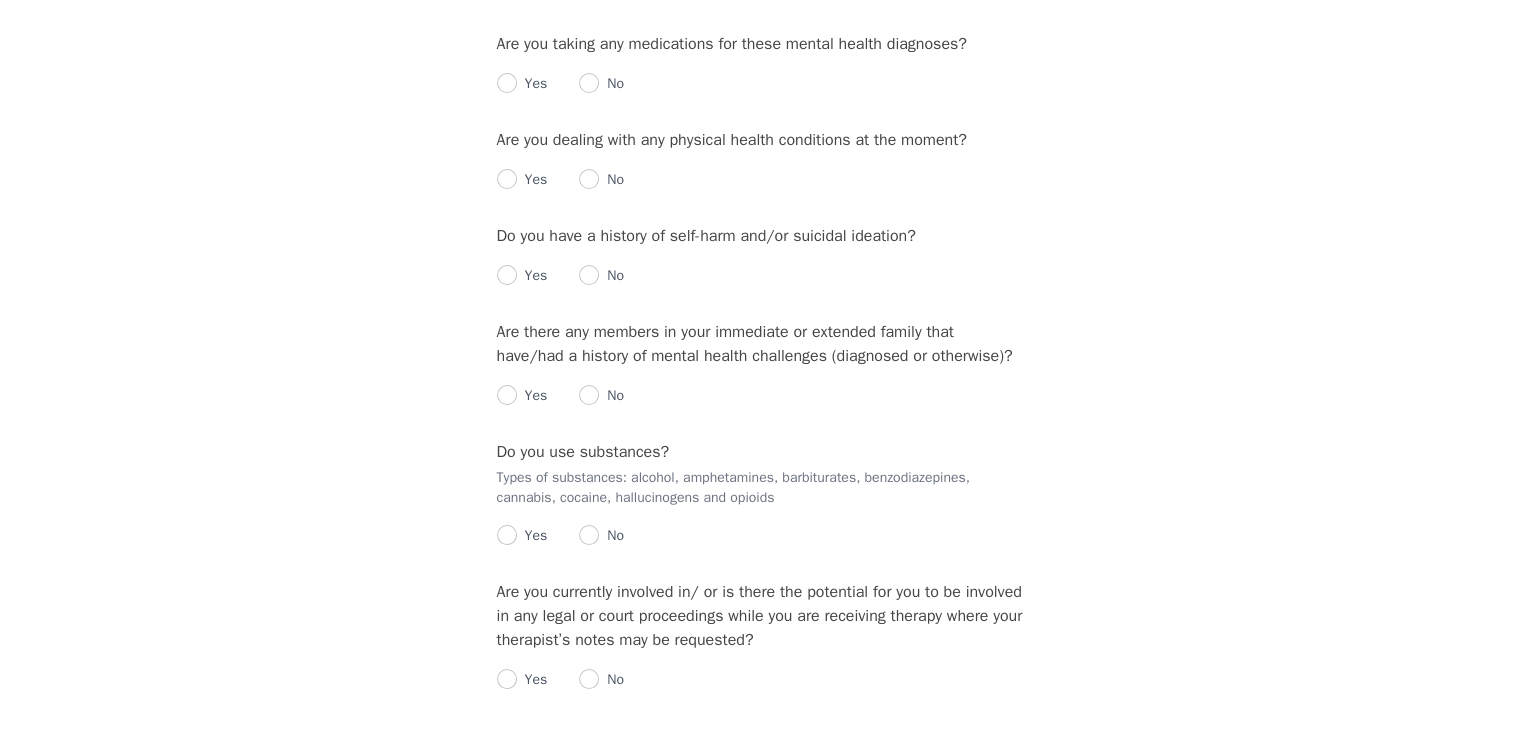 scroll, scrollTop: 0, scrollLeft: 0, axis: both 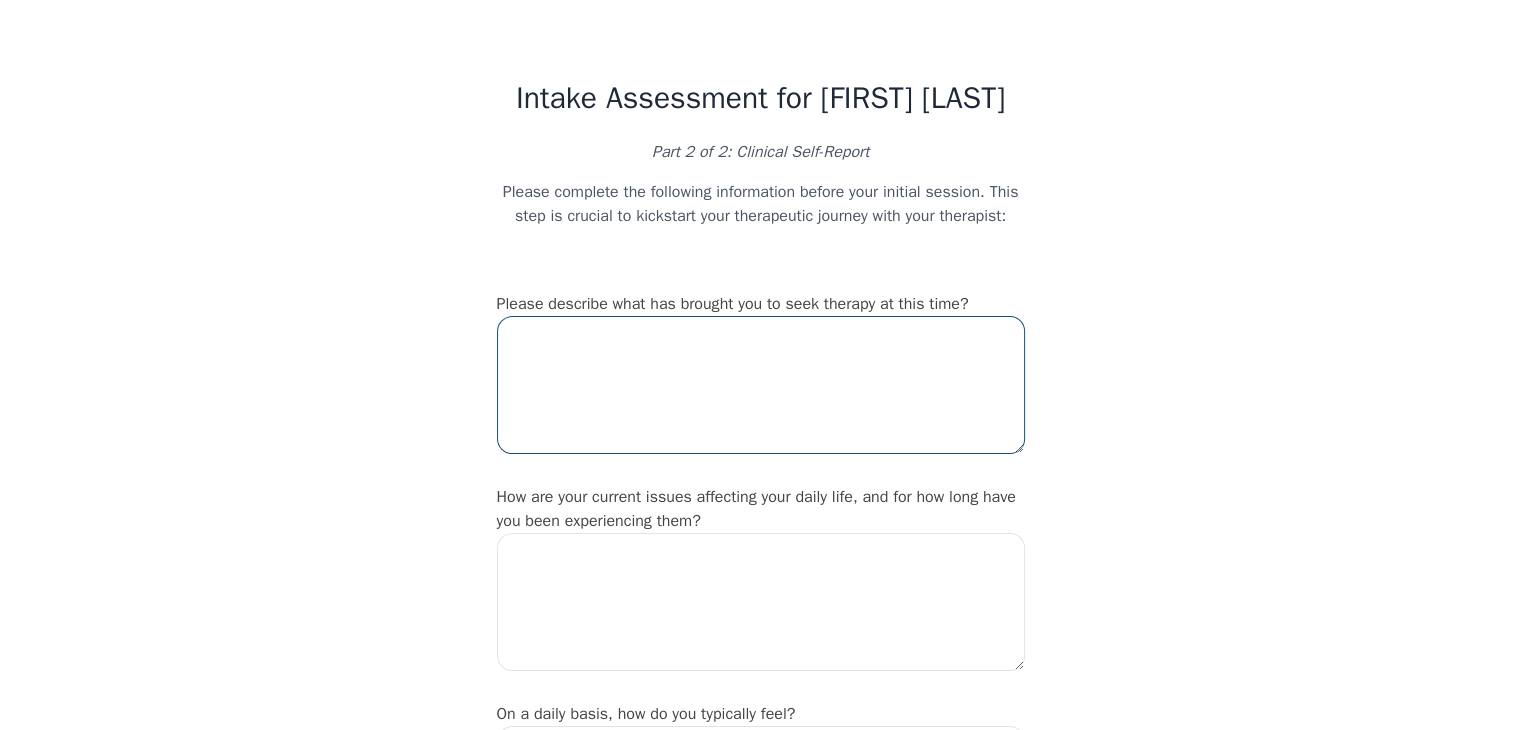 click at bounding box center [761, 385] 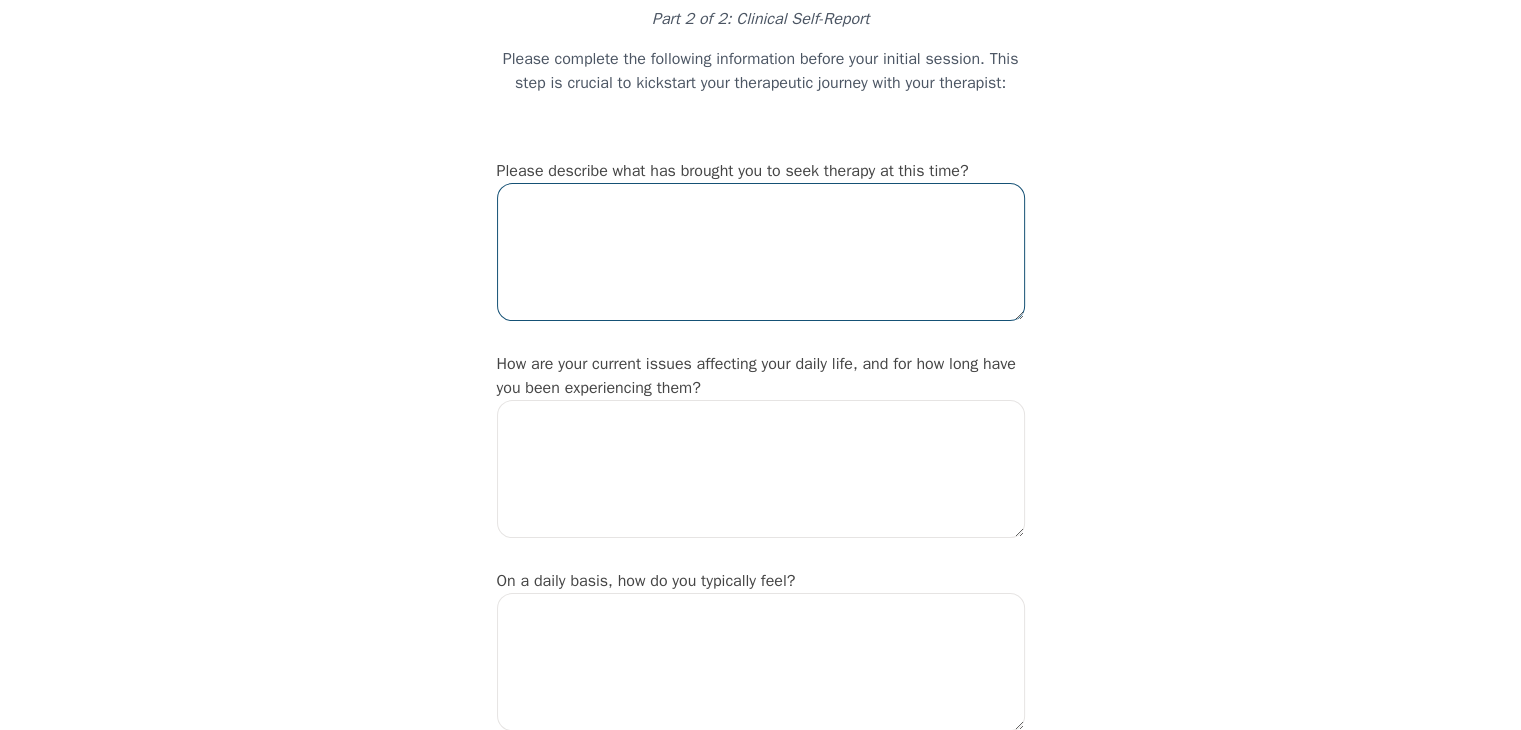 scroll, scrollTop: 0, scrollLeft: 0, axis: both 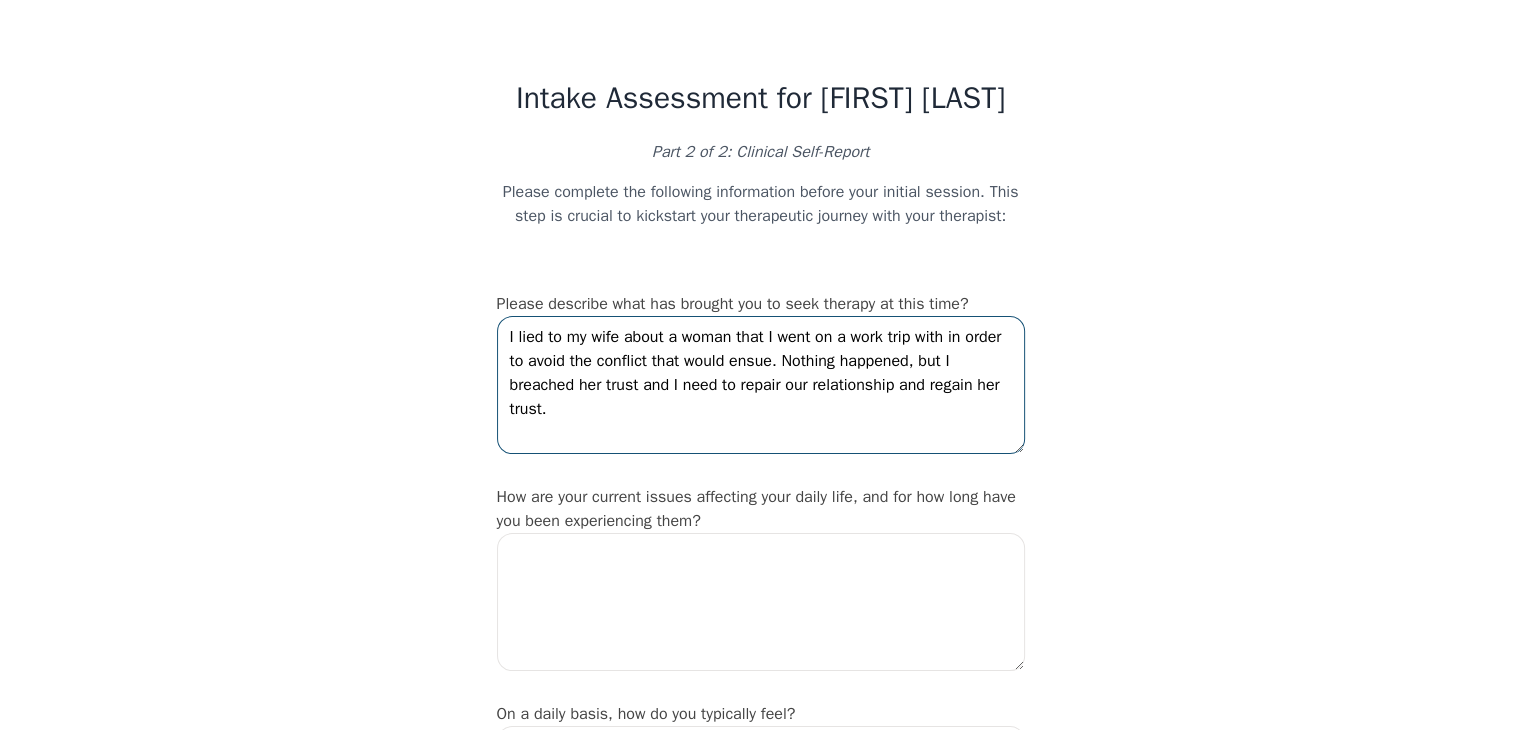 click on "I lied to my wife about a woman that I went on a work trip with in order to avoid the conflict that would ensue. Nothing happened, but I breached her trust and I need to repair our relationship and regain her trust." at bounding box center (761, 385) 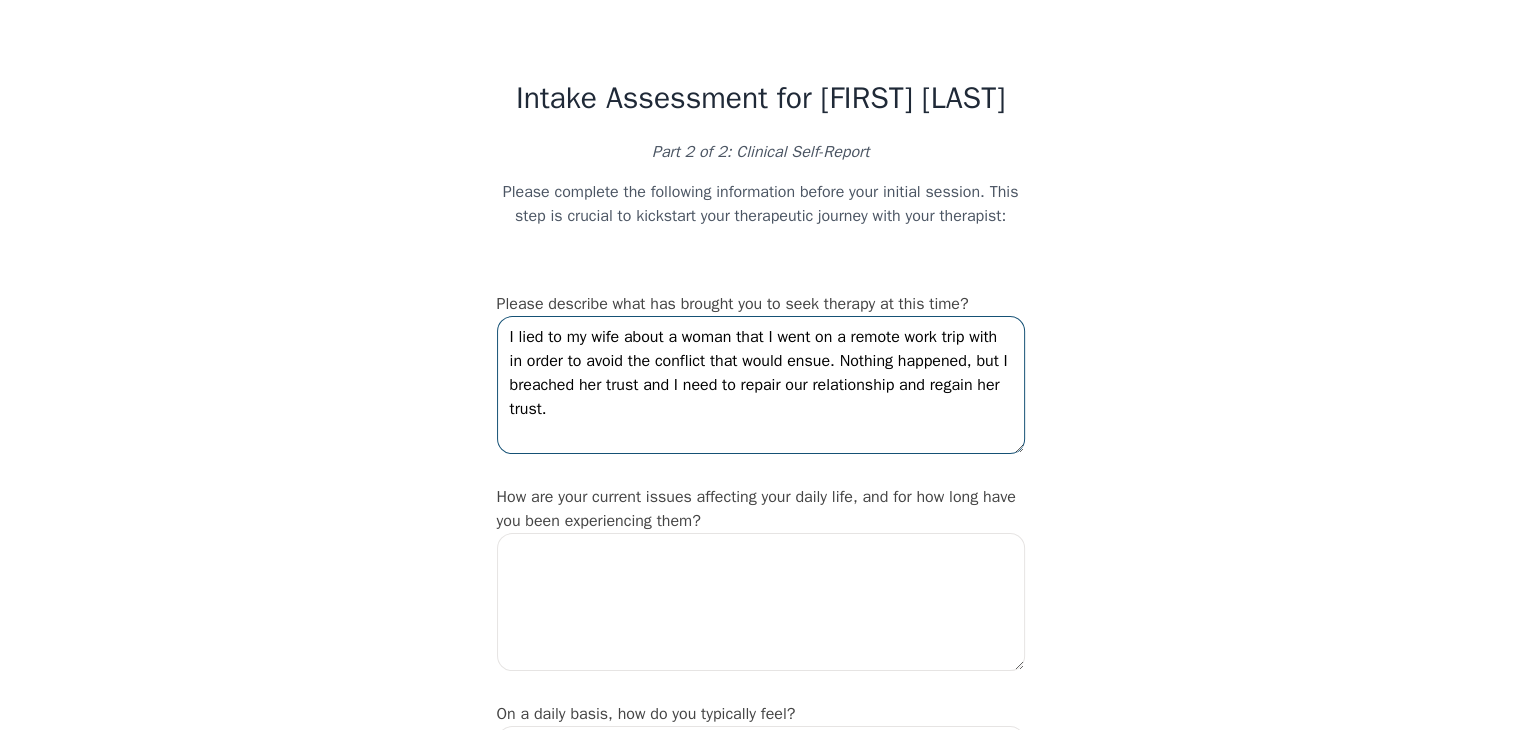click on "I lied to my wife about a woman that I went on a remote work trip with in order to avoid the conflict that would ensue. Nothing happened, but I breached her trust and I need to repair our relationship and regain her trust." at bounding box center (761, 385) 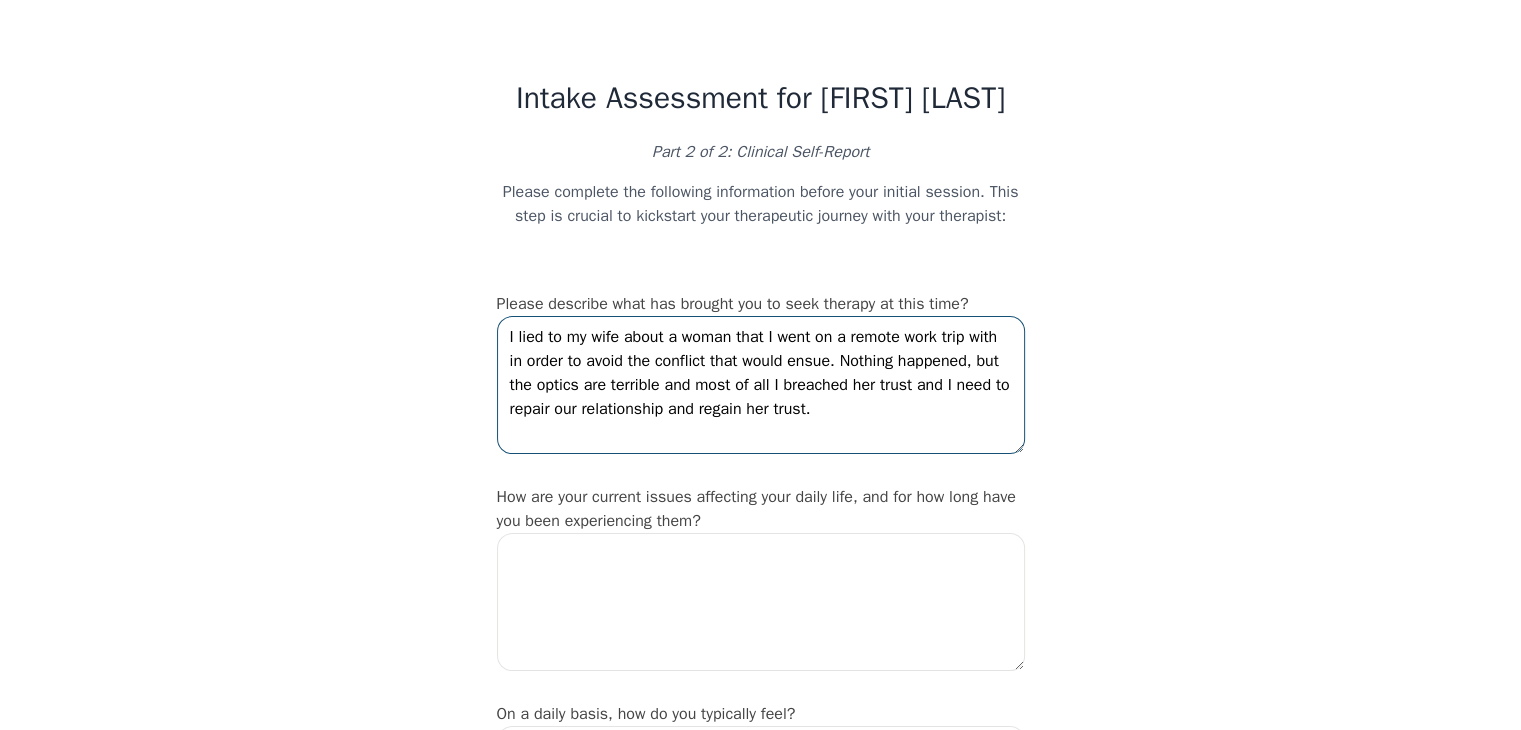 click on "I lied to my wife about a woman that I went on a remote work trip with in order to avoid the conflict that would ensue. Nothing happened, but the optics are terrible and most of all I breached her trust and I need to repair our relationship and regain her trust." at bounding box center (761, 385) 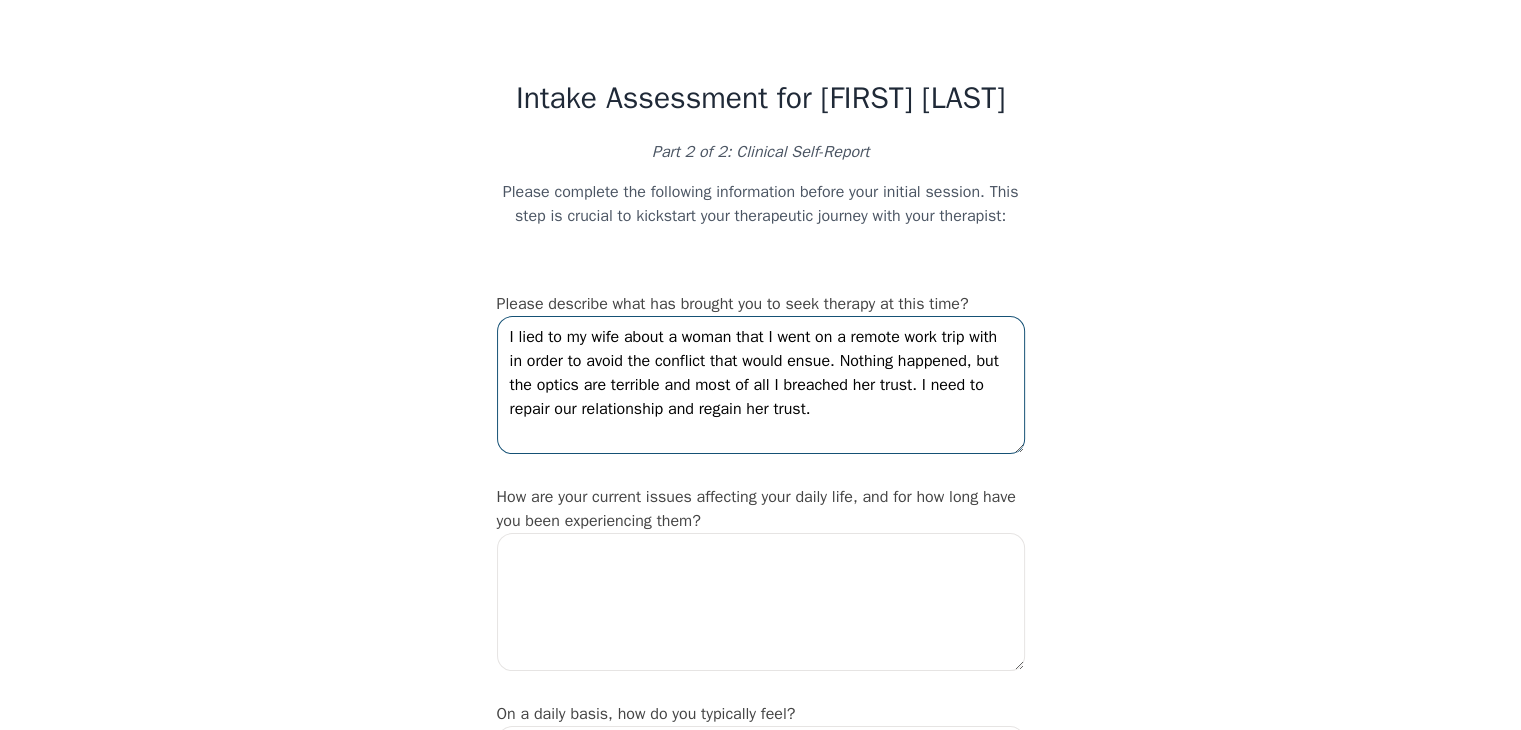 click on "I lied to my wife about a woman that I went on a remote work trip with in order to avoid the conflict that would ensue. Nothing happened, but  the optics are terrible and most of all I breached her trust. I need to repair our relationship and regain her trust." at bounding box center [761, 385] 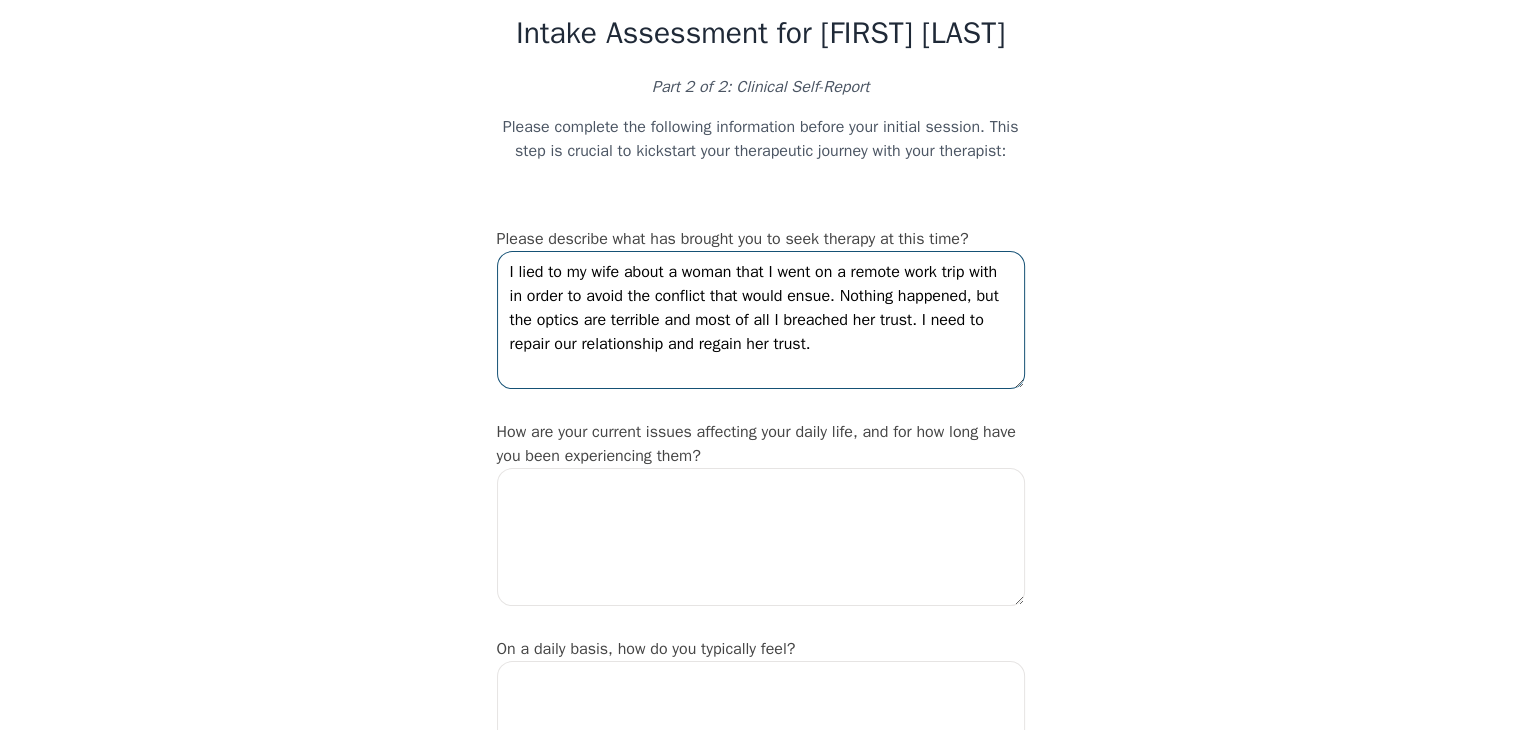 scroll, scrollTop: 100, scrollLeft: 0, axis: vertical 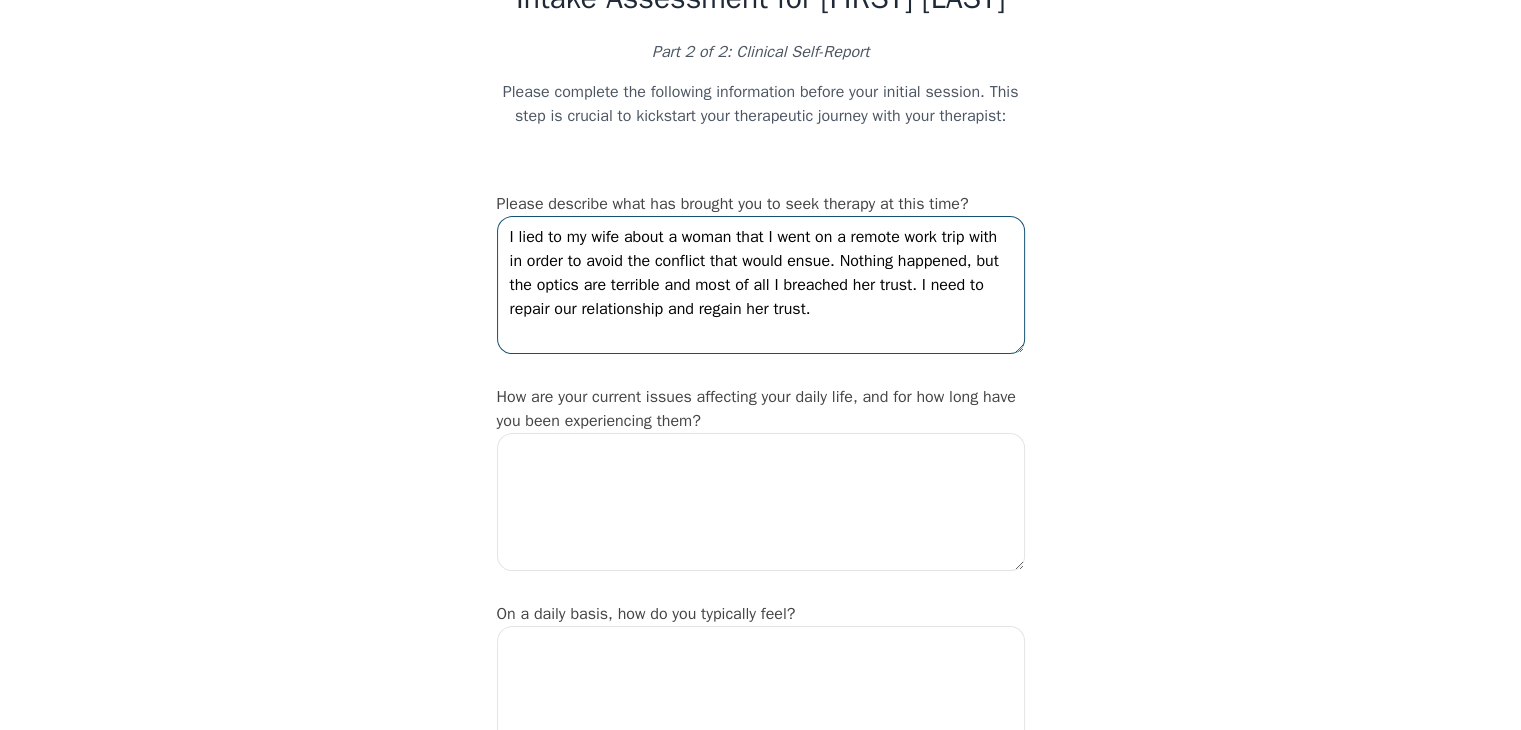 type on "I lied to my wife about a woman that I went on a remote work trip with in order to avoid the conflict that would ensue. Nothing happened, but  the optics are terrible and most of all I breached her trust. I need to repair our relationship and regain her trust." 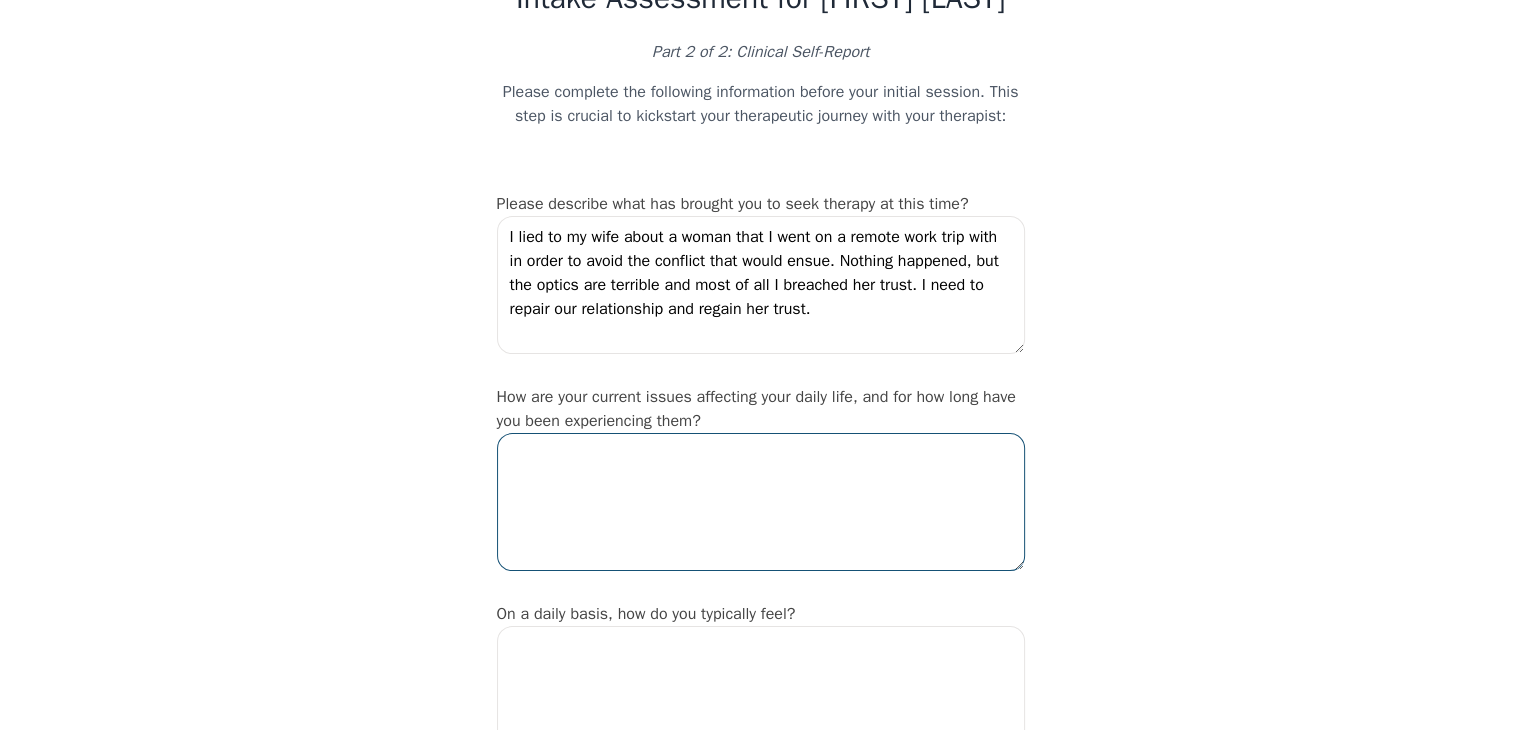 click at bounding box center [761, 502] 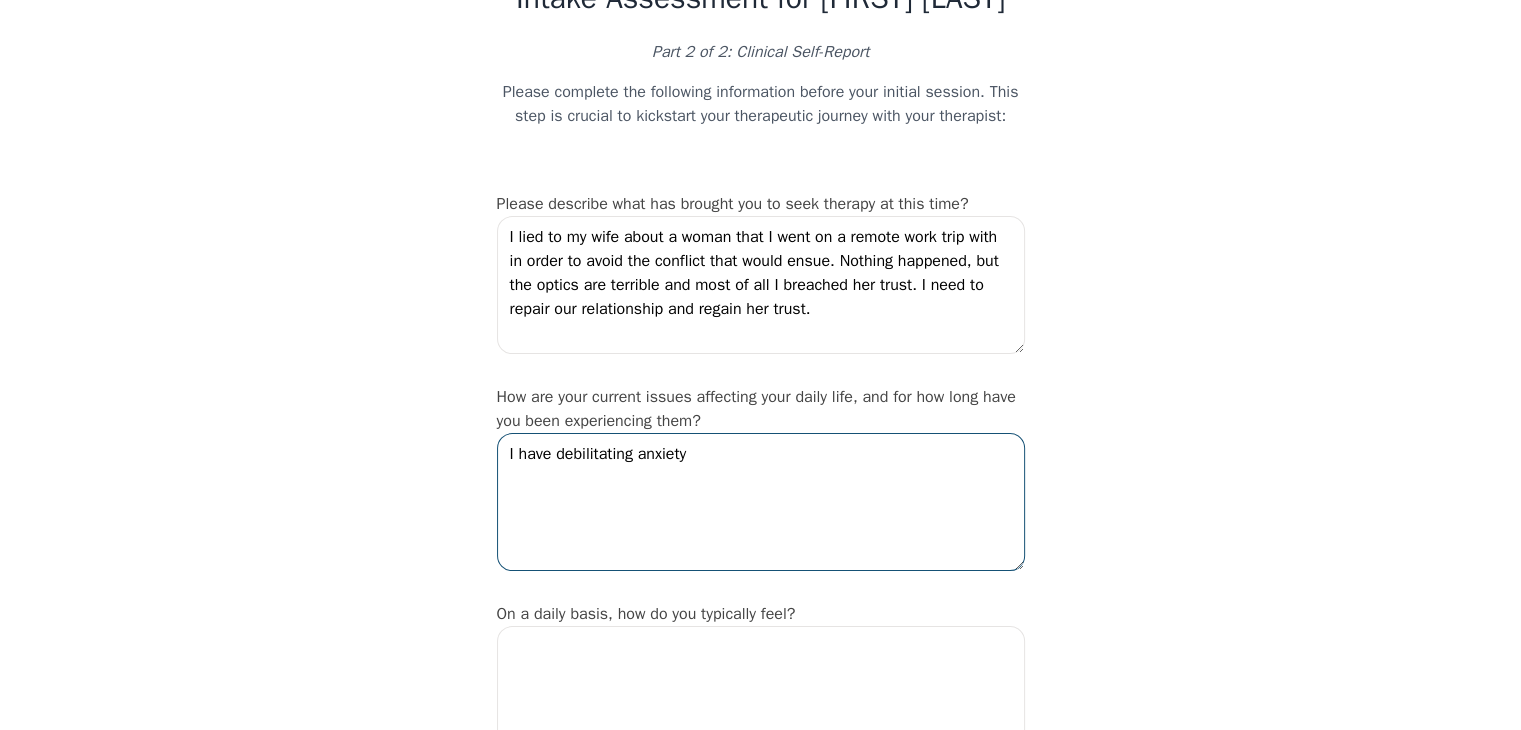 click on "I have debilitating anxiety" at bounding box center [761, 502] 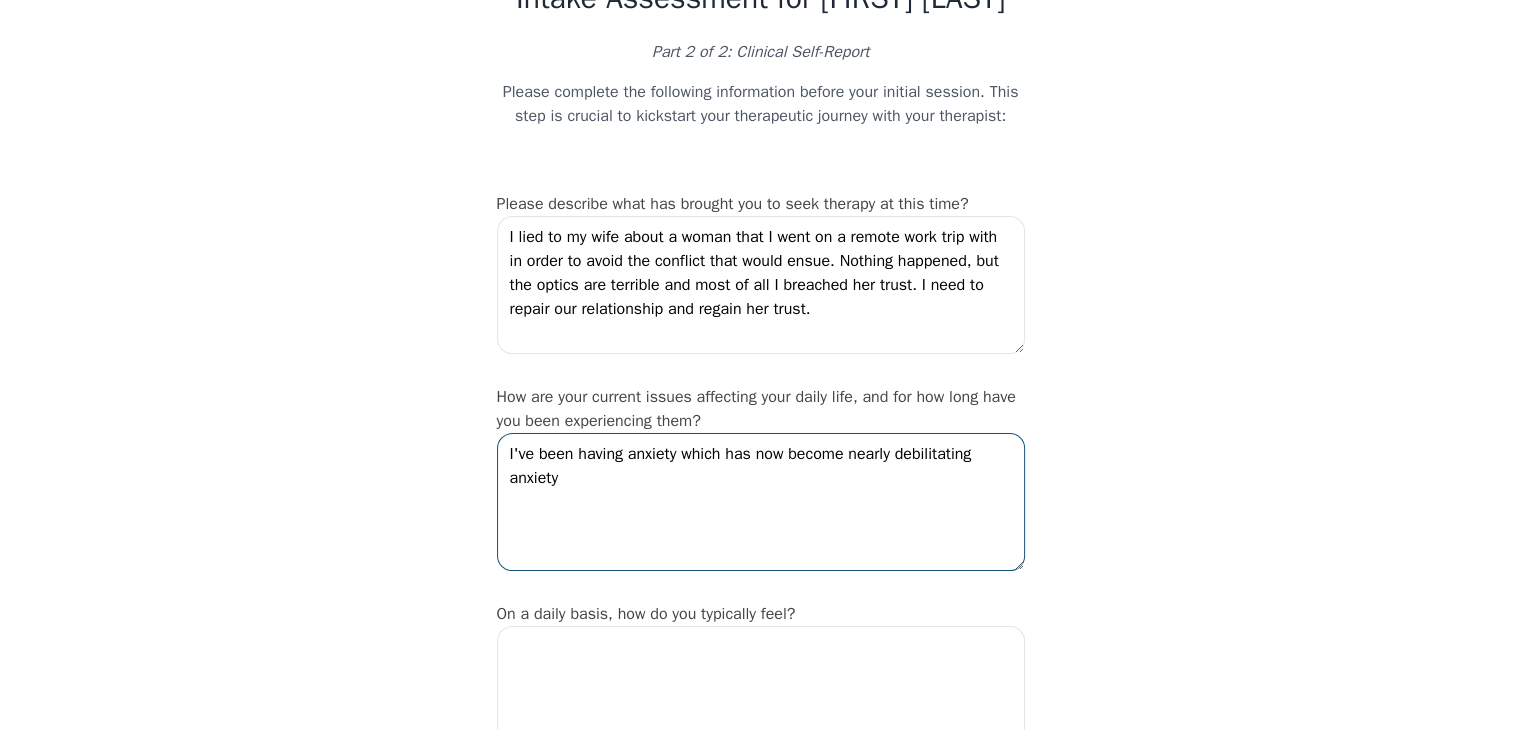 drag, startPoint x: 572, startPoint y: 488, endPoint x: 500, endPoint y: 476, distance: 72.99315 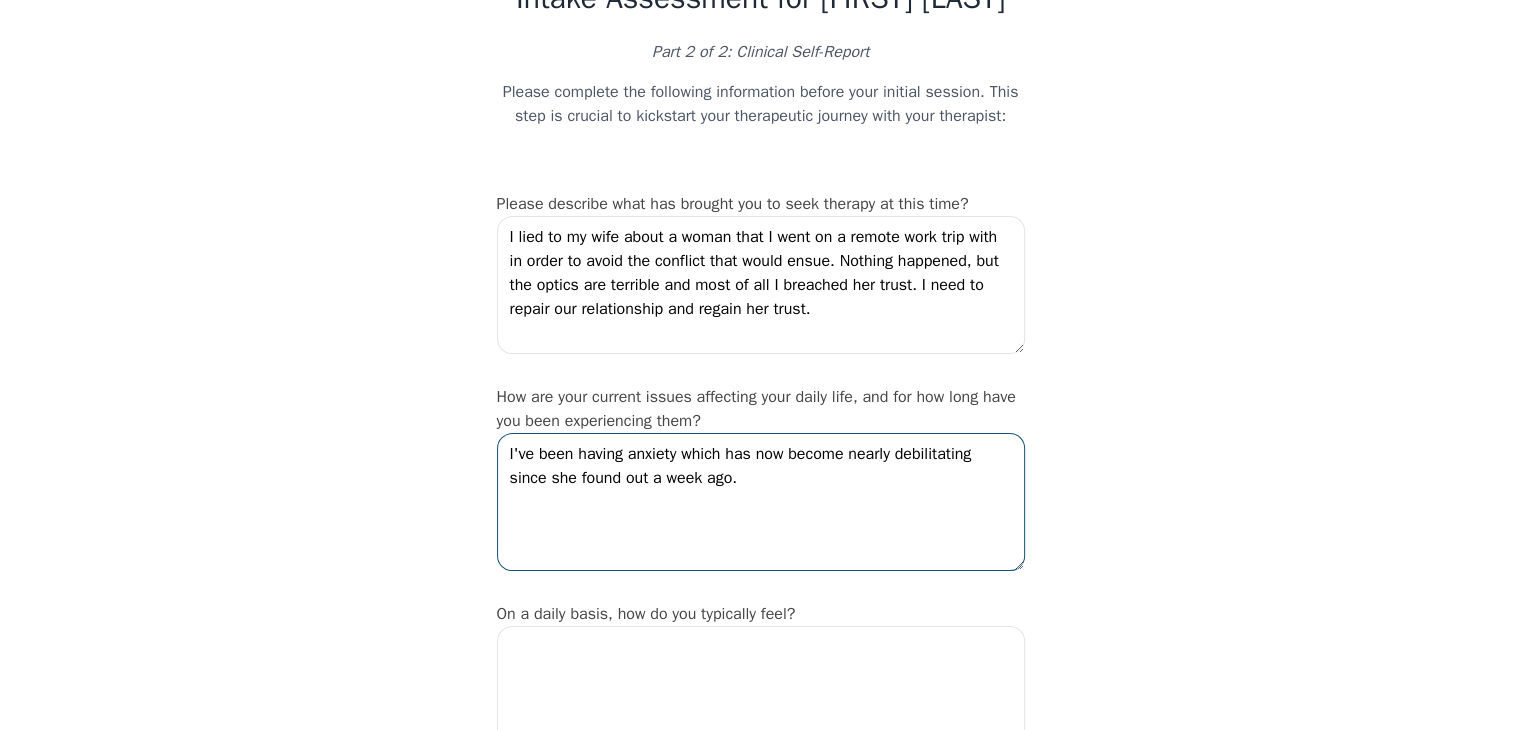 click on "I've been having anxiety which has now become nearly debilitating since she found out a week ago." at bounding box center [761, 502] 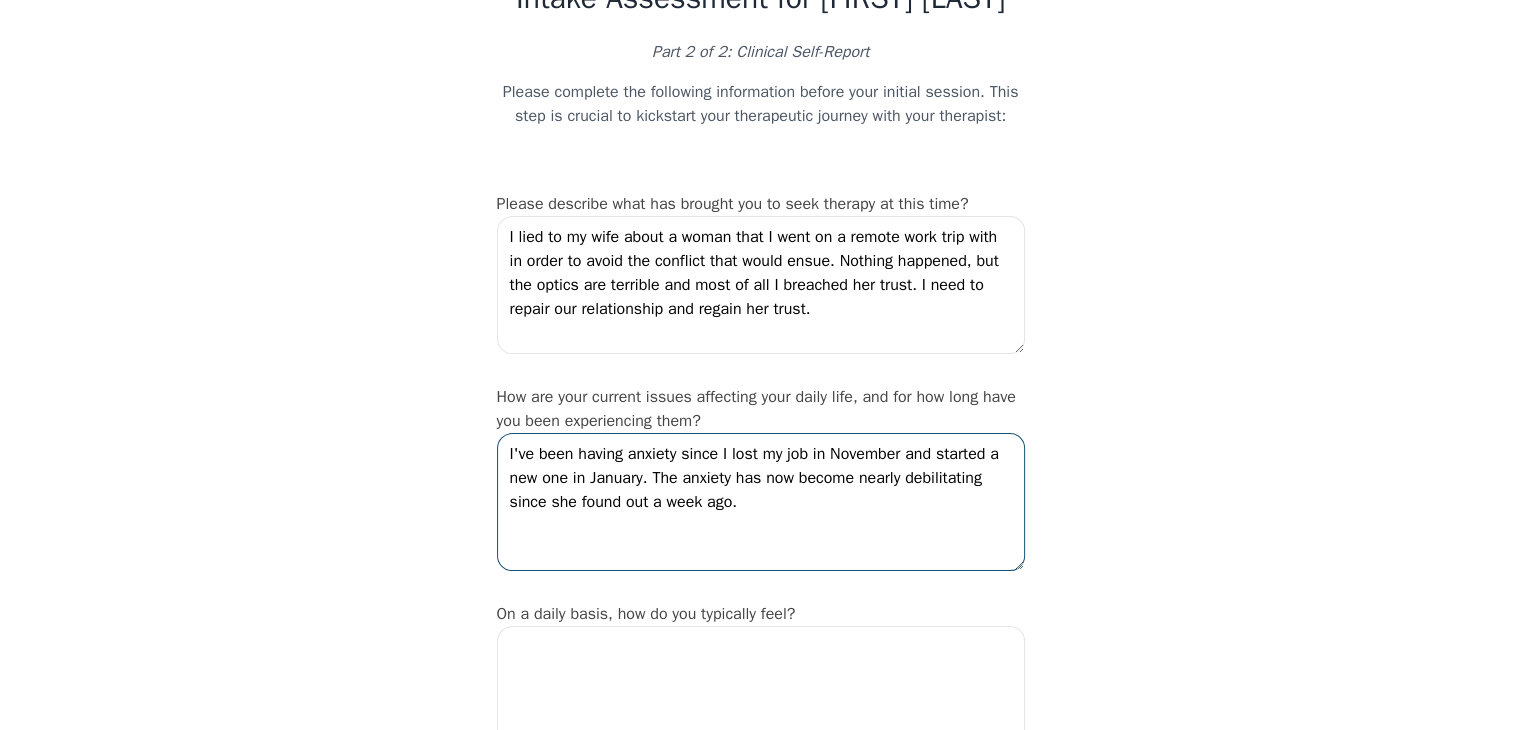 type on "I've been having anxiety since I lost my job in November and started a new one in January. The anxiety has now become nearly debilitating since she found out a week ago." 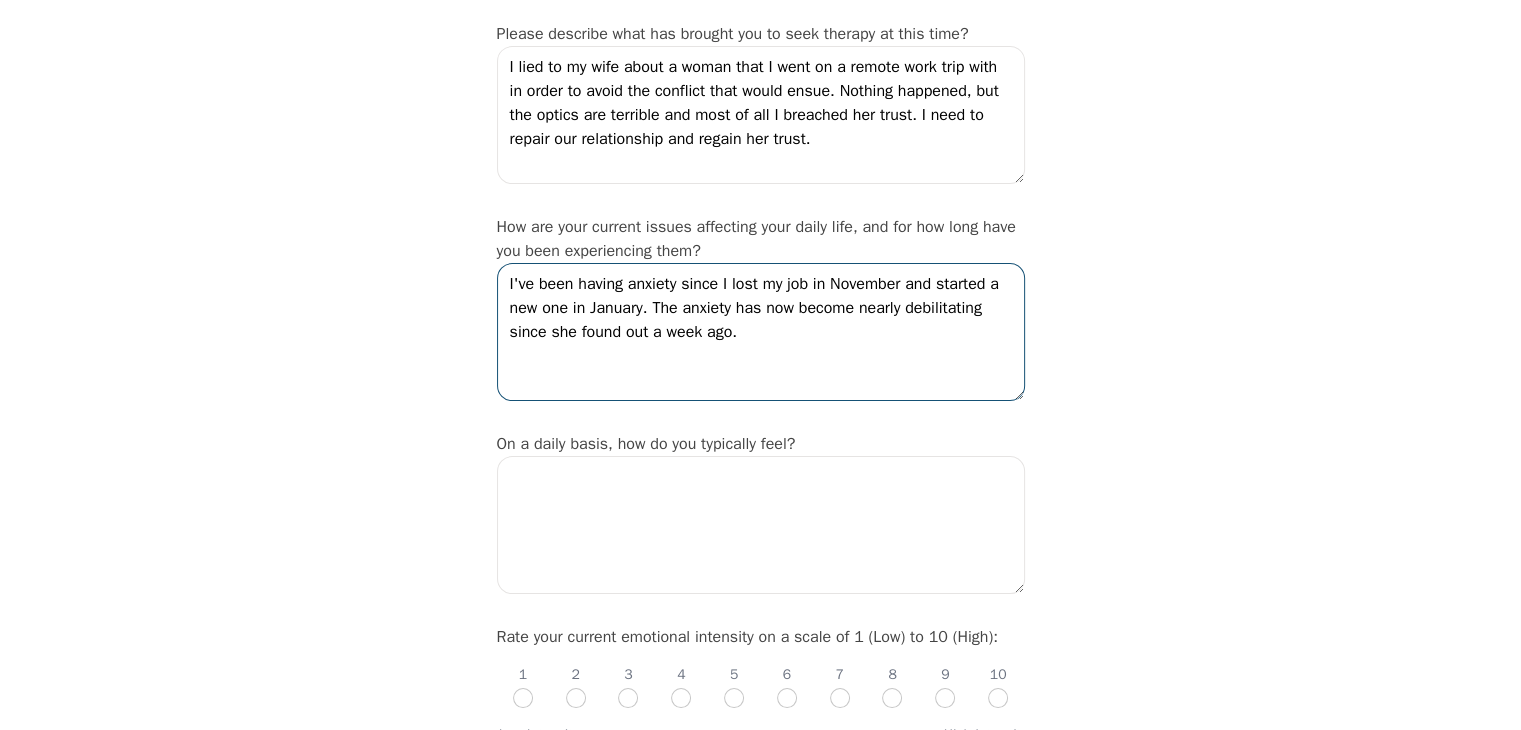 scroll, scrollTop: 400, scrollLeft: 0, axis: vertical 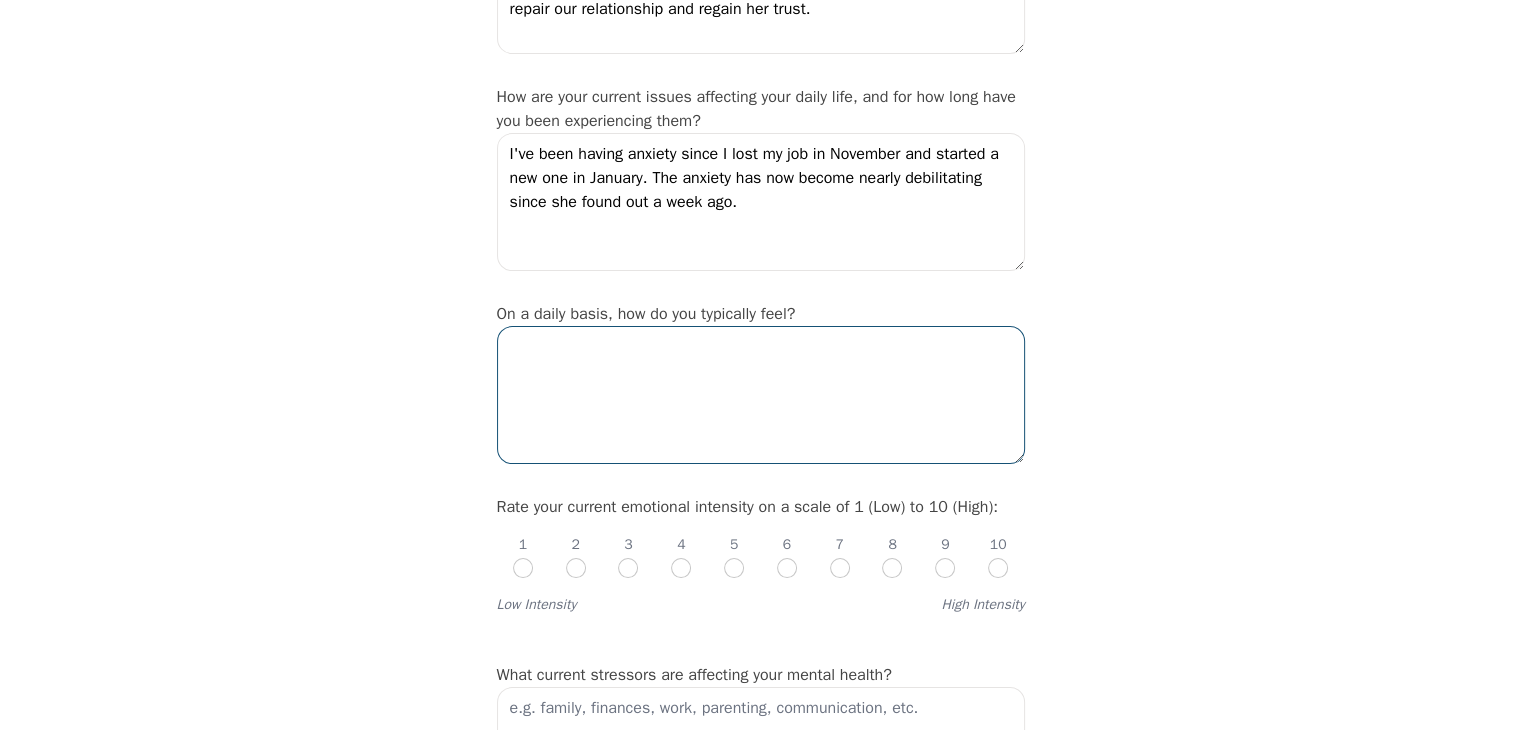 click at bounding box center (761, 395) 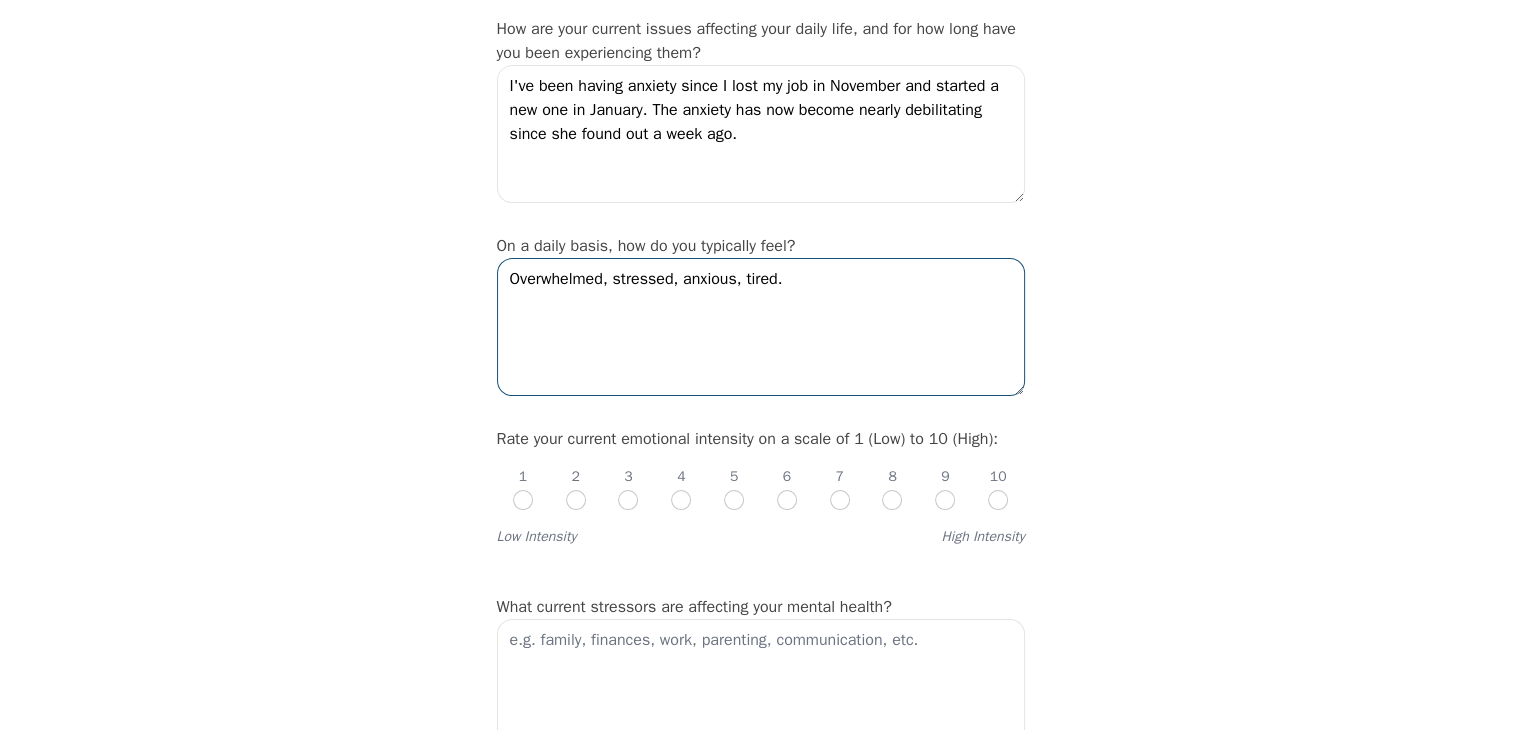 scroll, scrollTop: 500, scrollLeft: 0, axis: vertical 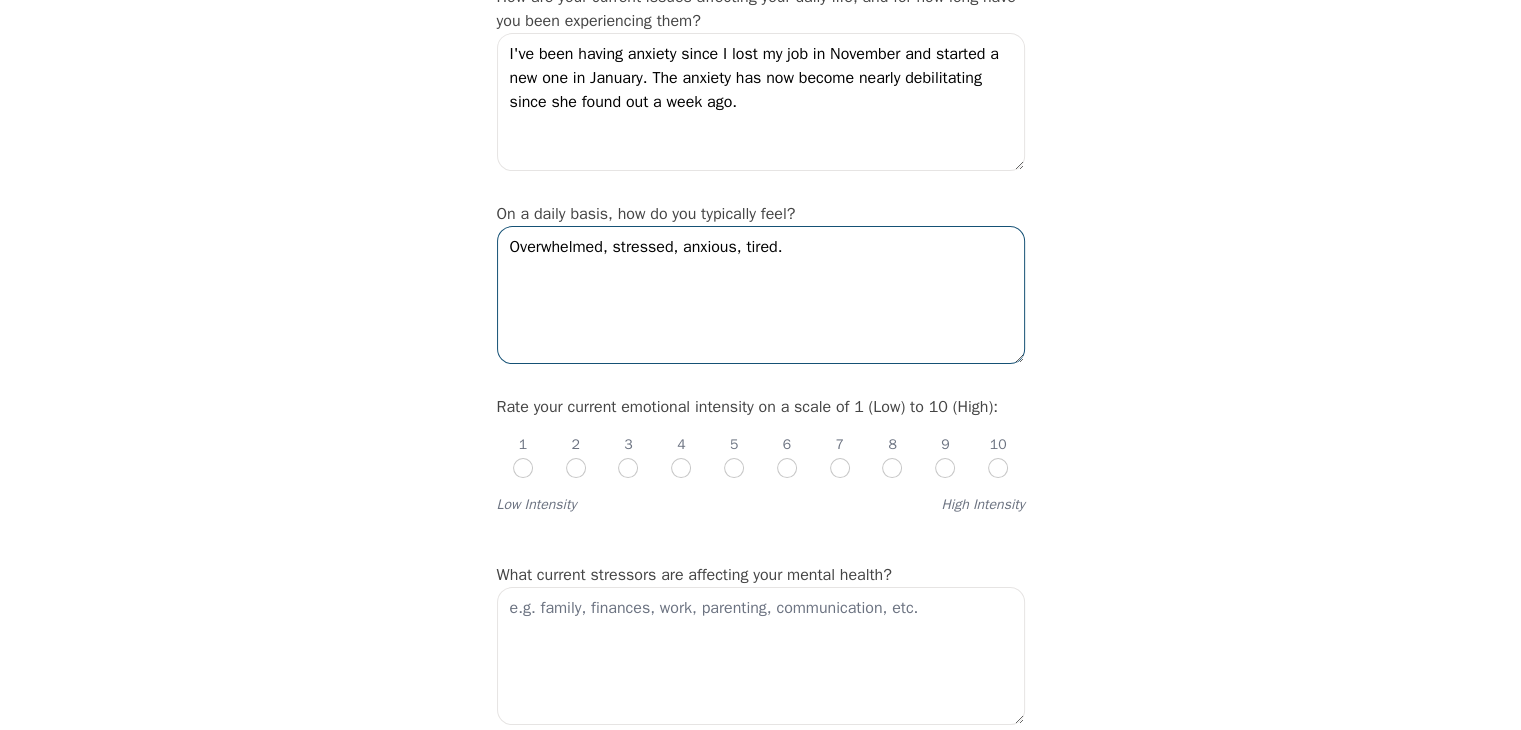 type on "Overwhelmed, stressed, anxious, tired." 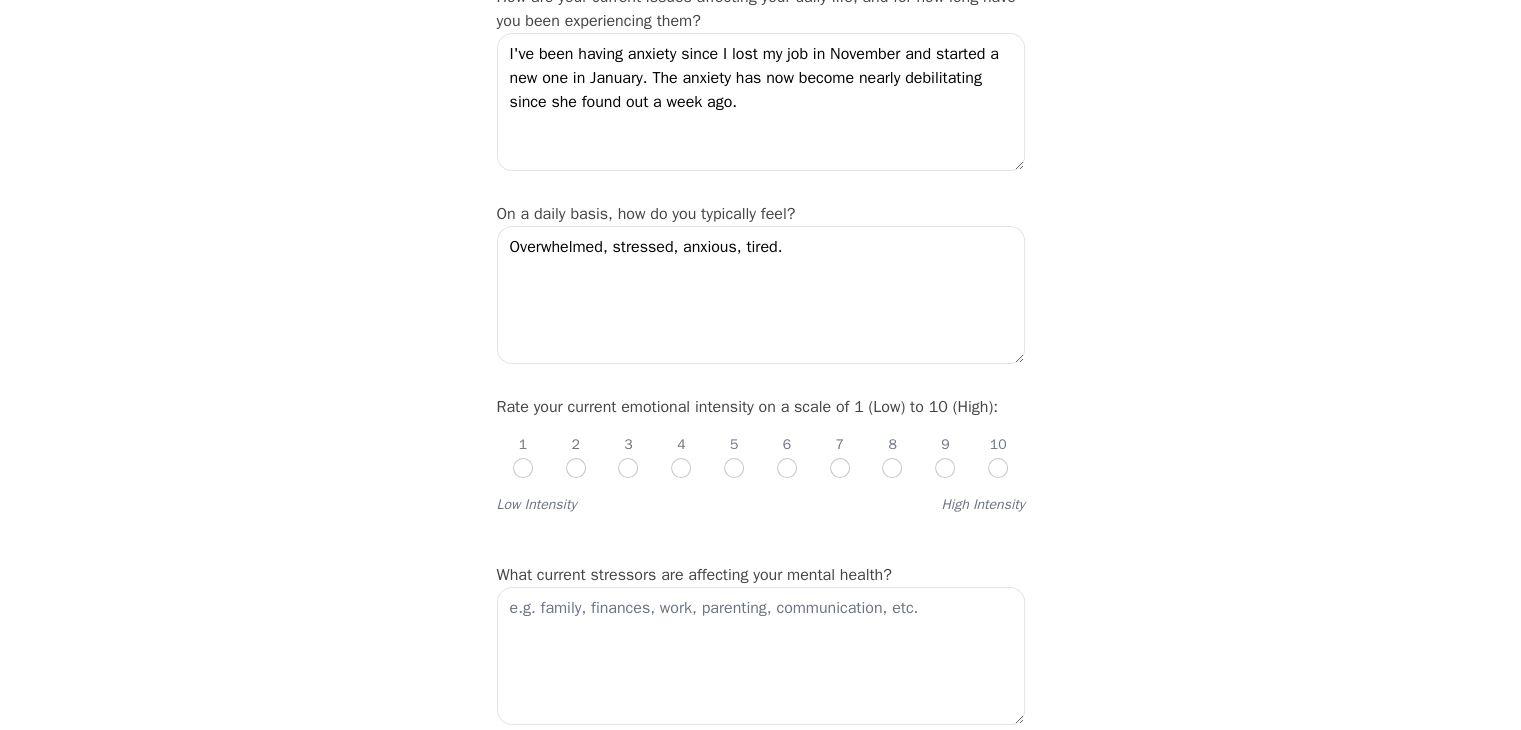 click on "1 2 3 4 5 6 7 8 9 10" at bounding box center (761, 449) 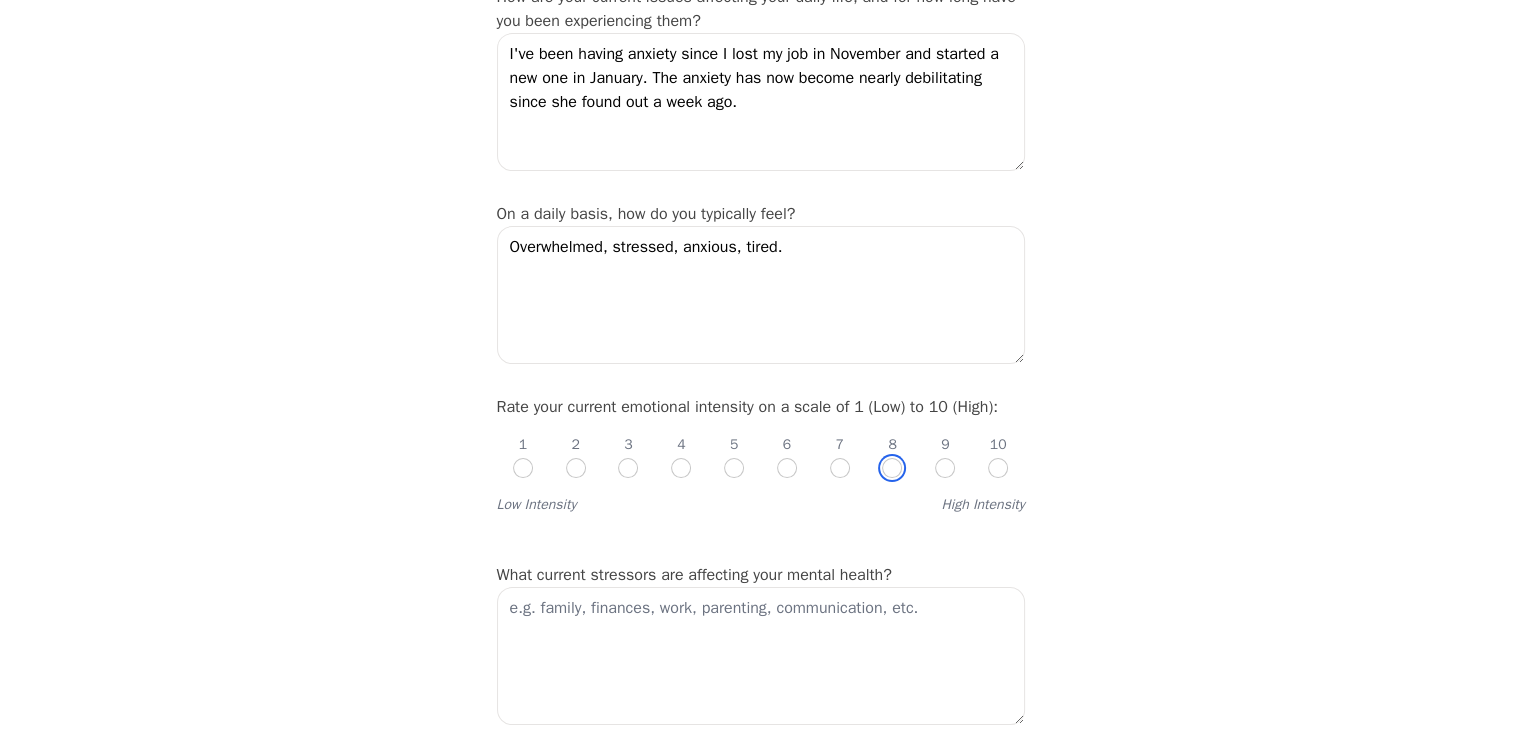click at bounding box center (892, 468) 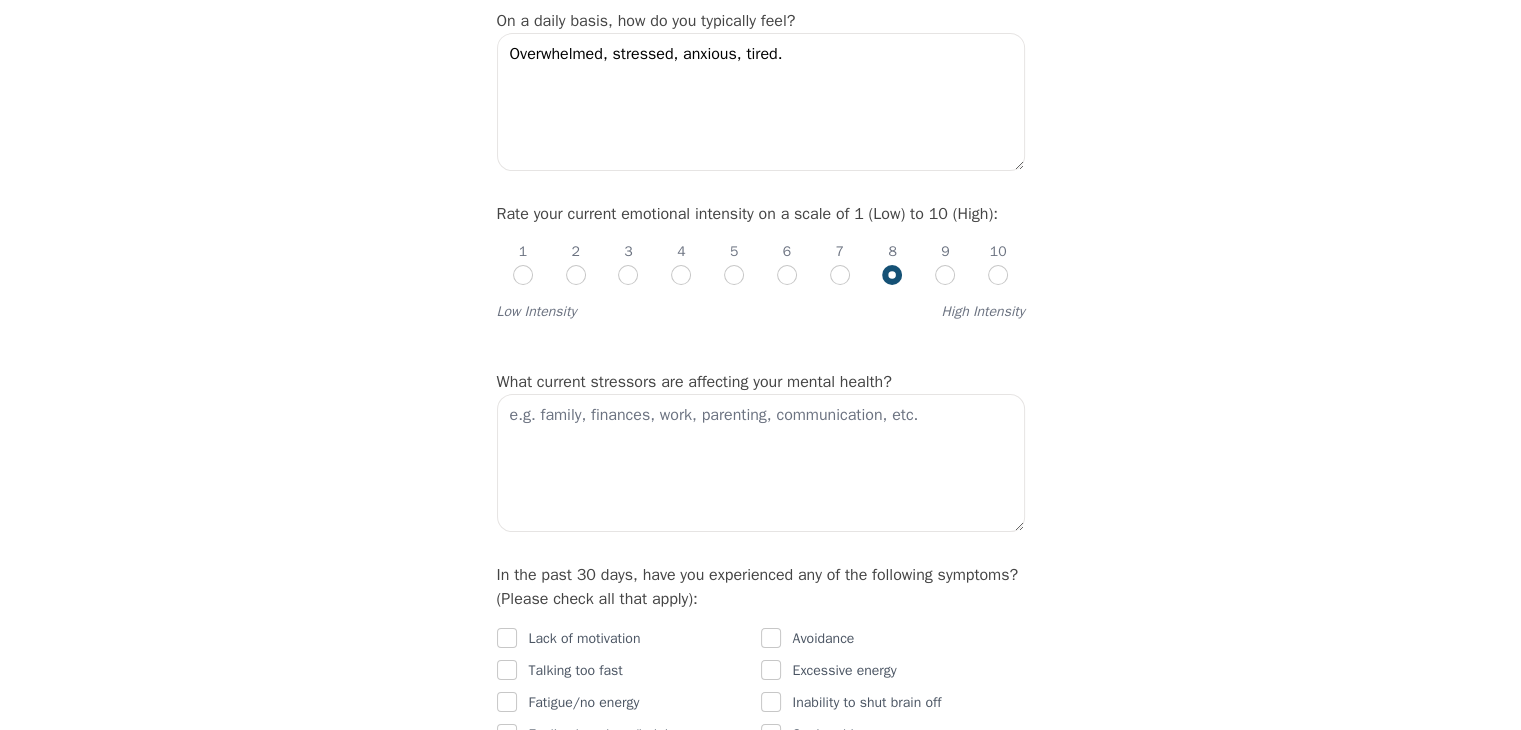 scroll, scrollTop: 700, scrollLeft: 0, axis: vertical 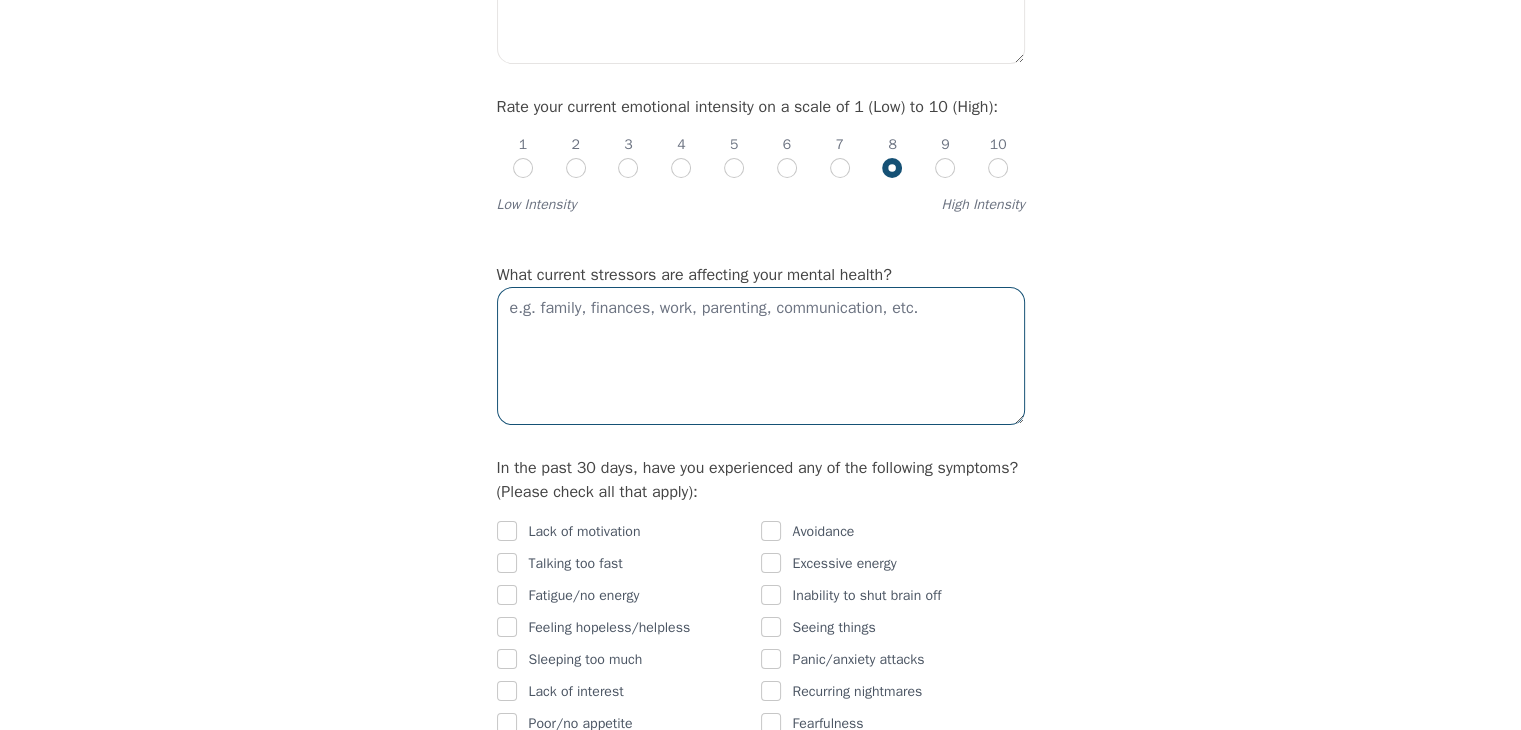 click at bounding box center [761, 356] 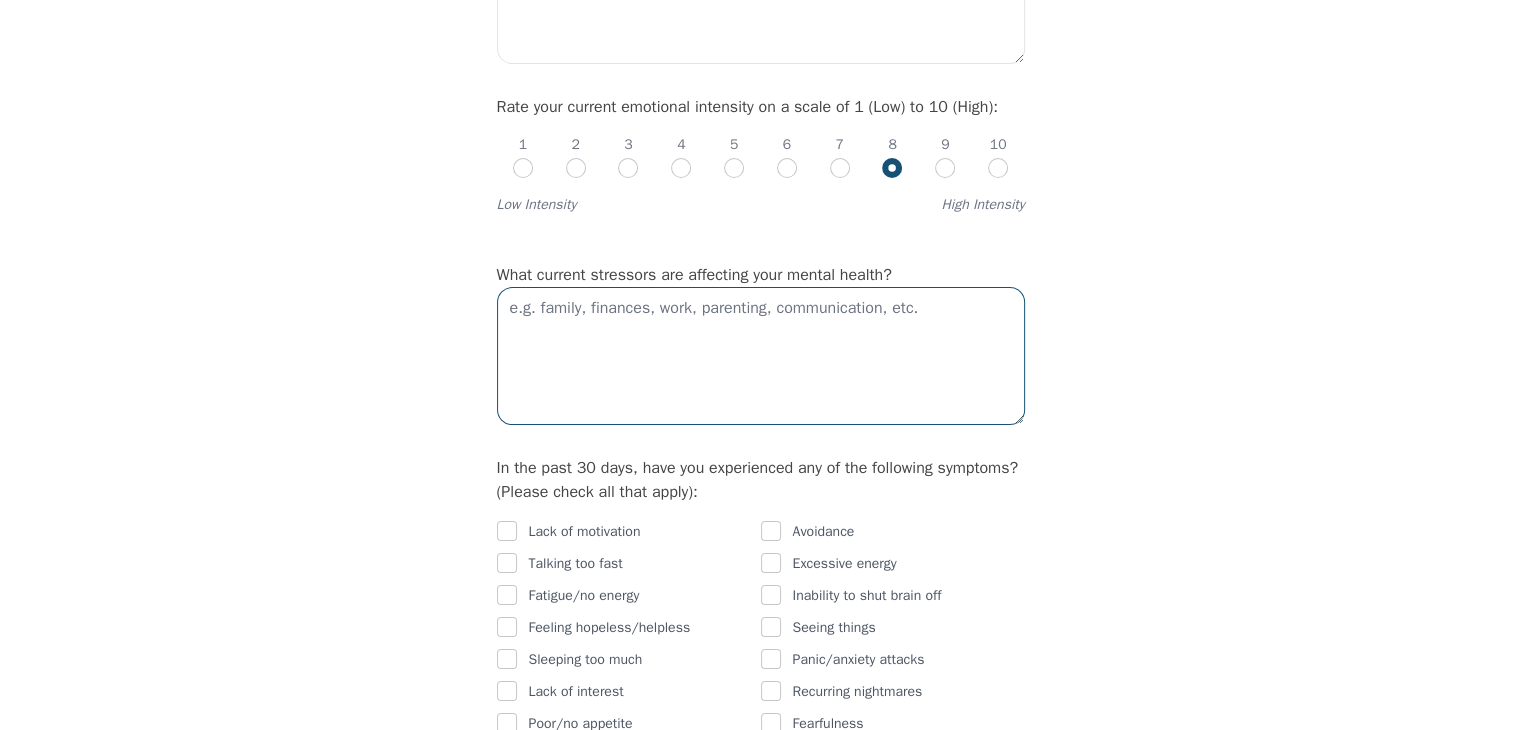 drag, startPoint x: 932, startPoint y: 308, endPoint x: 516, endPoint y: 301, distance: 416.0589 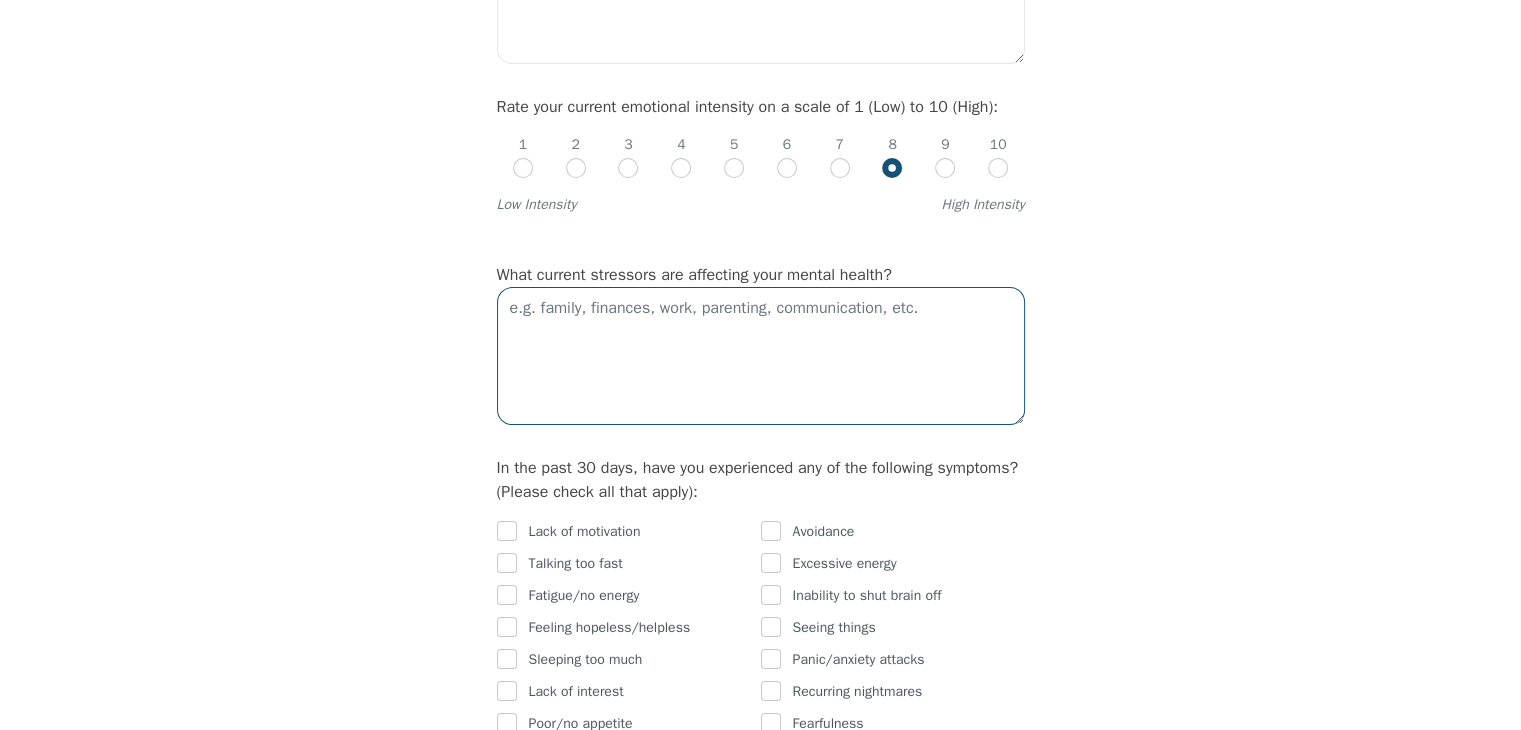 click at bounding box center (761, 356) 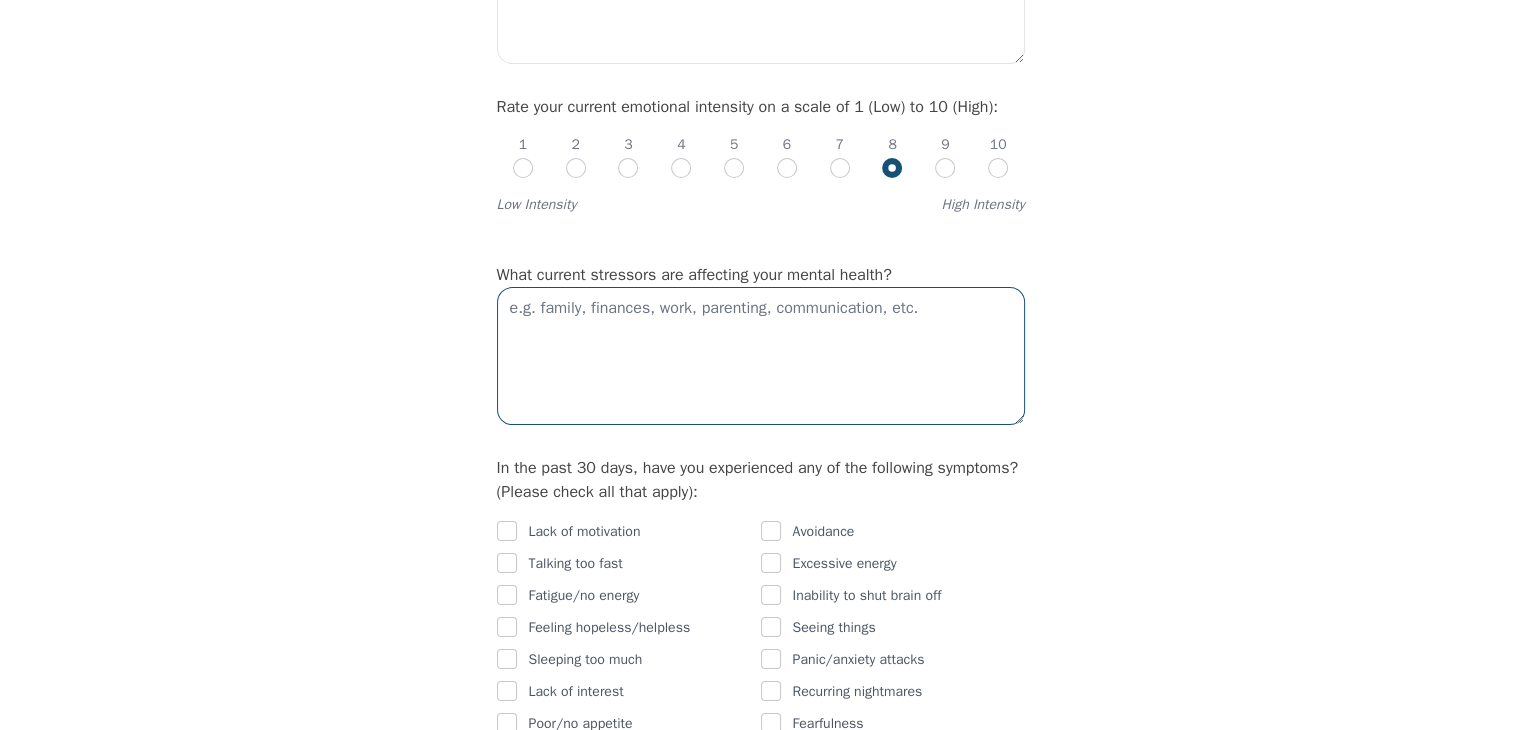 type on "a" 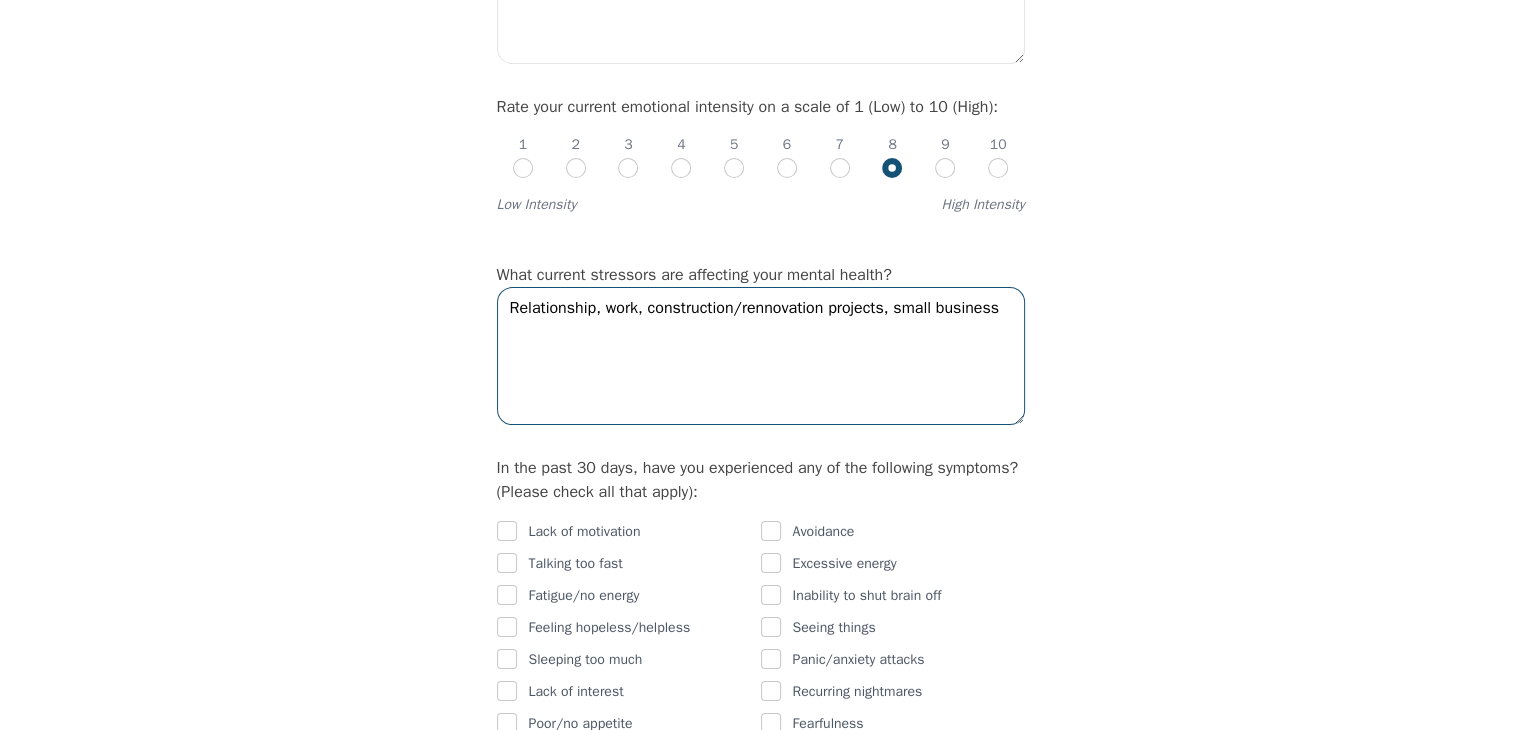 click on "Relationship, work, construction/rennovation projects, small business" at bounding box center [761, 356] 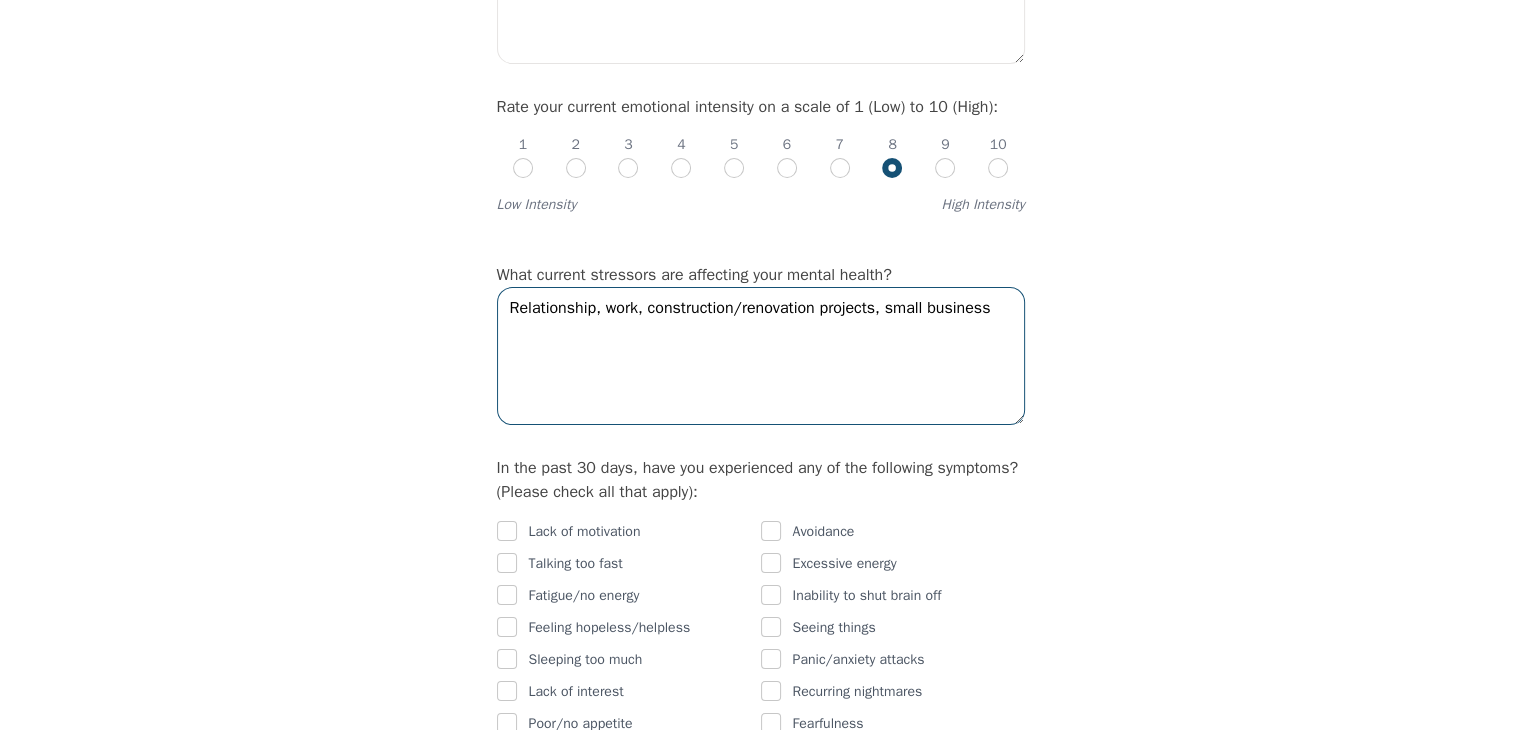 click on "Relationship, work, construction/renovation projects, small business" at bounding box center [761, 356] 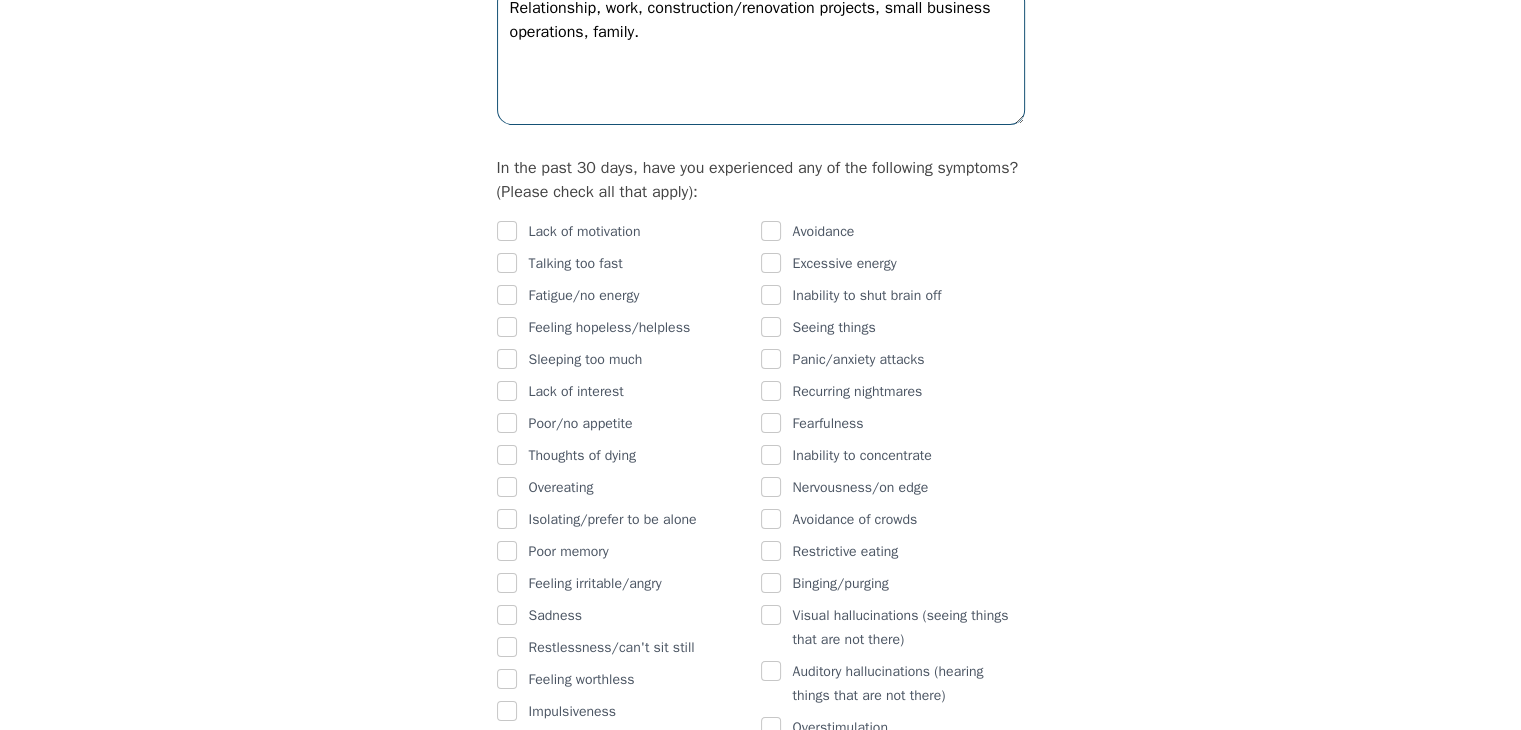 scroll, scrollTop: 1200, scrollLeft: 0, axis: vertical 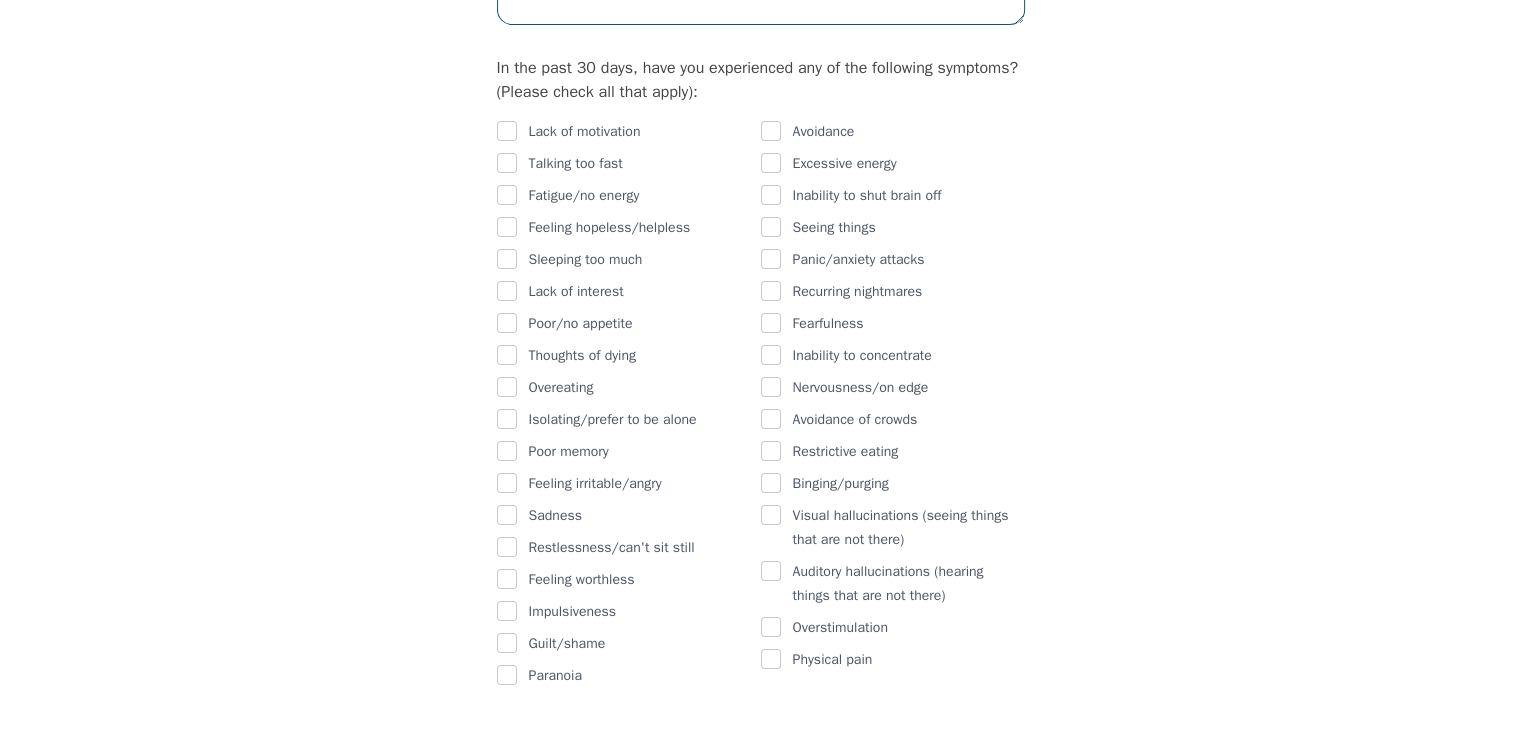 type on "Relationship, work, construction/renovation projects, small business operations, family." 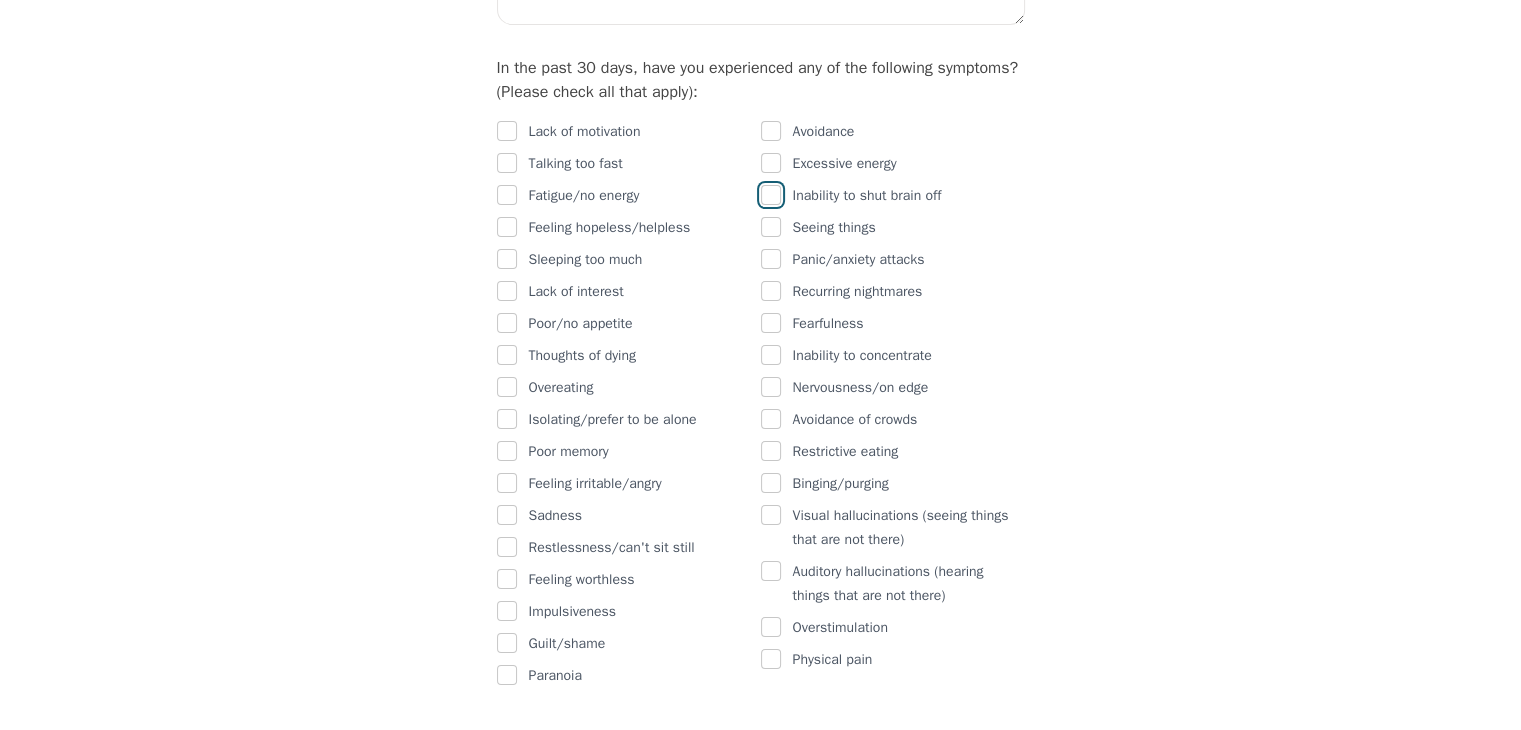 click at bounding box center (771, 195) 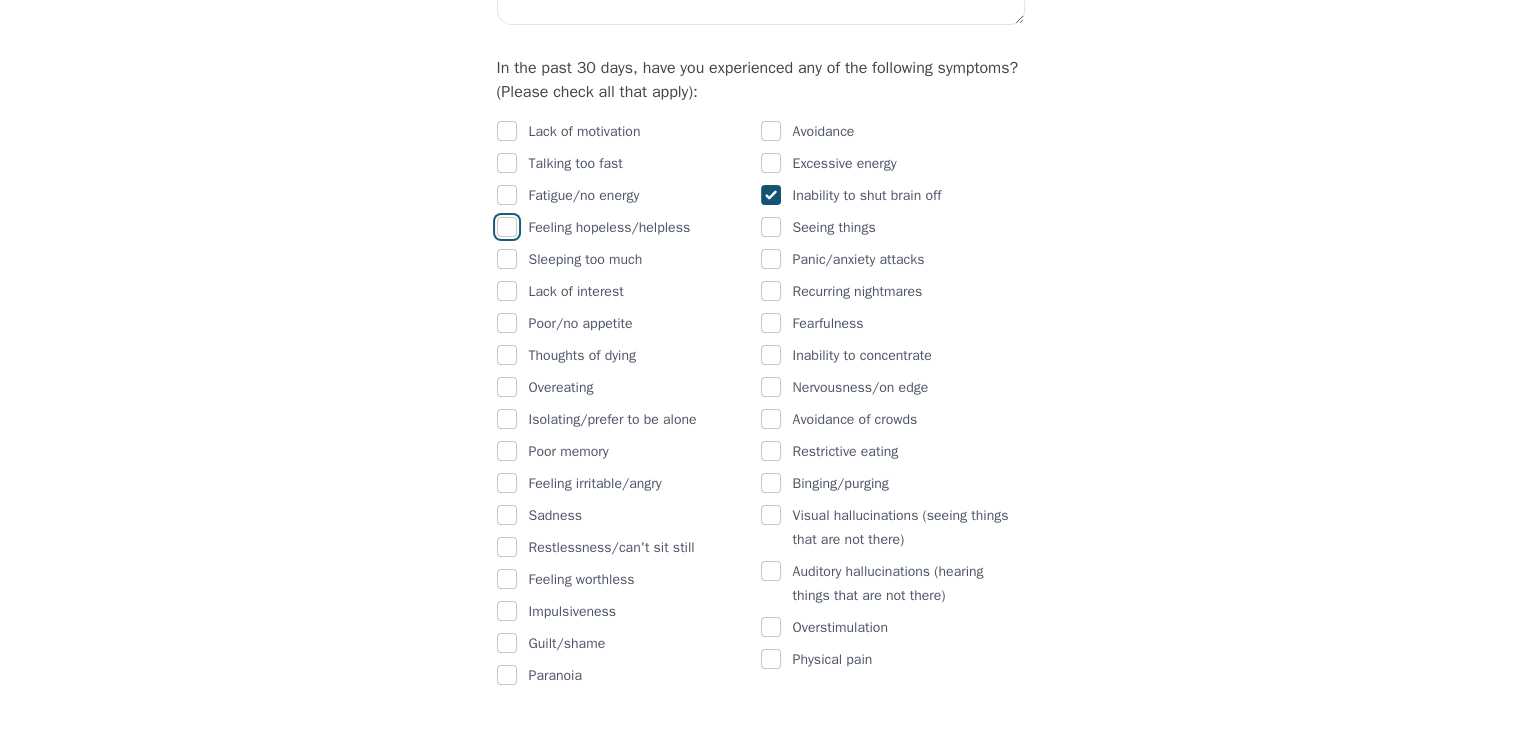 click at bounding box center (507, 227) 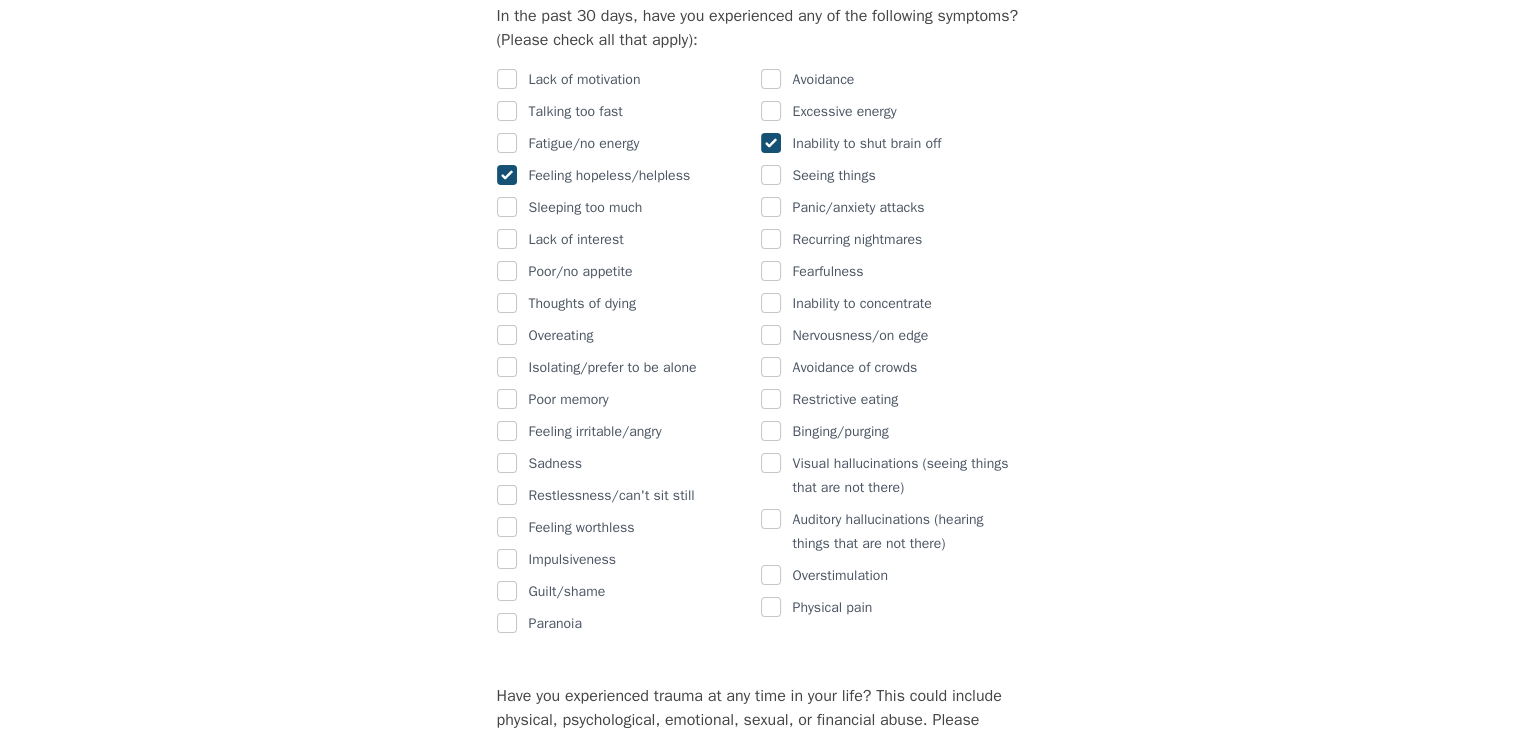 scroll, scrollTop: 1300, scrollLeft: 0, axis: vertical 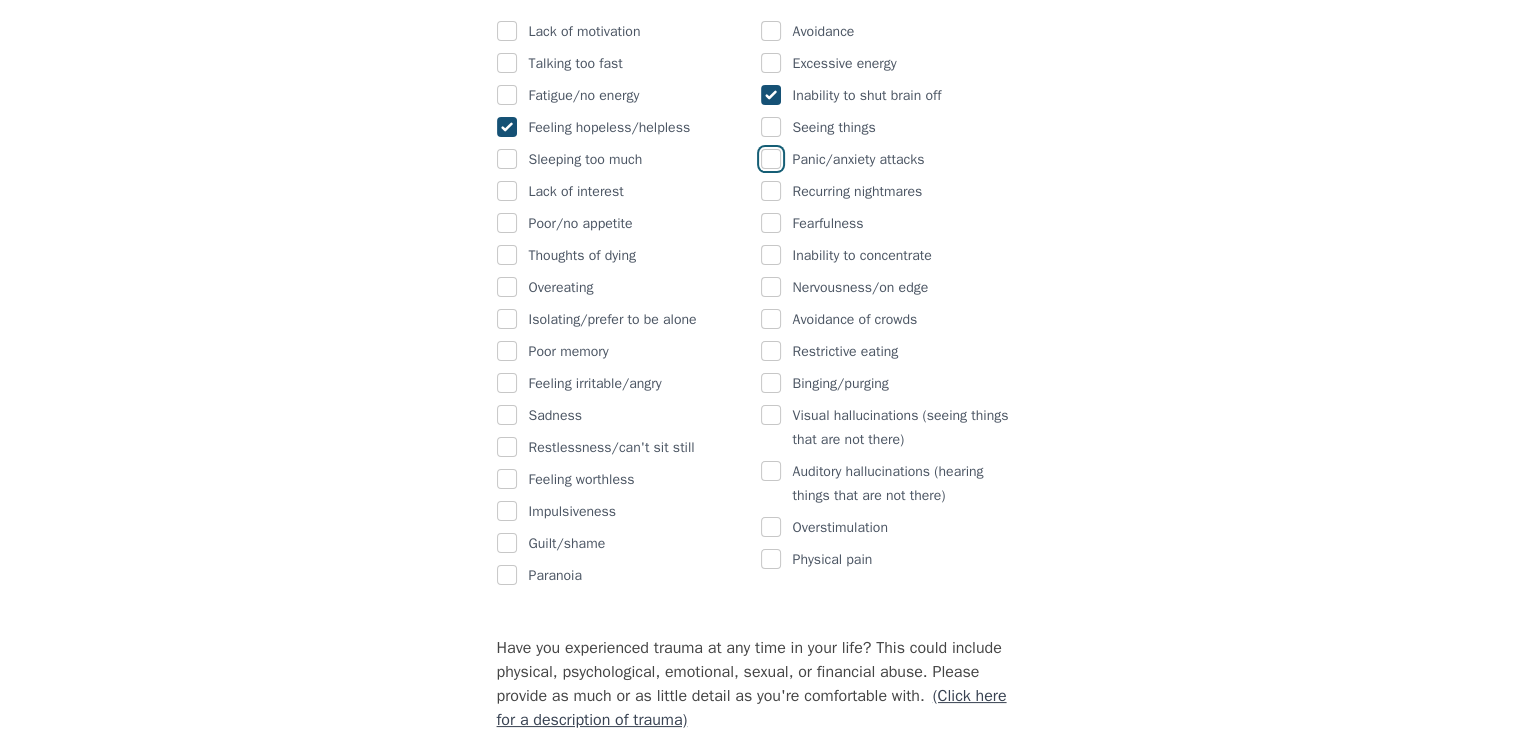 click at bounding box center (771, 159) 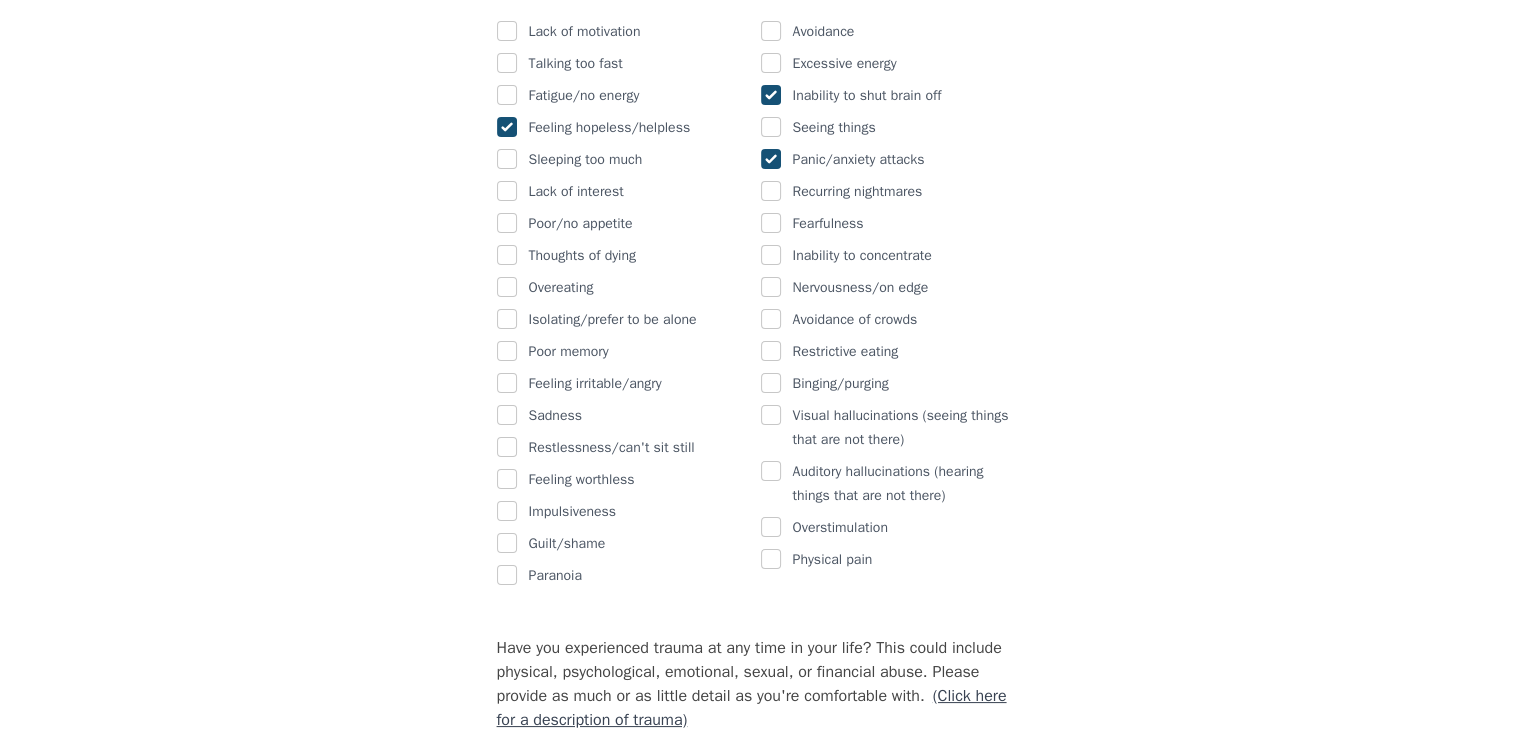 checkbox on "true" 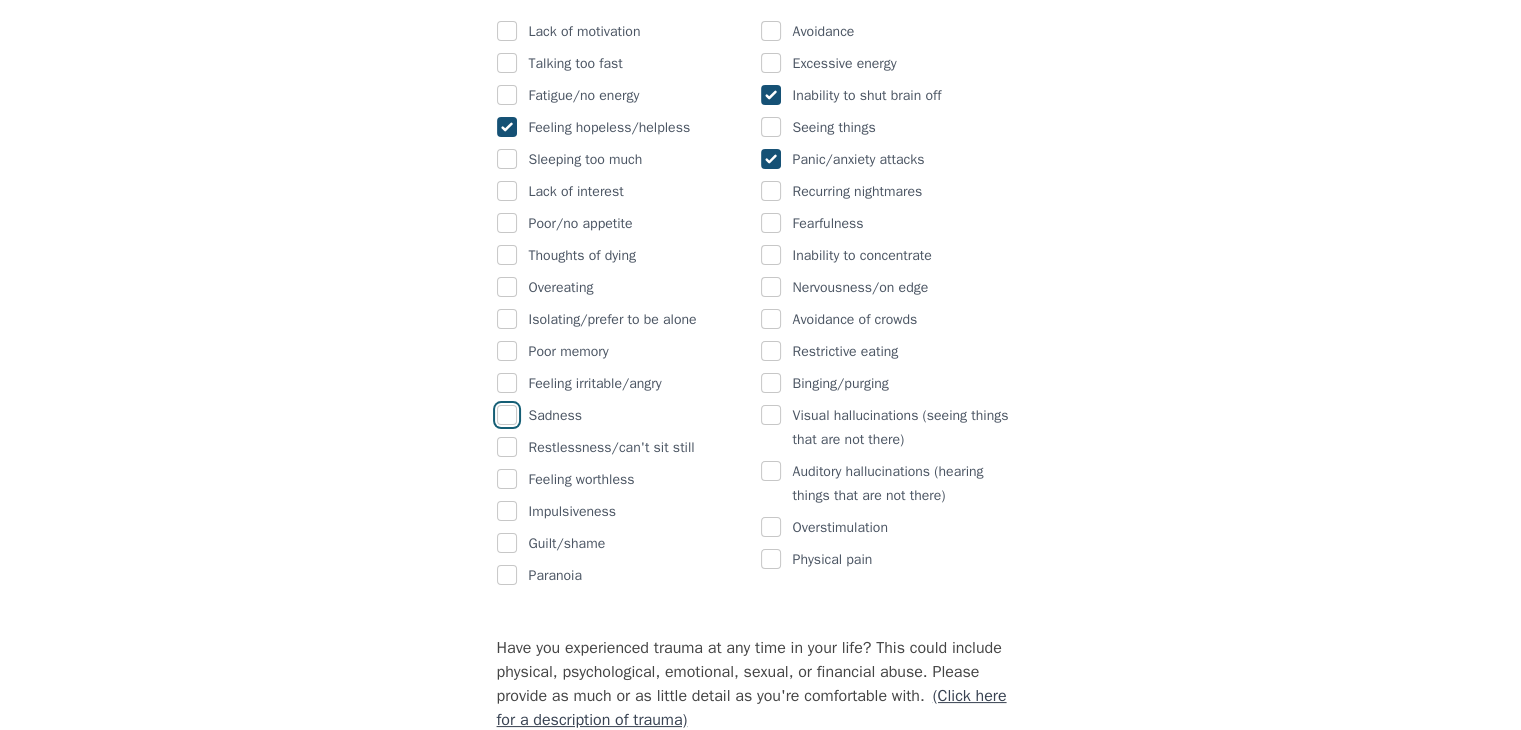 click at bounding box center [507, 415] 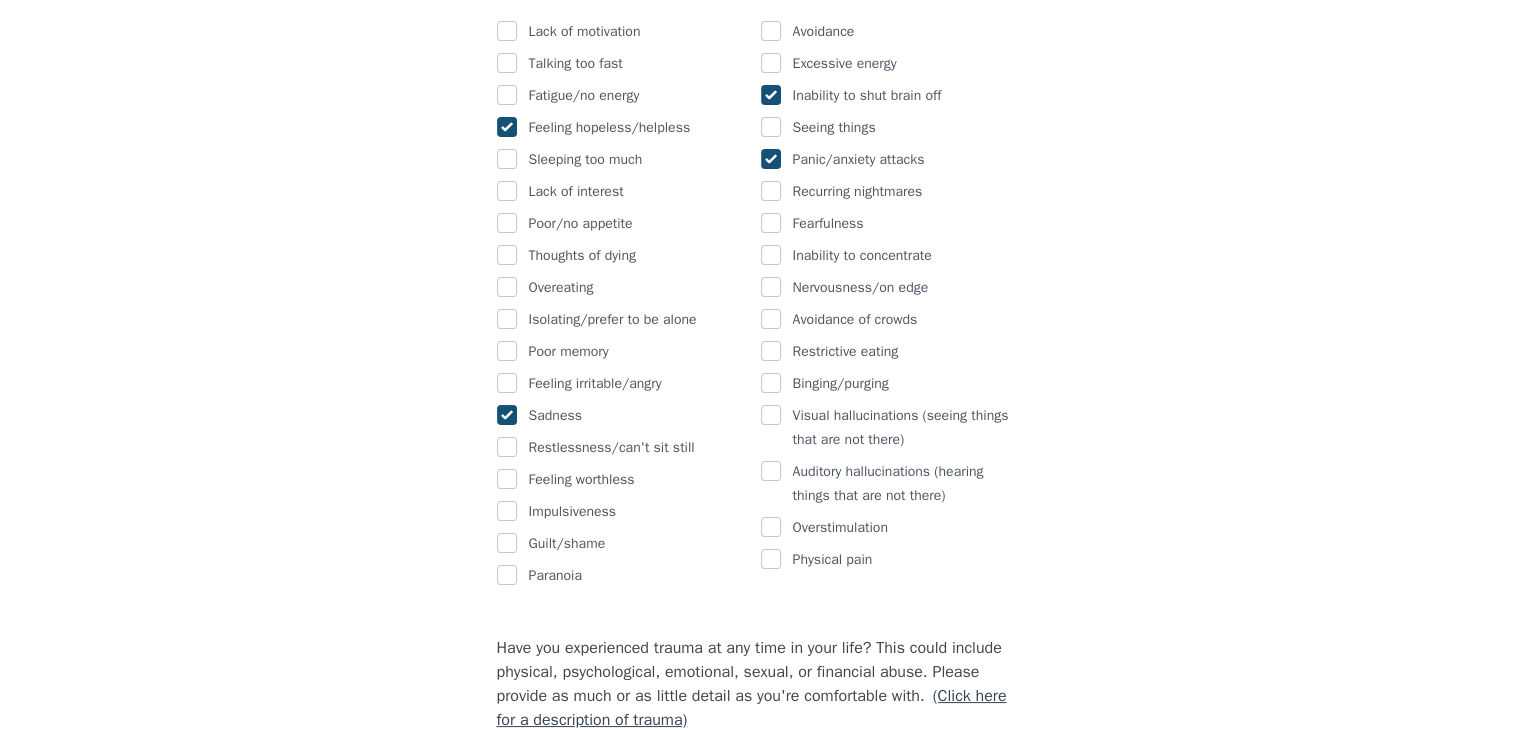 checkbox on "true" 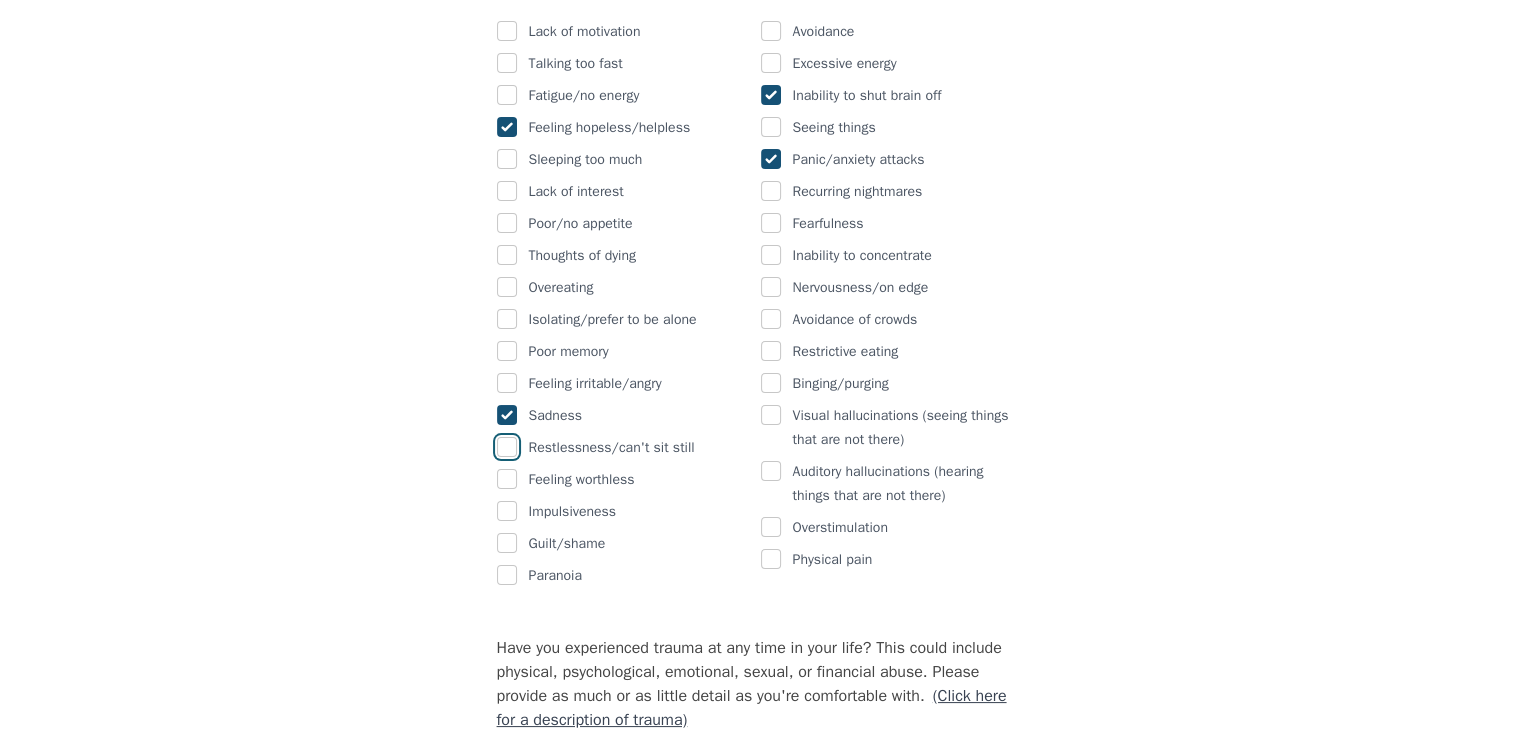 click at bounding box center [507, 447] 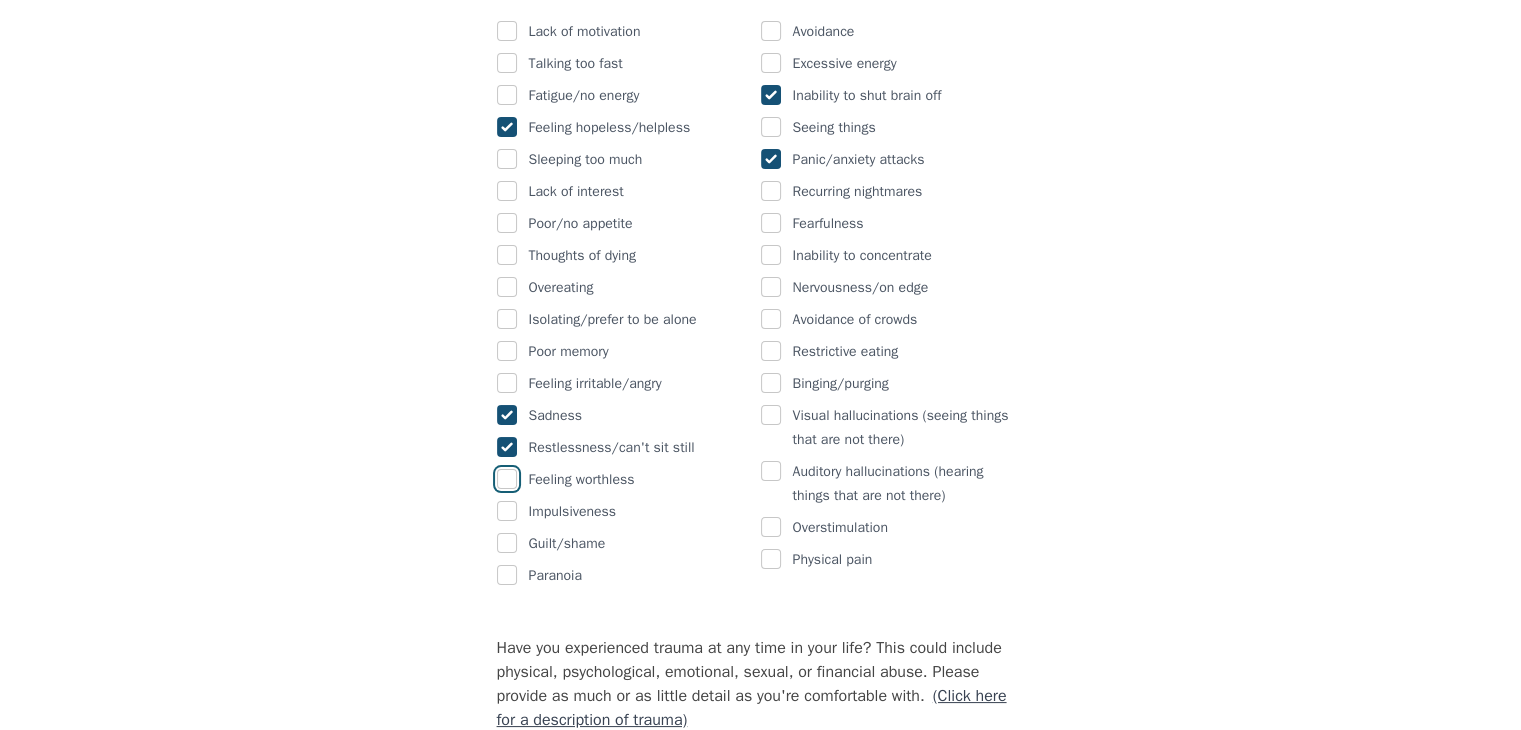 click at bounding box center (507, 479) 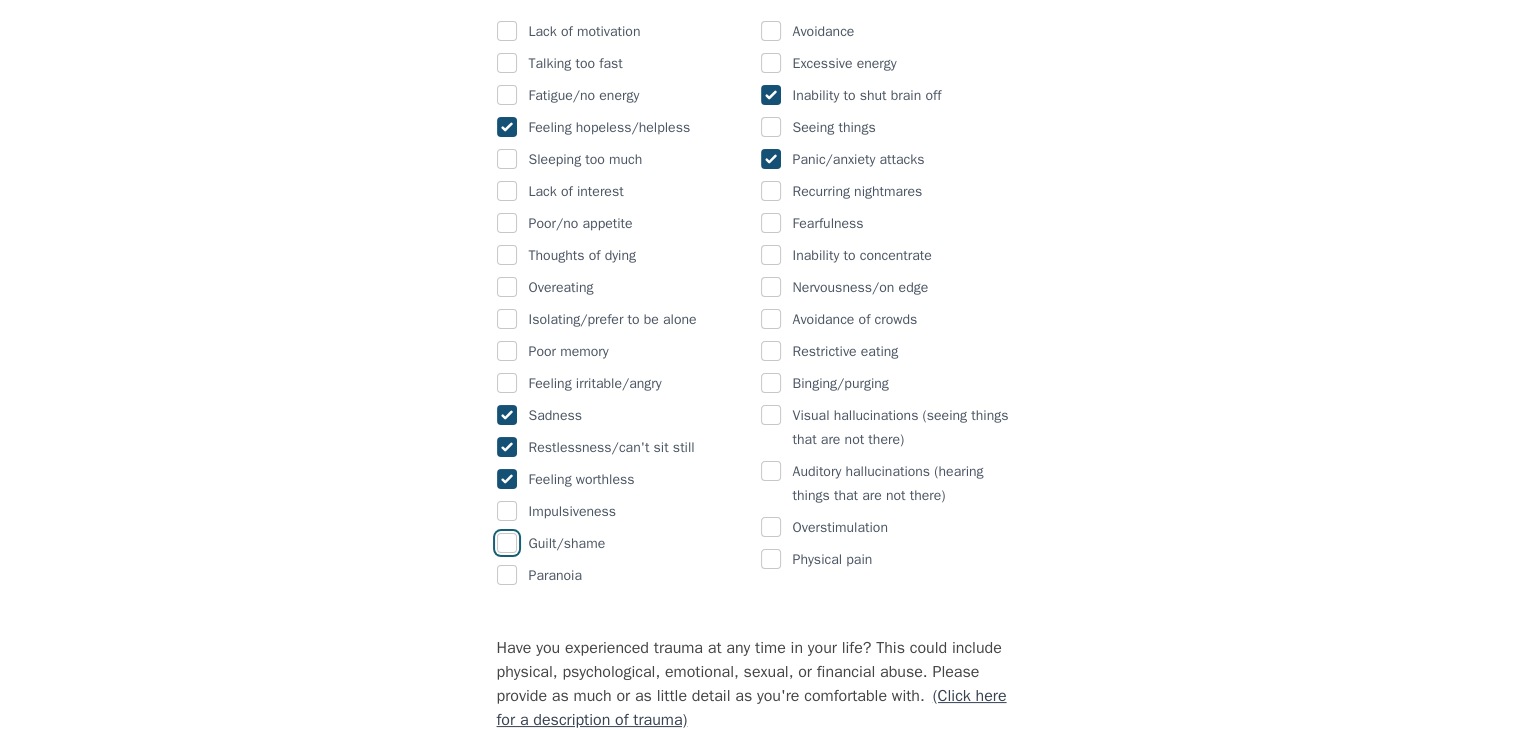 click at bounding box center (507, 543) 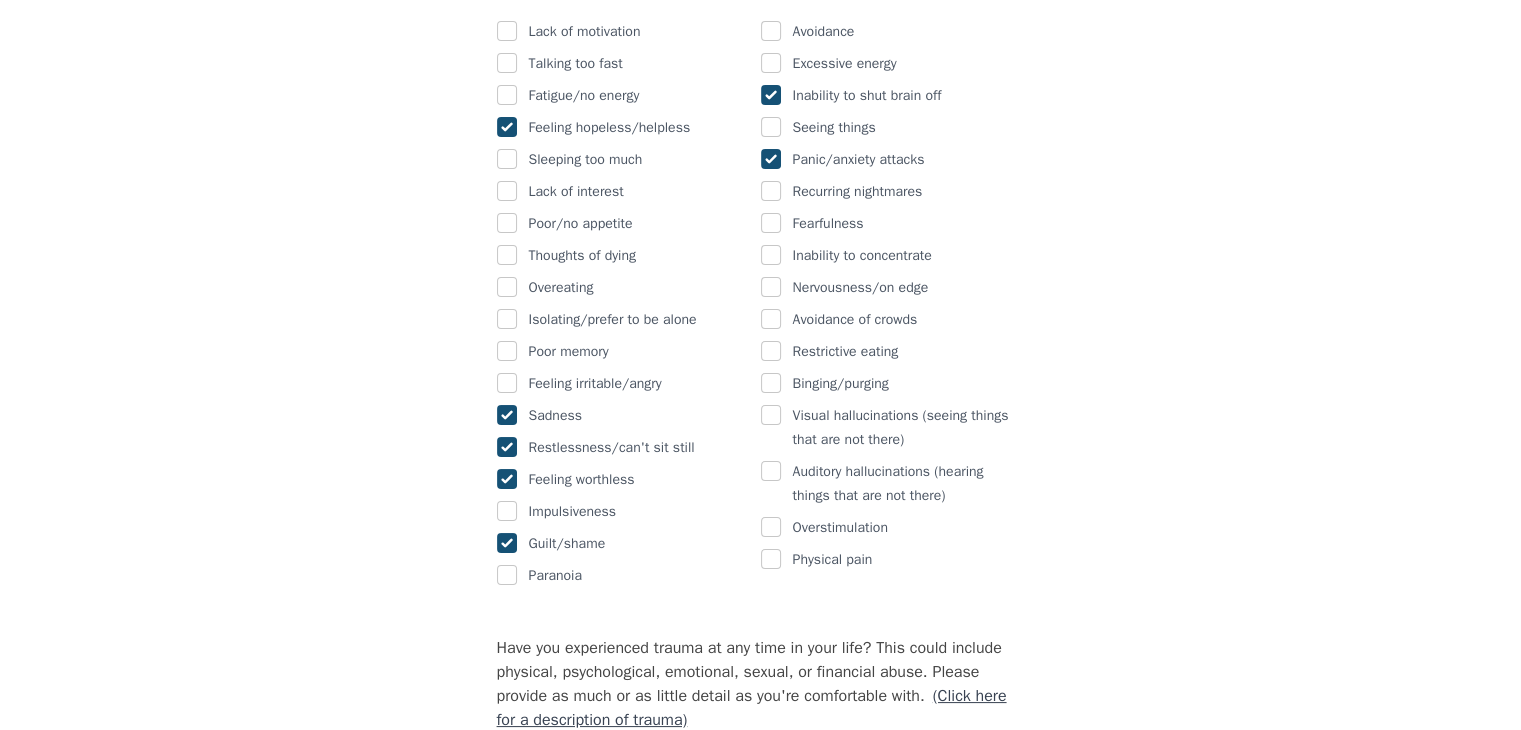 checkbox on "true" 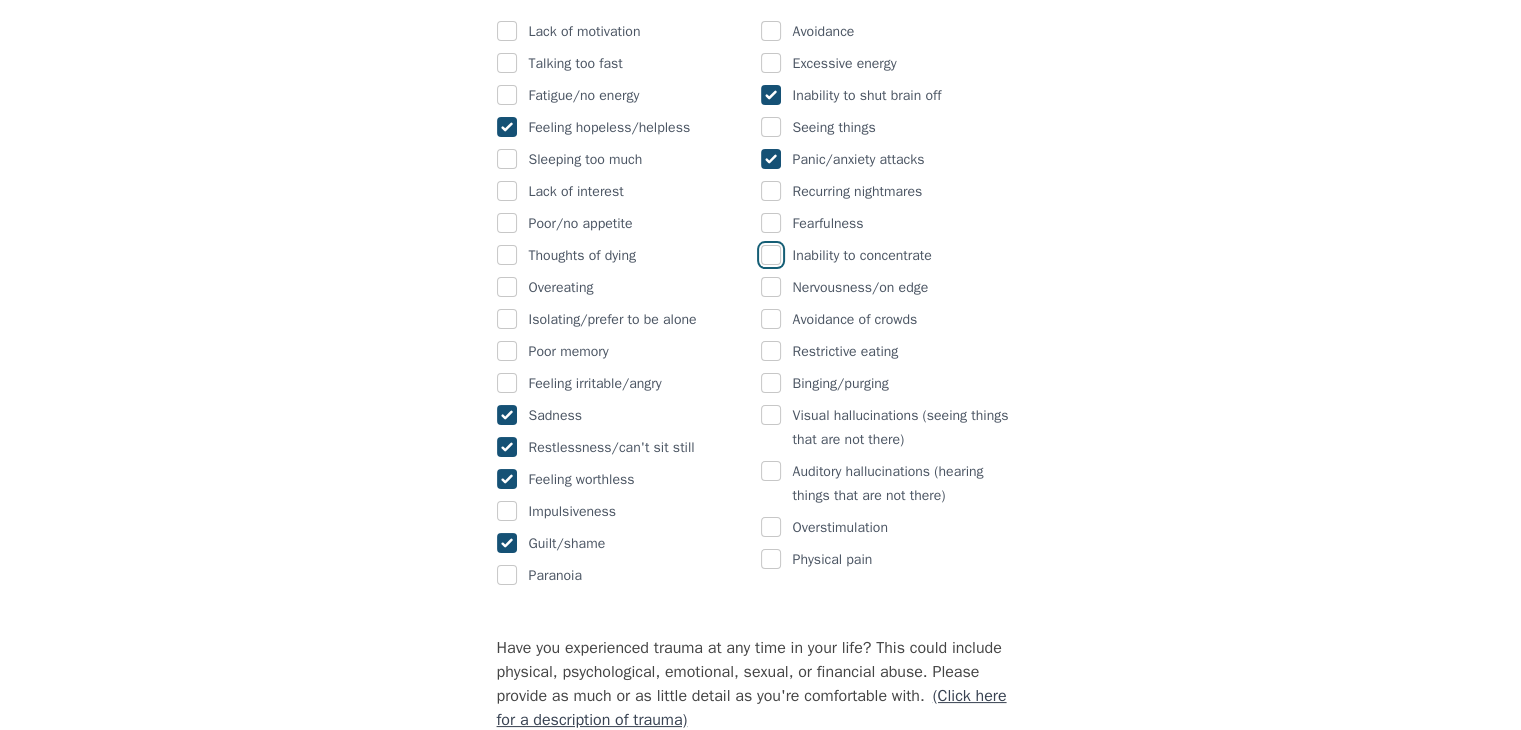 click at bounding box center [771, 255] 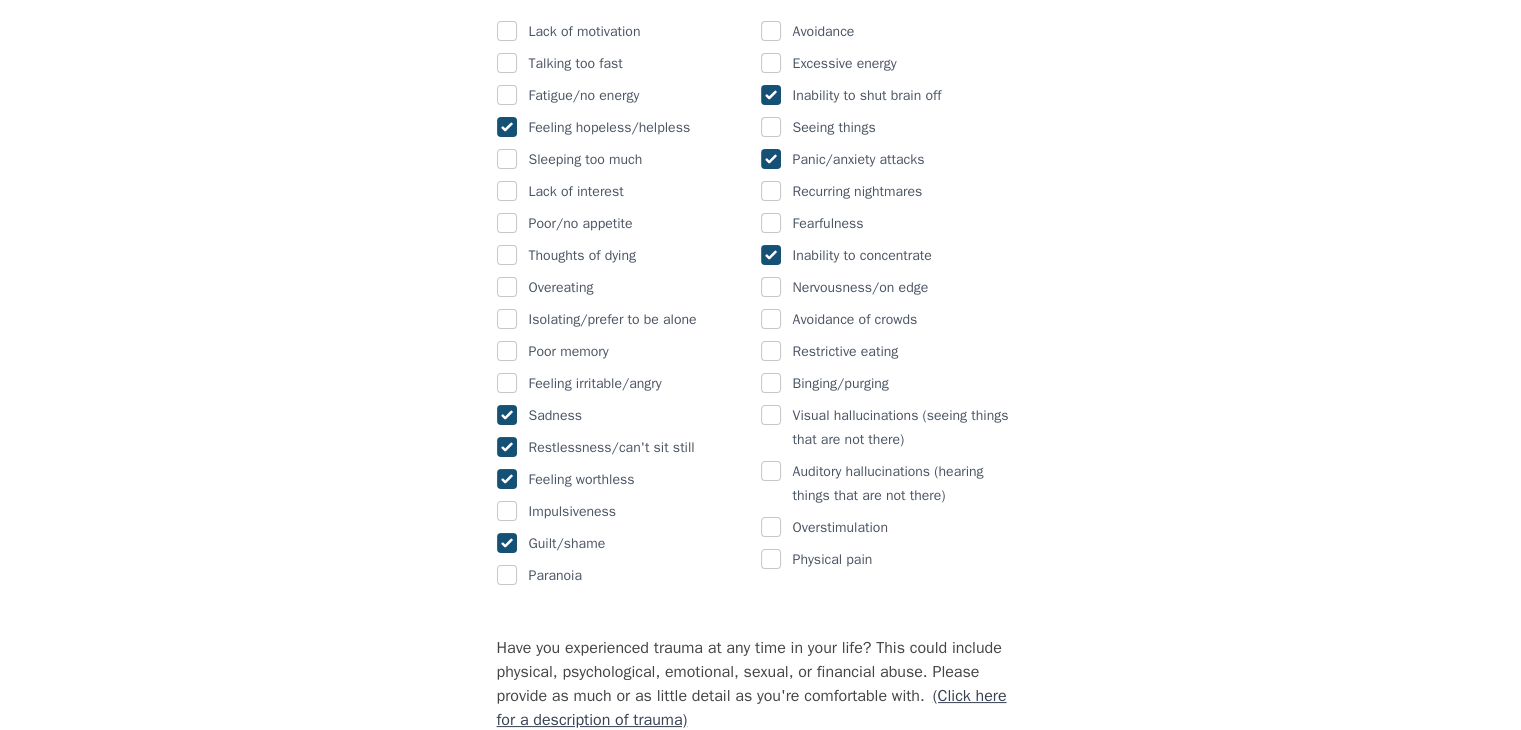 checkbox on "true" 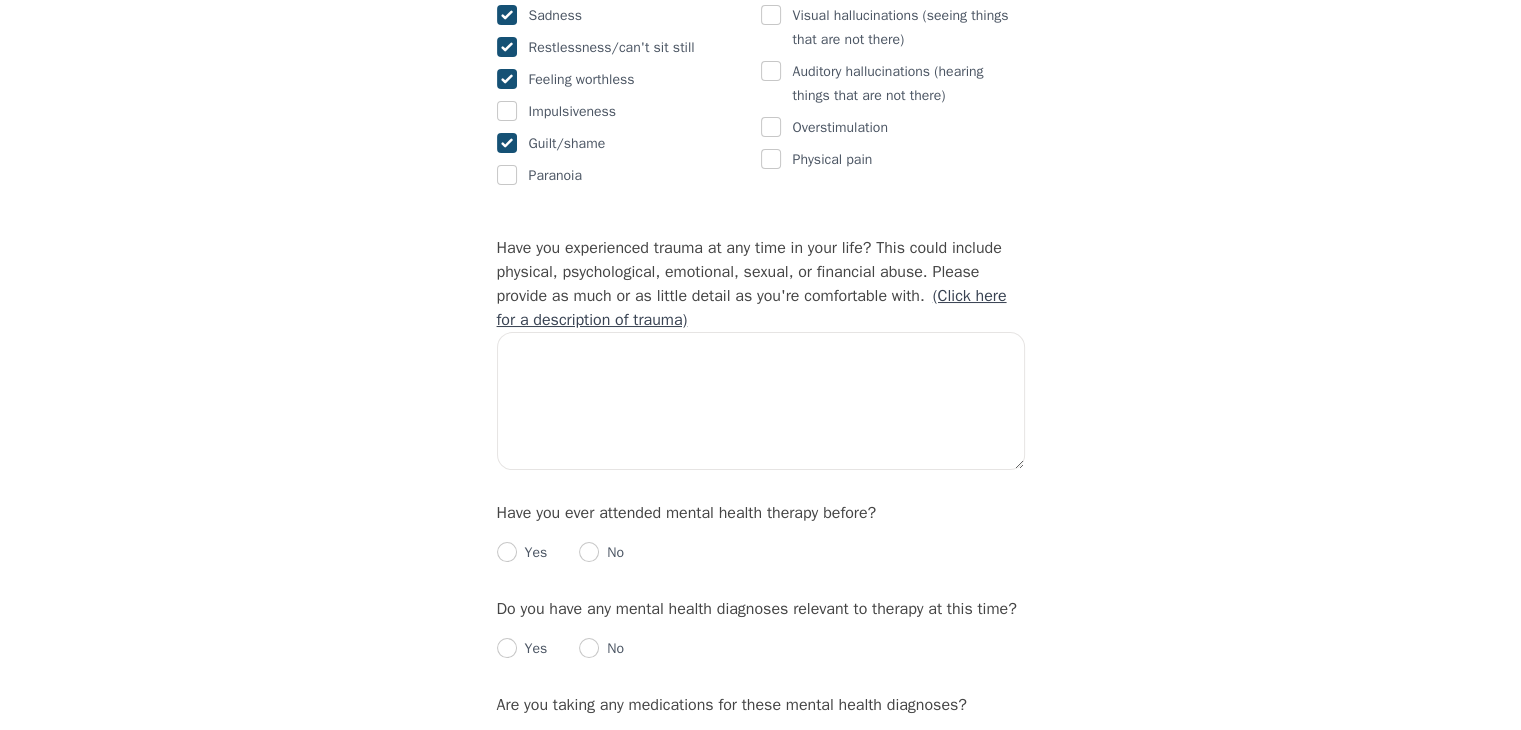 scroll, scrollTop: 1800, scrollLeft: 0, axis: vertical 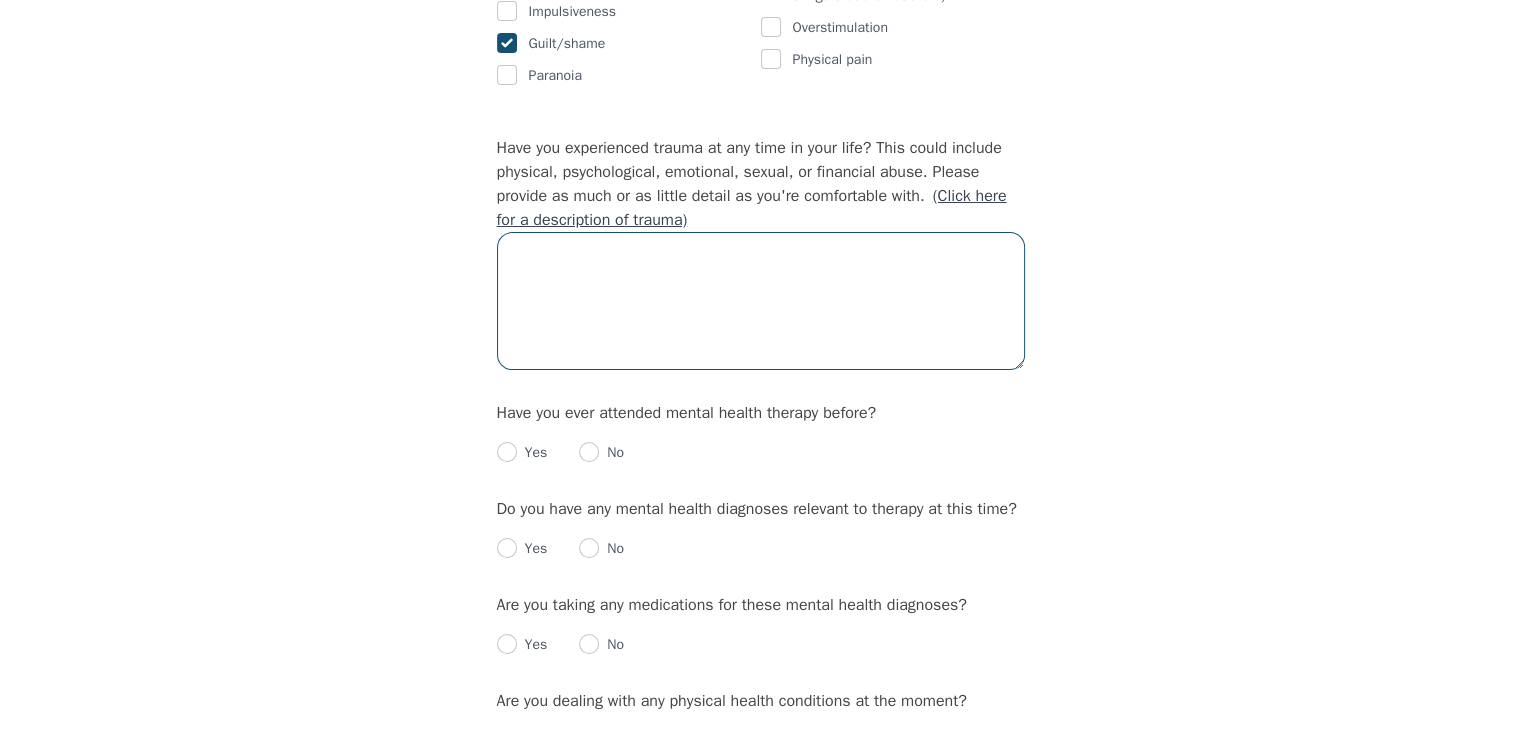 click at bounding box center (761, 301) 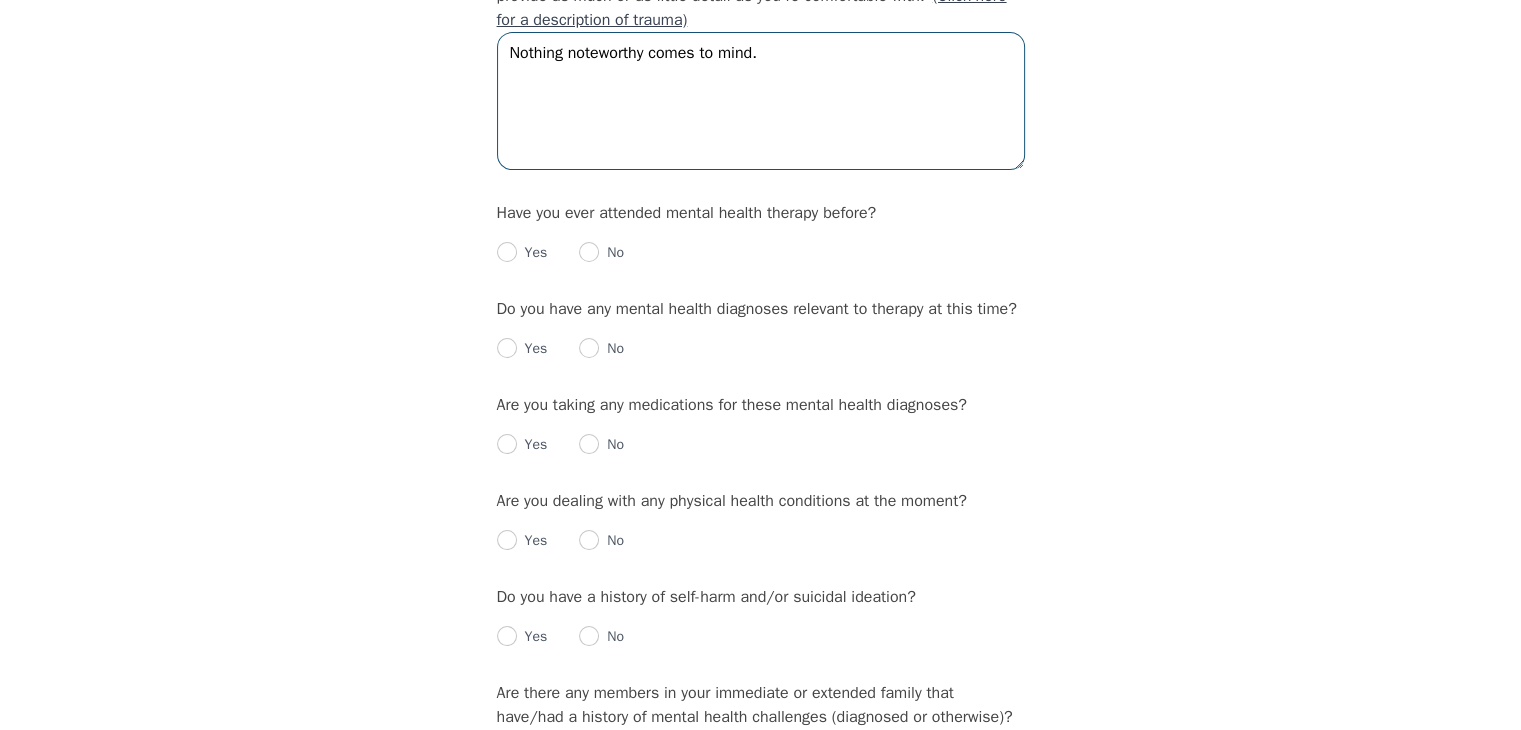 scroll, scrollTop: 2100, scrollLeft: 0, axis: vertical 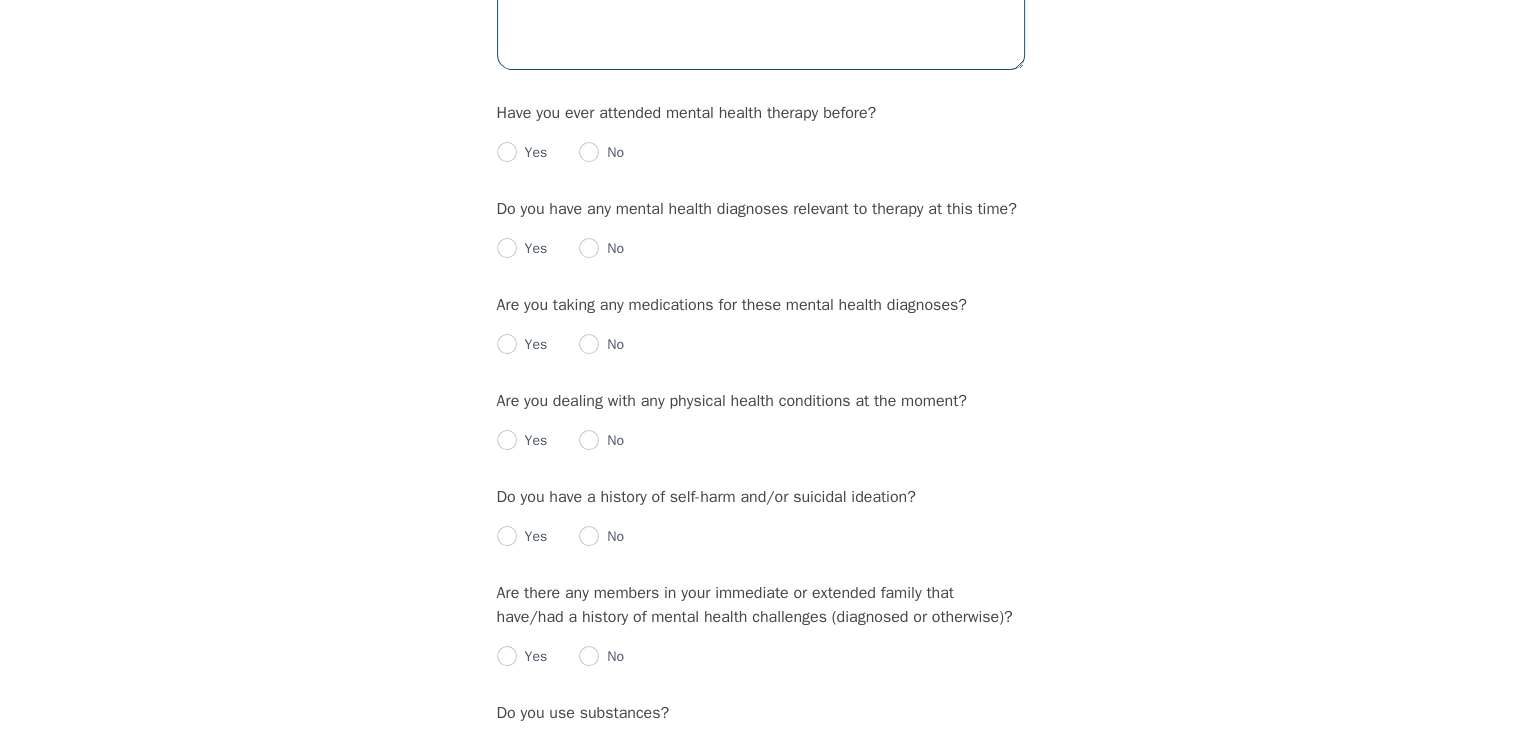 type on "Nothing noteworthy comes to mind." 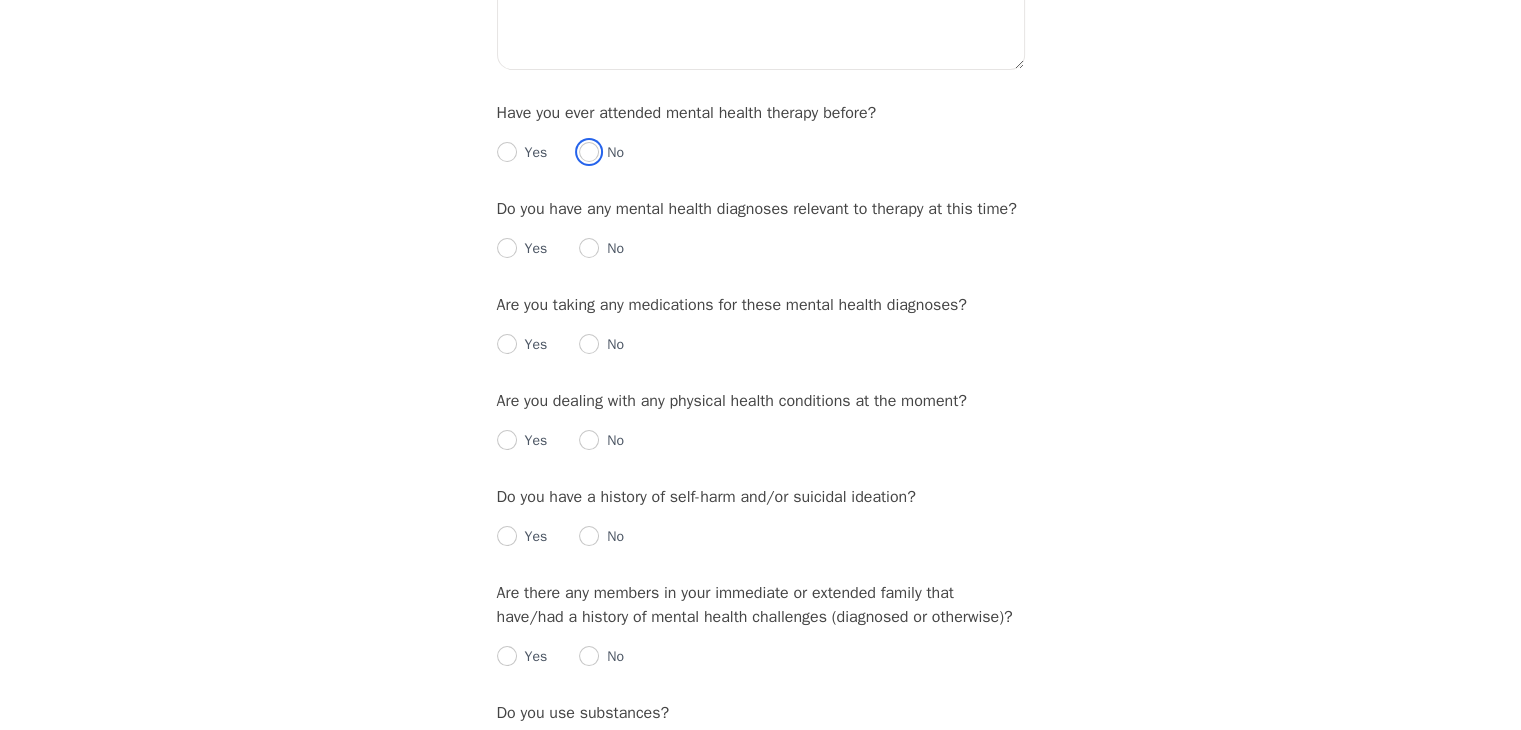 click at bounding box center (589, 152) 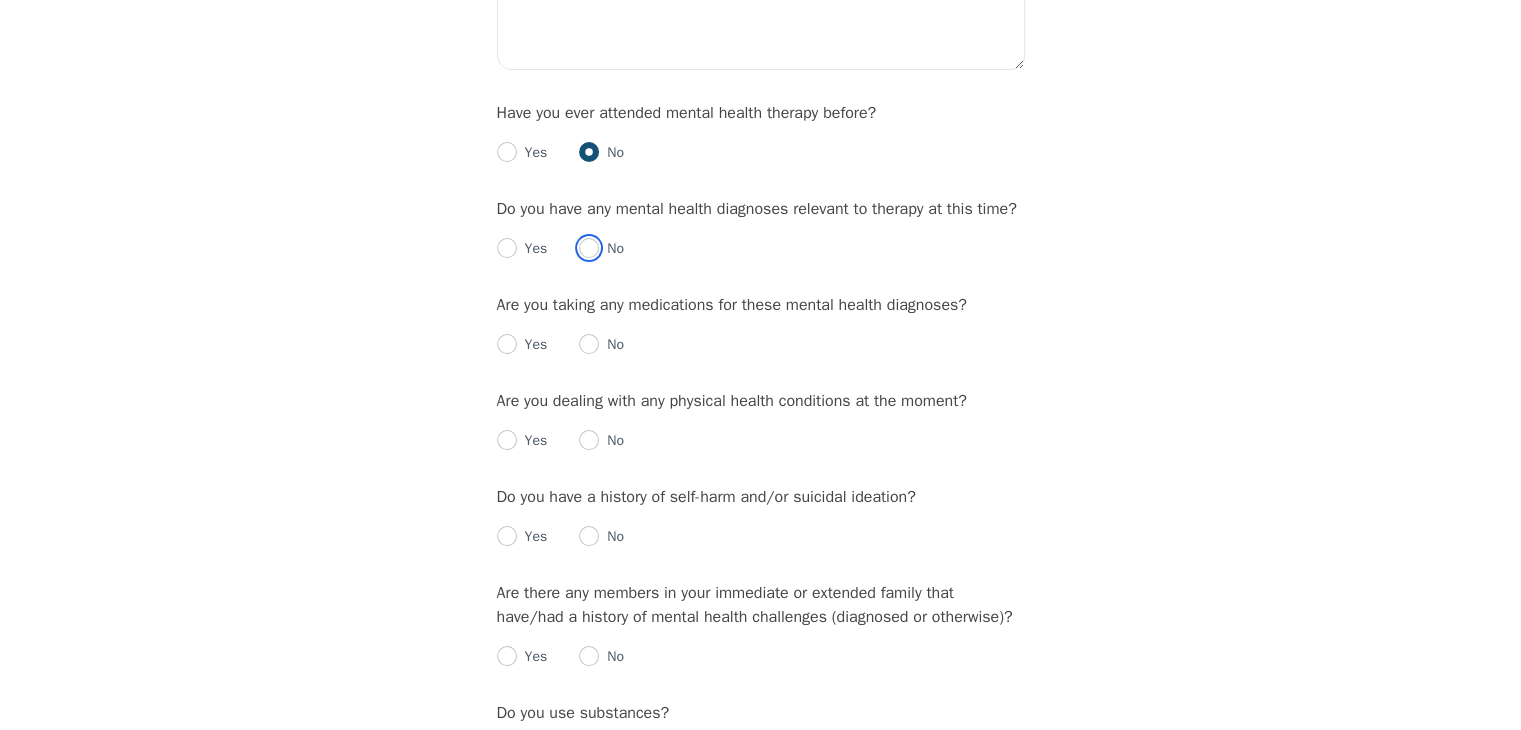 click at bounding box center [589, 248] 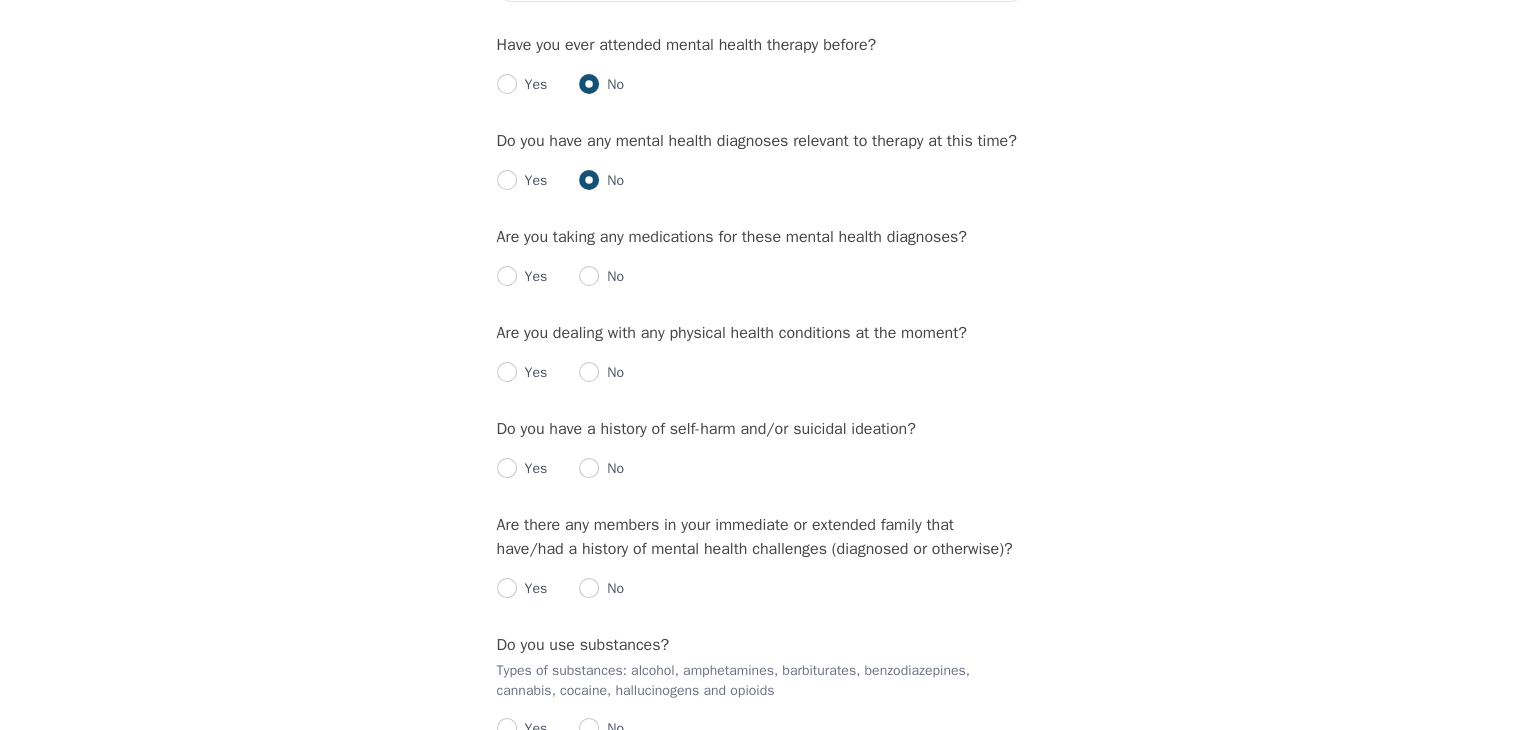 scroll, scrollTop: 2200, scrollLeft: 0, axis: vertical 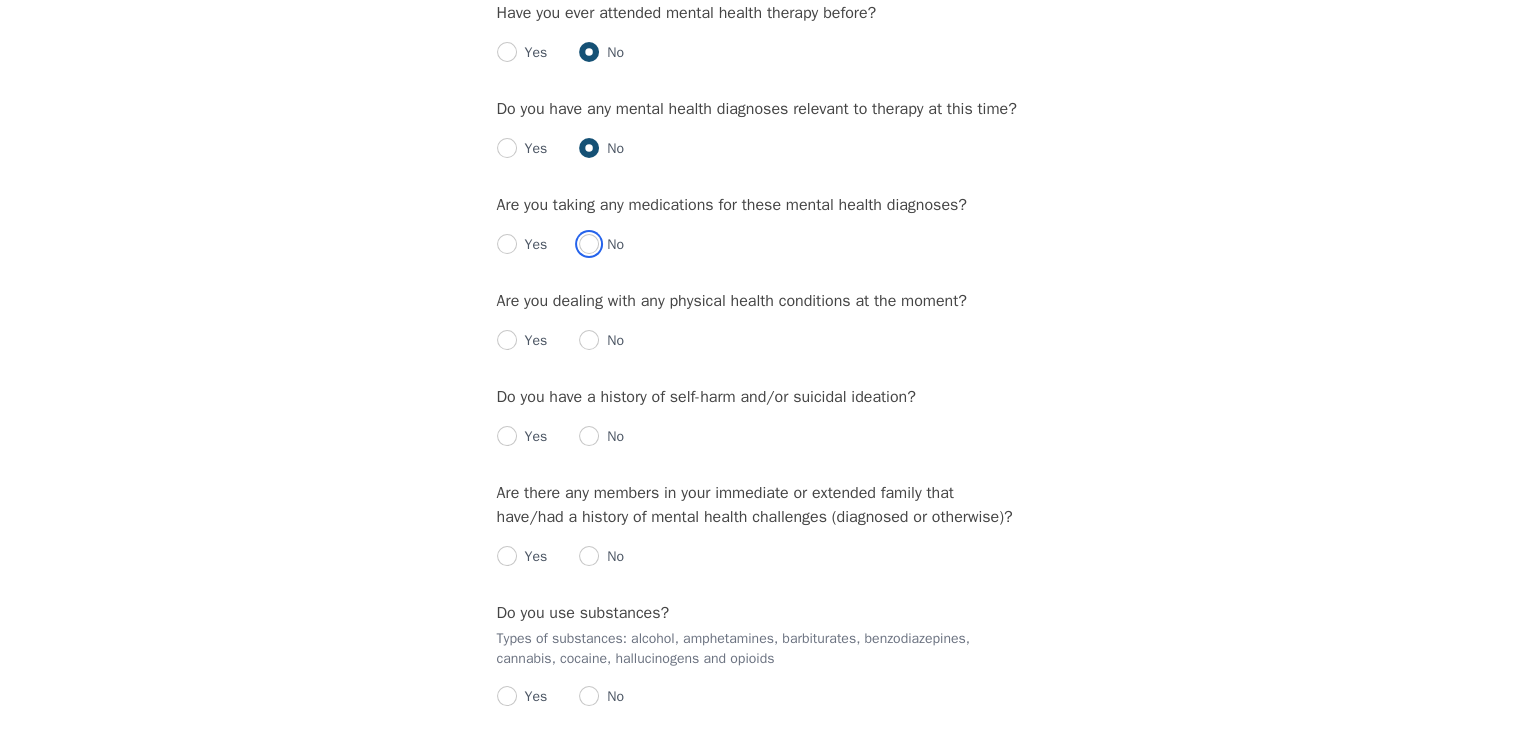 click at bounding box center (589, 244) 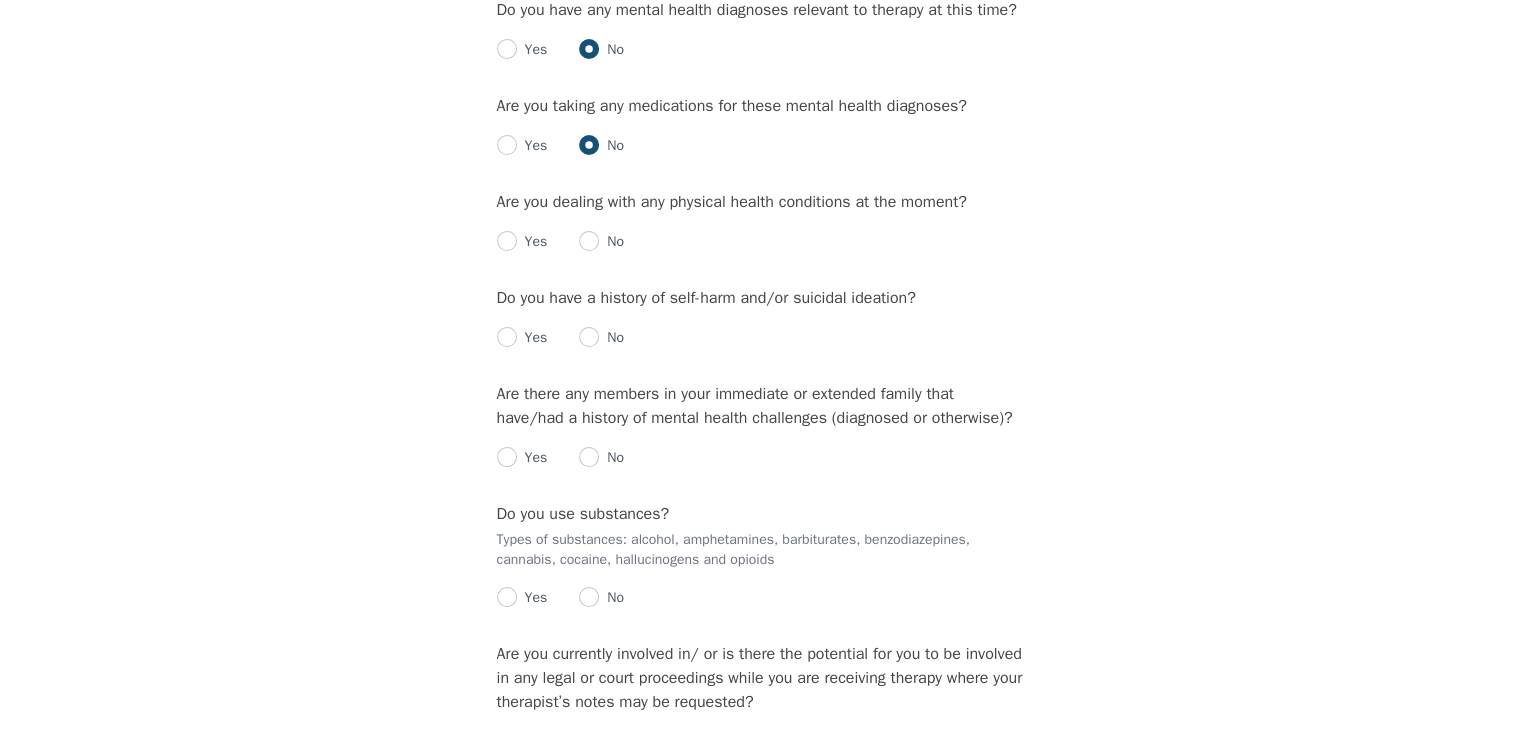 scroll, scrollTop: 2300, scrollLeft: 0, axis: vertical 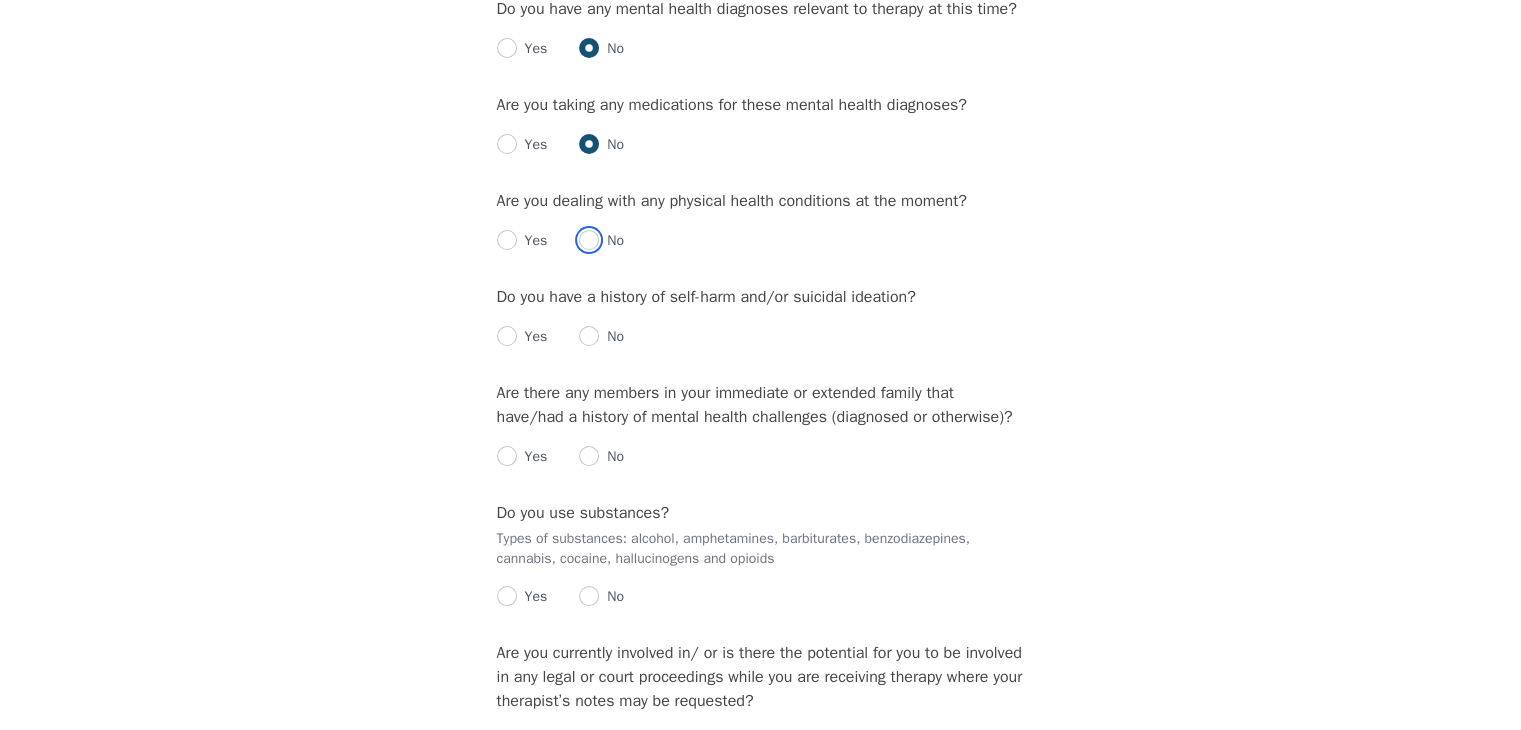 click at bounding box center [589, 240] 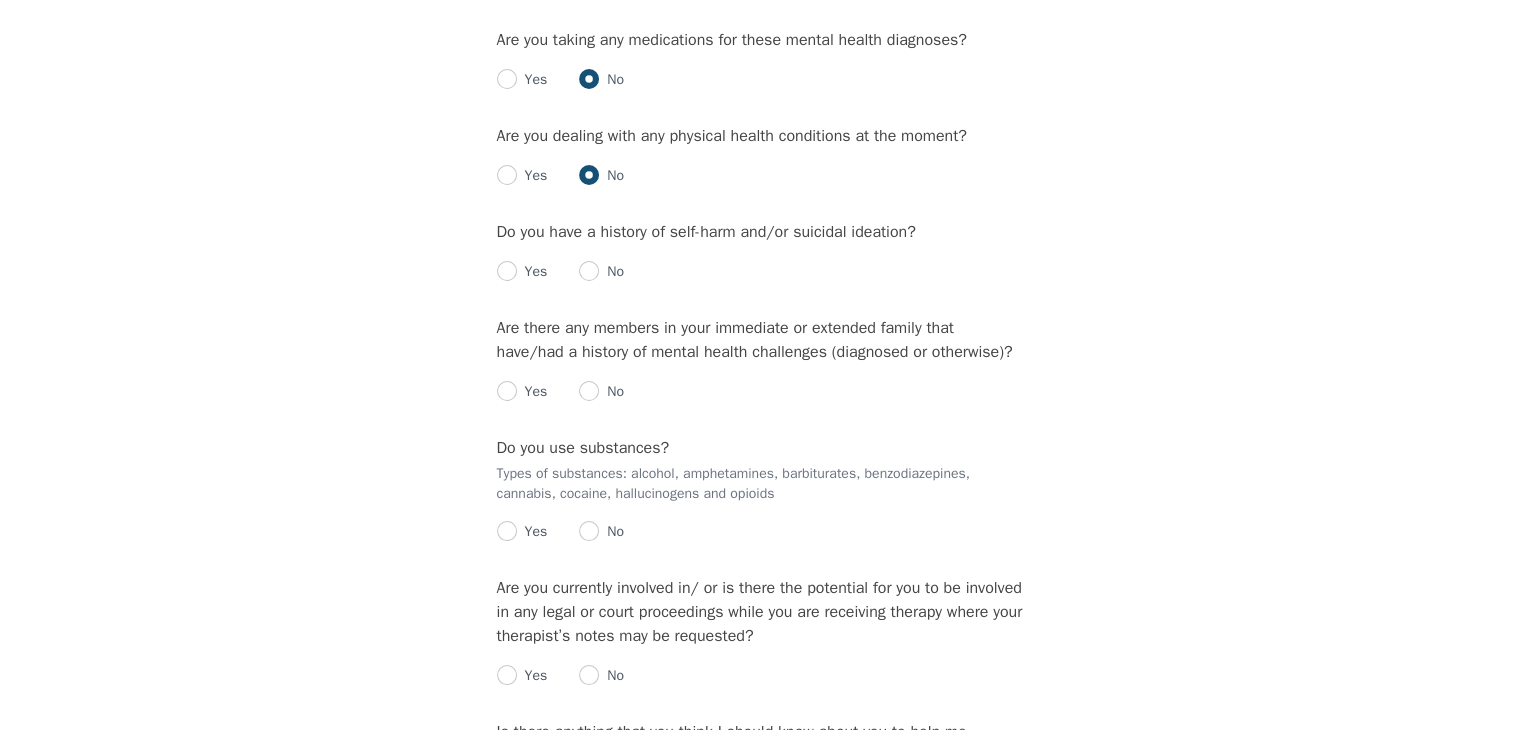 scroll, scrollTop: 2400, scrollLeft: 0, axis: vertical 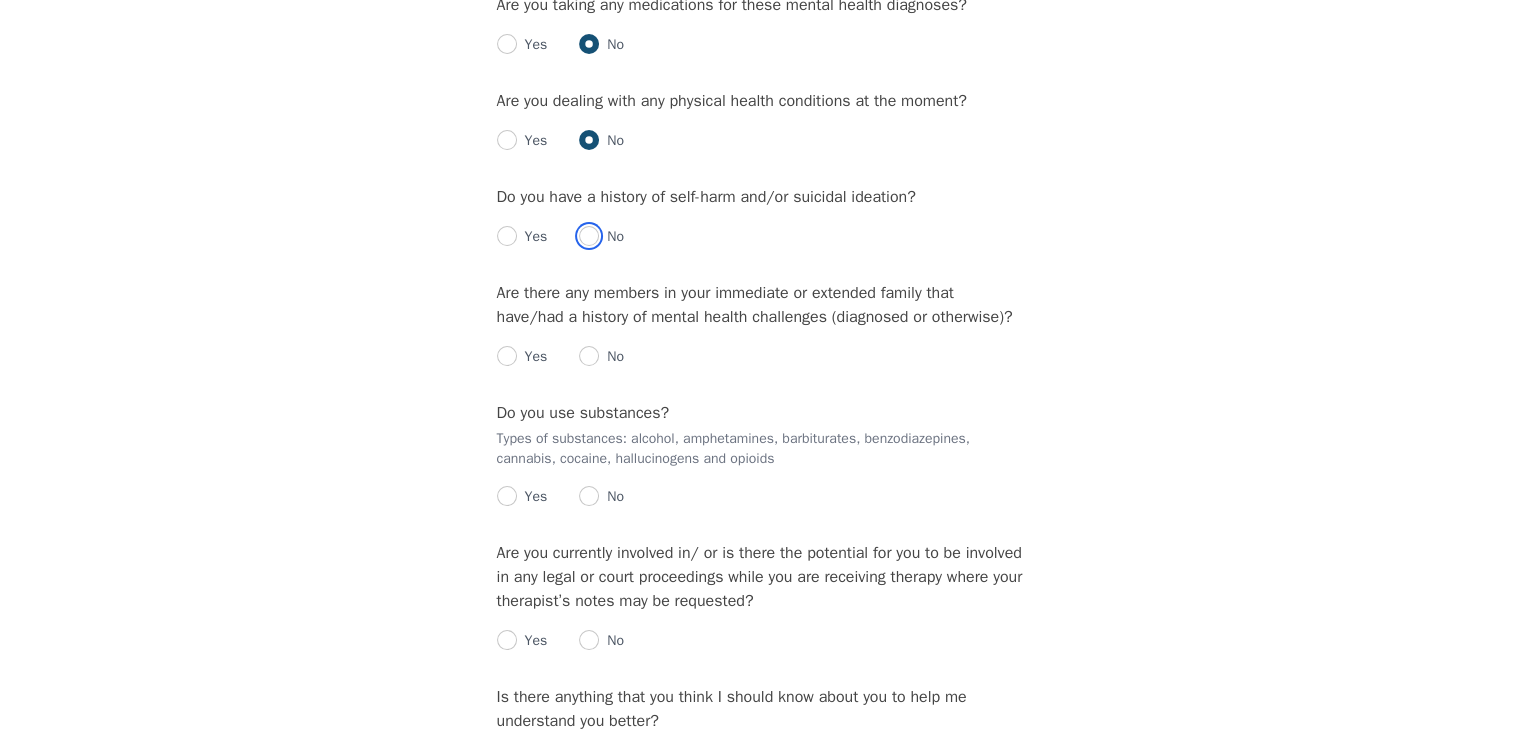click at bounding box center [589, 236] 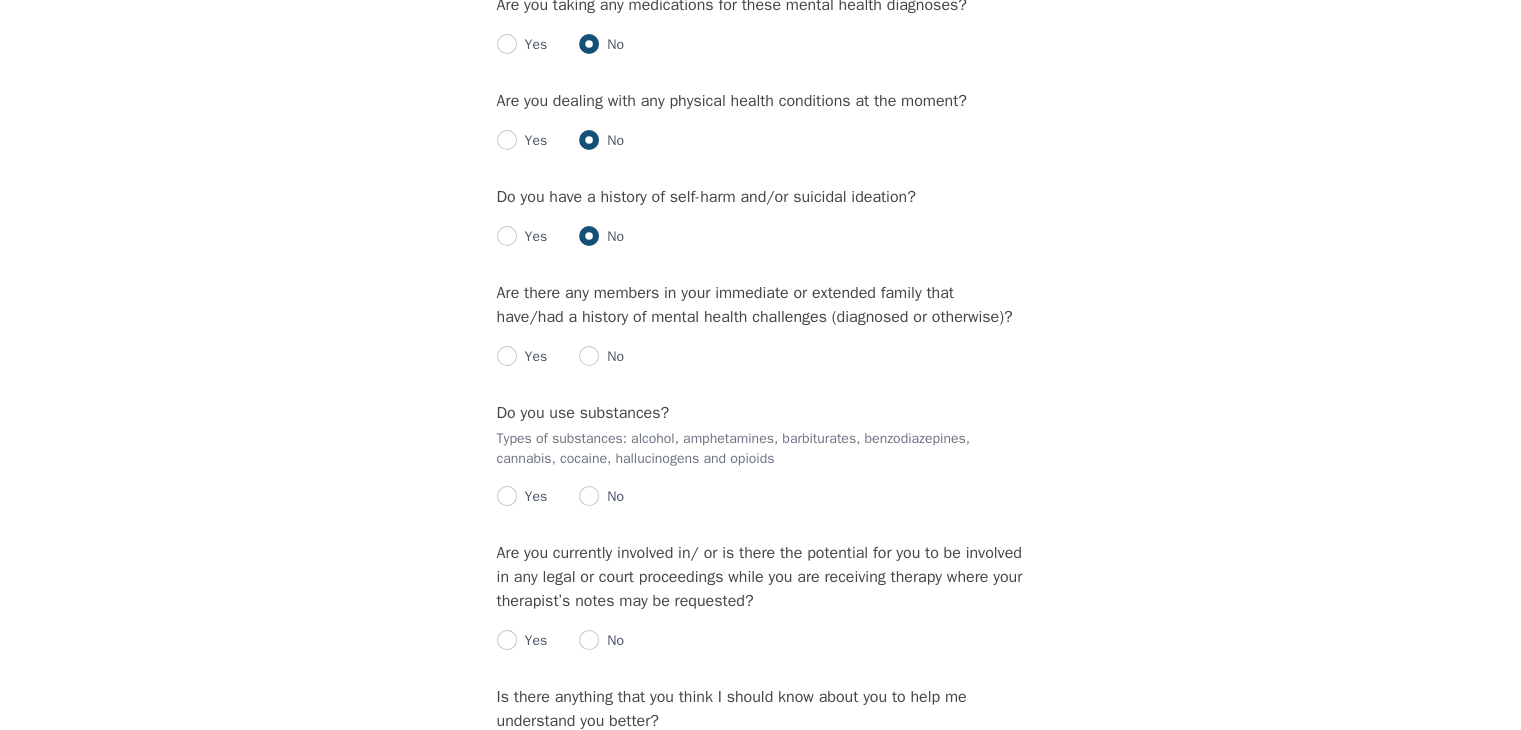 radio on "true" 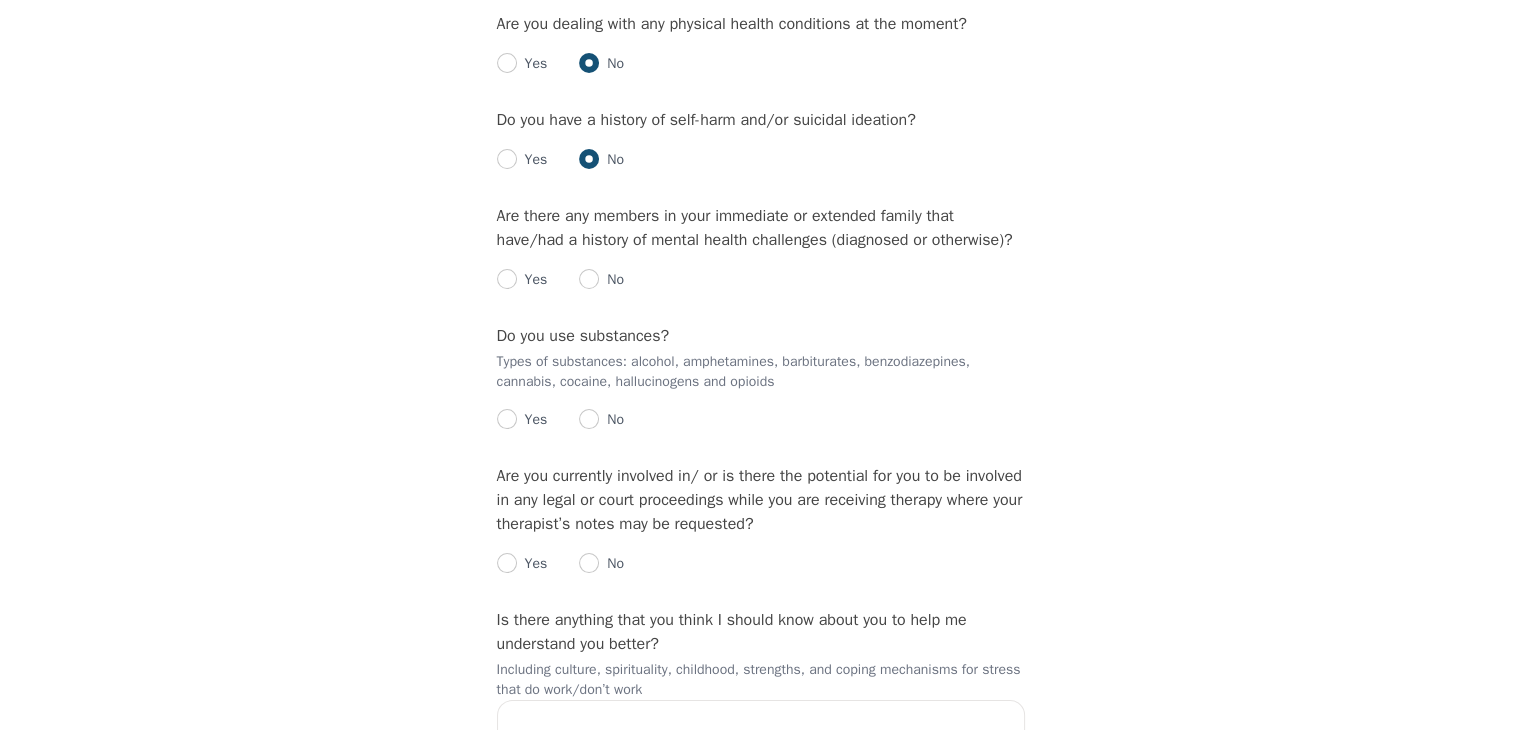 scroll, scrollTop: 2600, scrollLeft: 0, axis: vertical 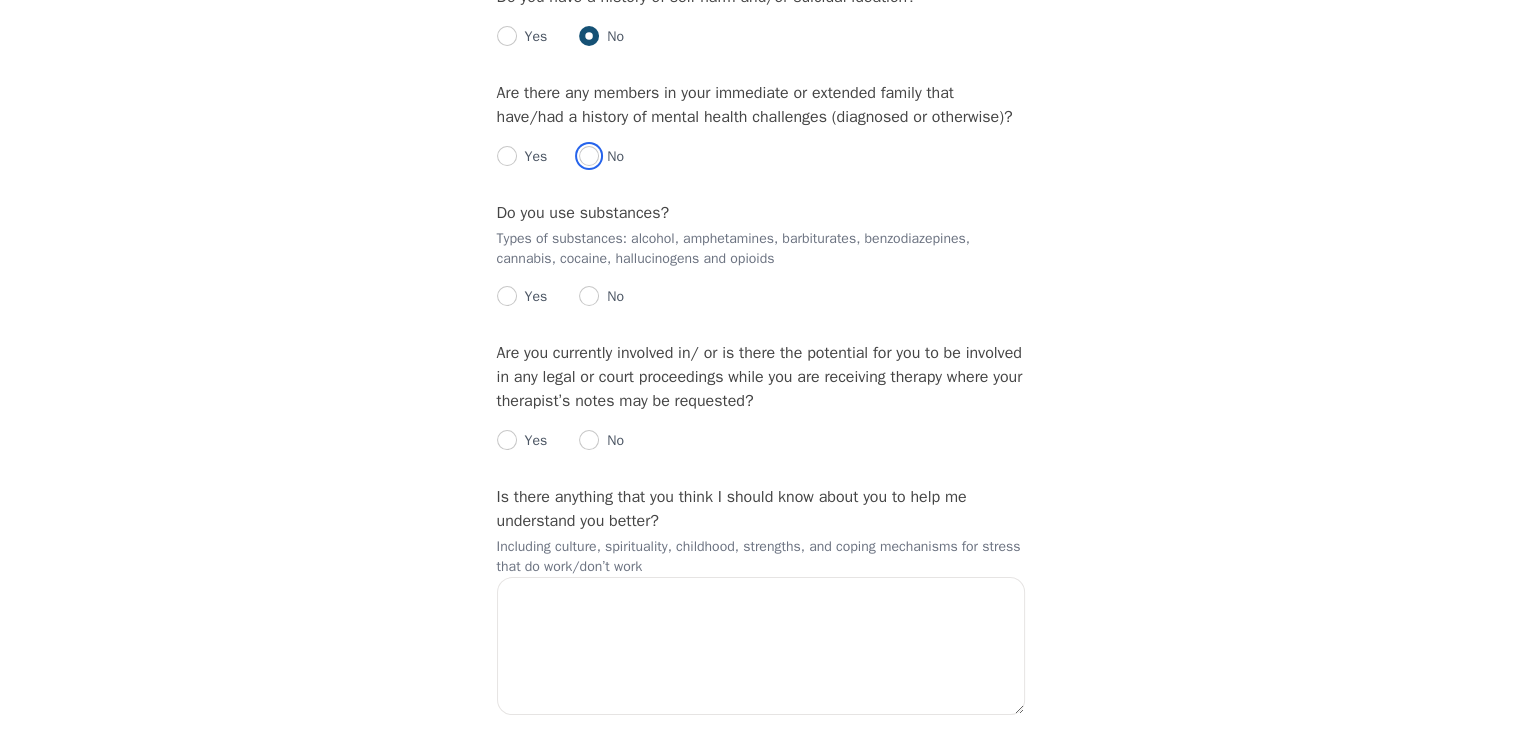 click at bounding box center [589, 156] 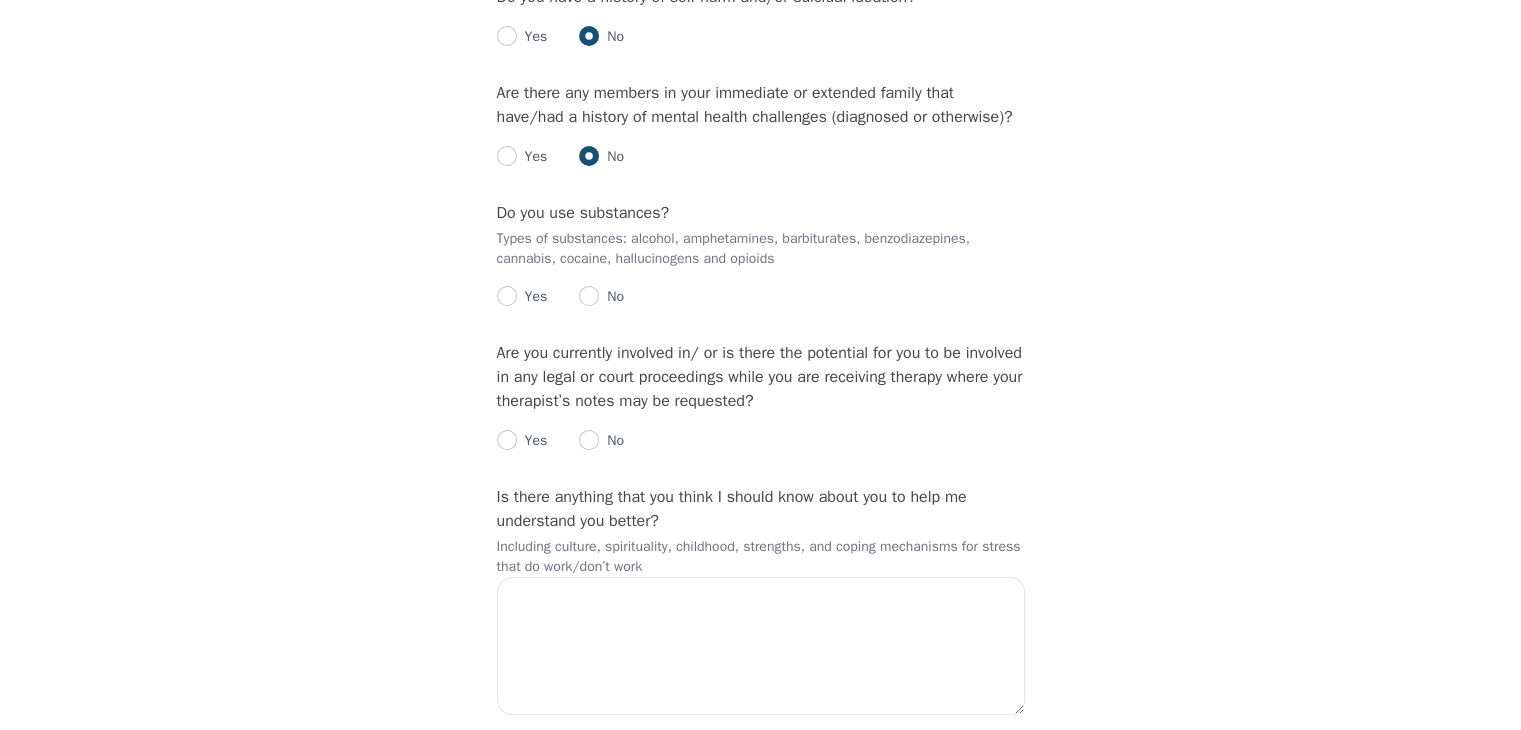 radio on "true" 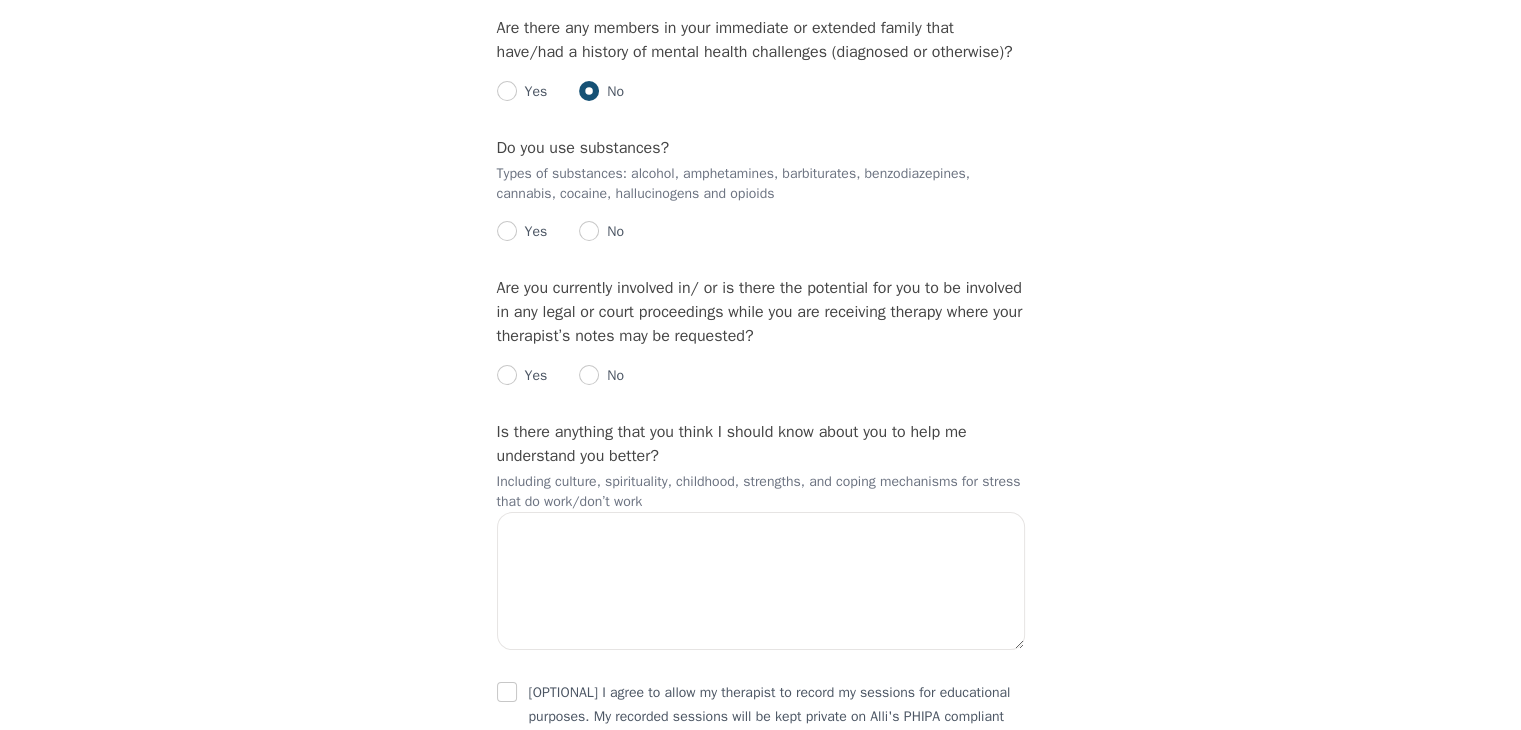 scroll, scrollTop: 2700, scrollLeft: 0, axis: vertical 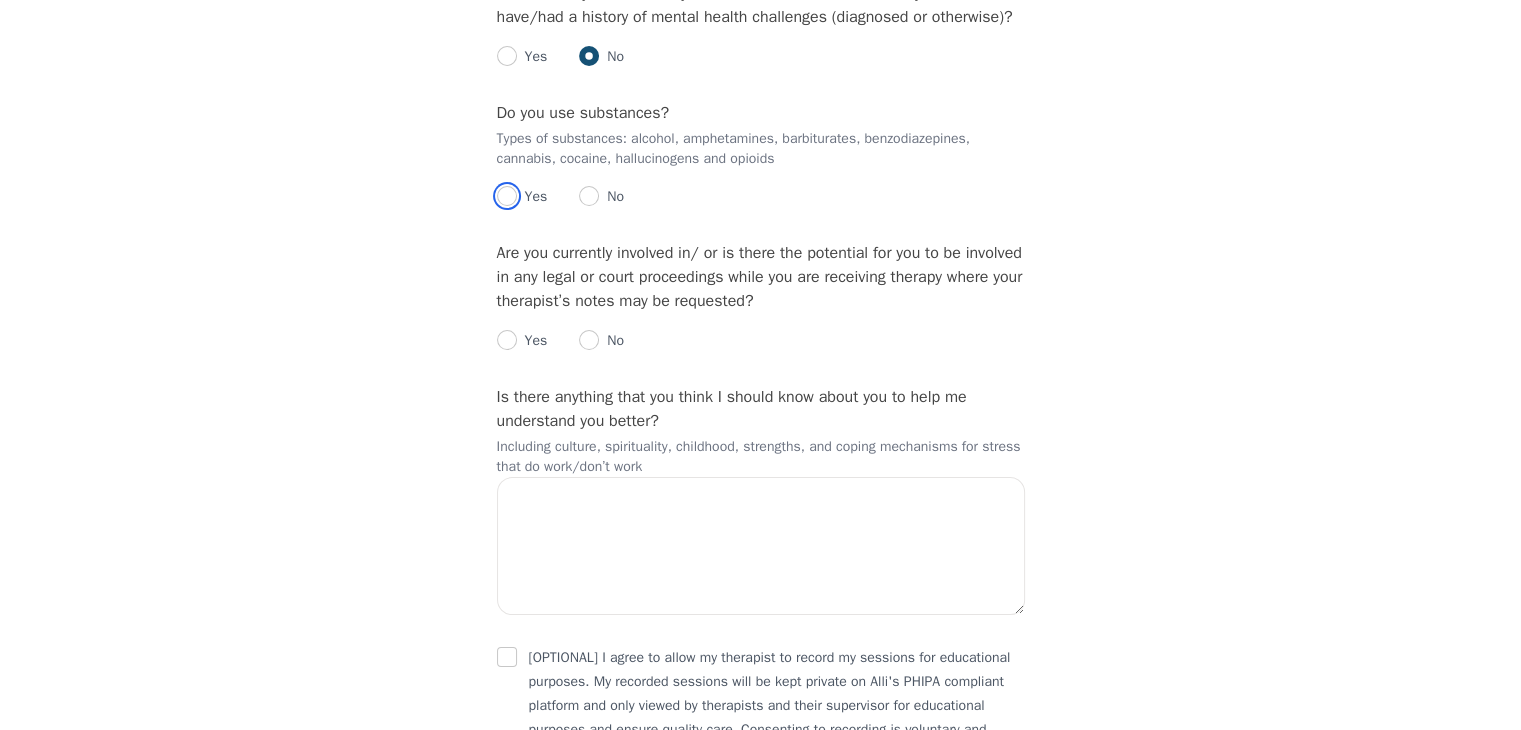 click at bounding box center (507, 196) 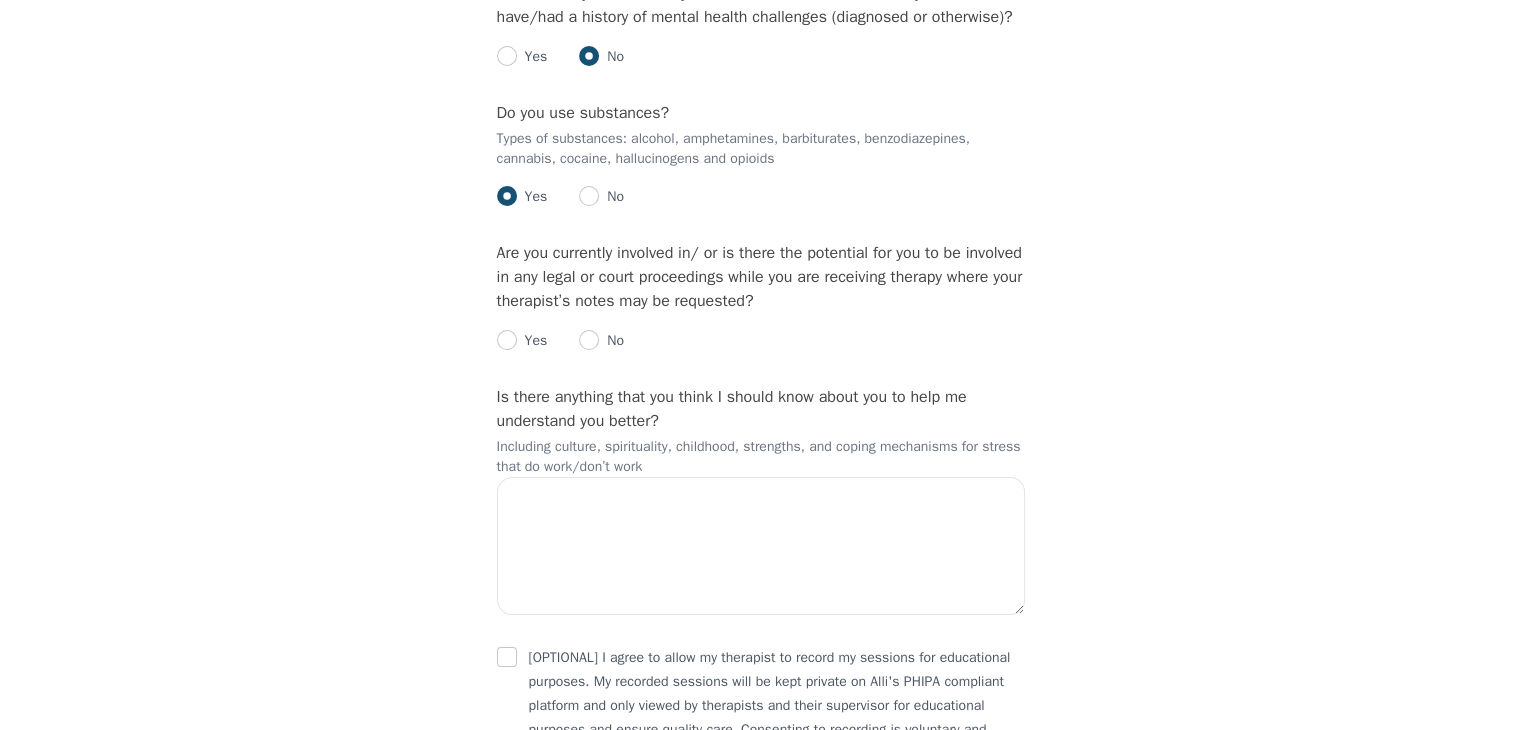 radio on "true" 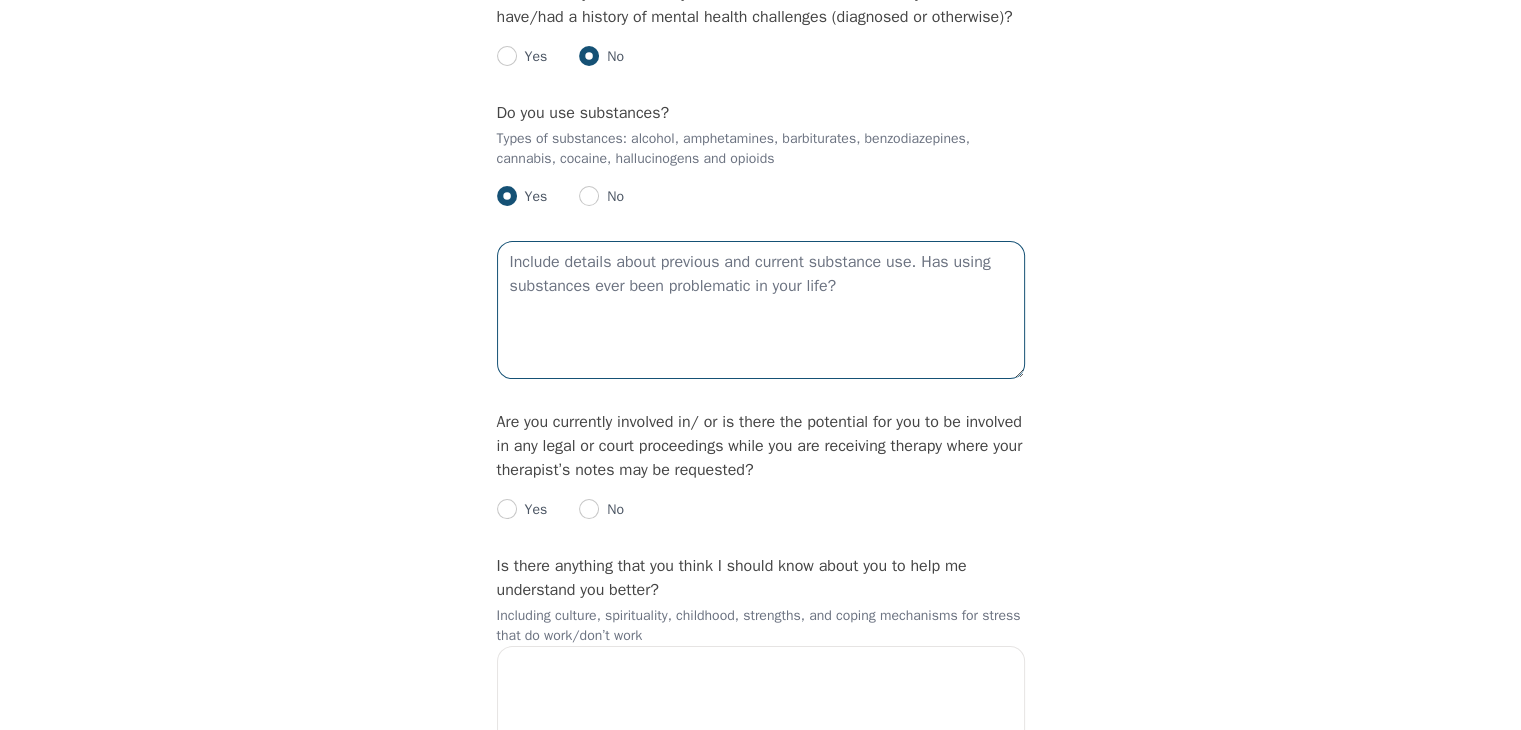click at bounding box center (761, 310) 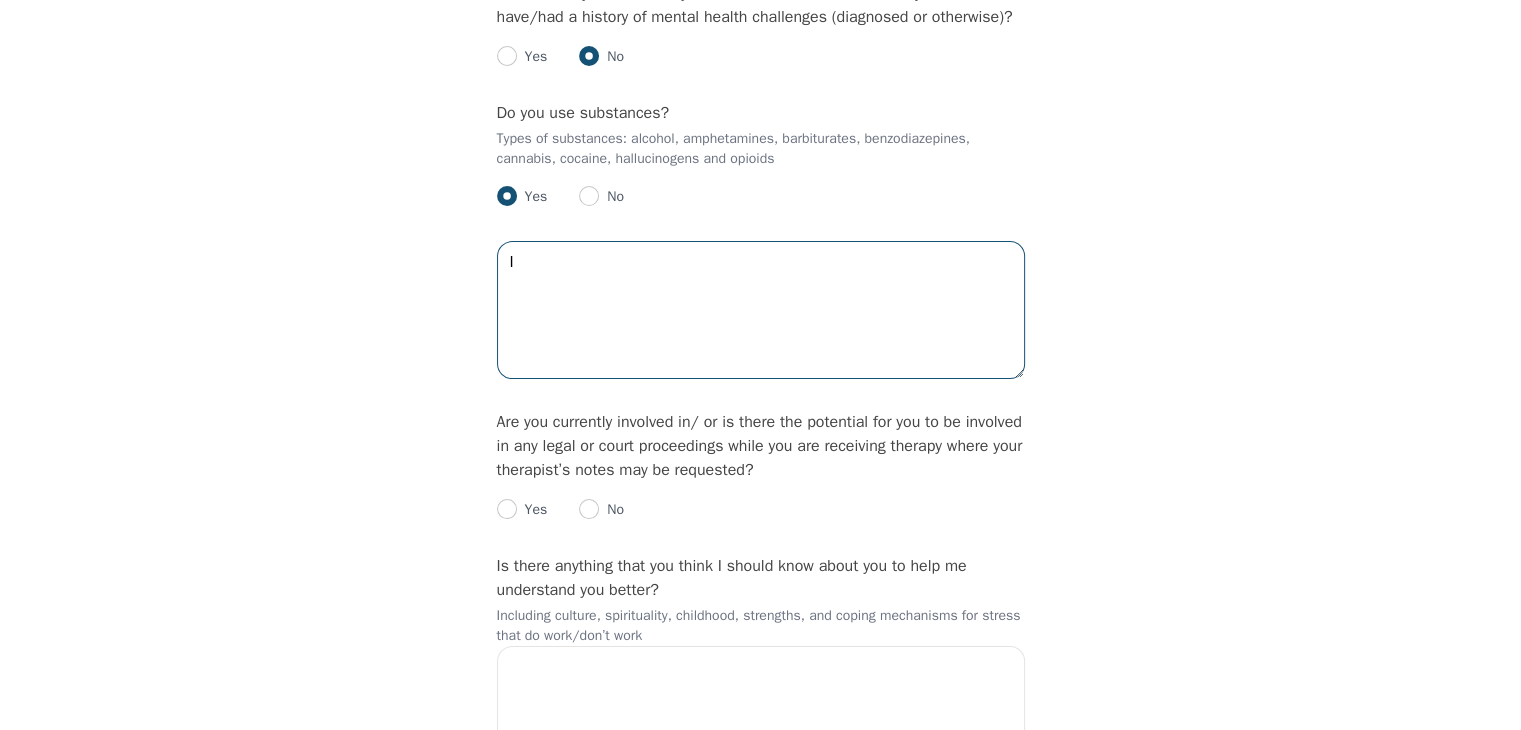 type on "I" 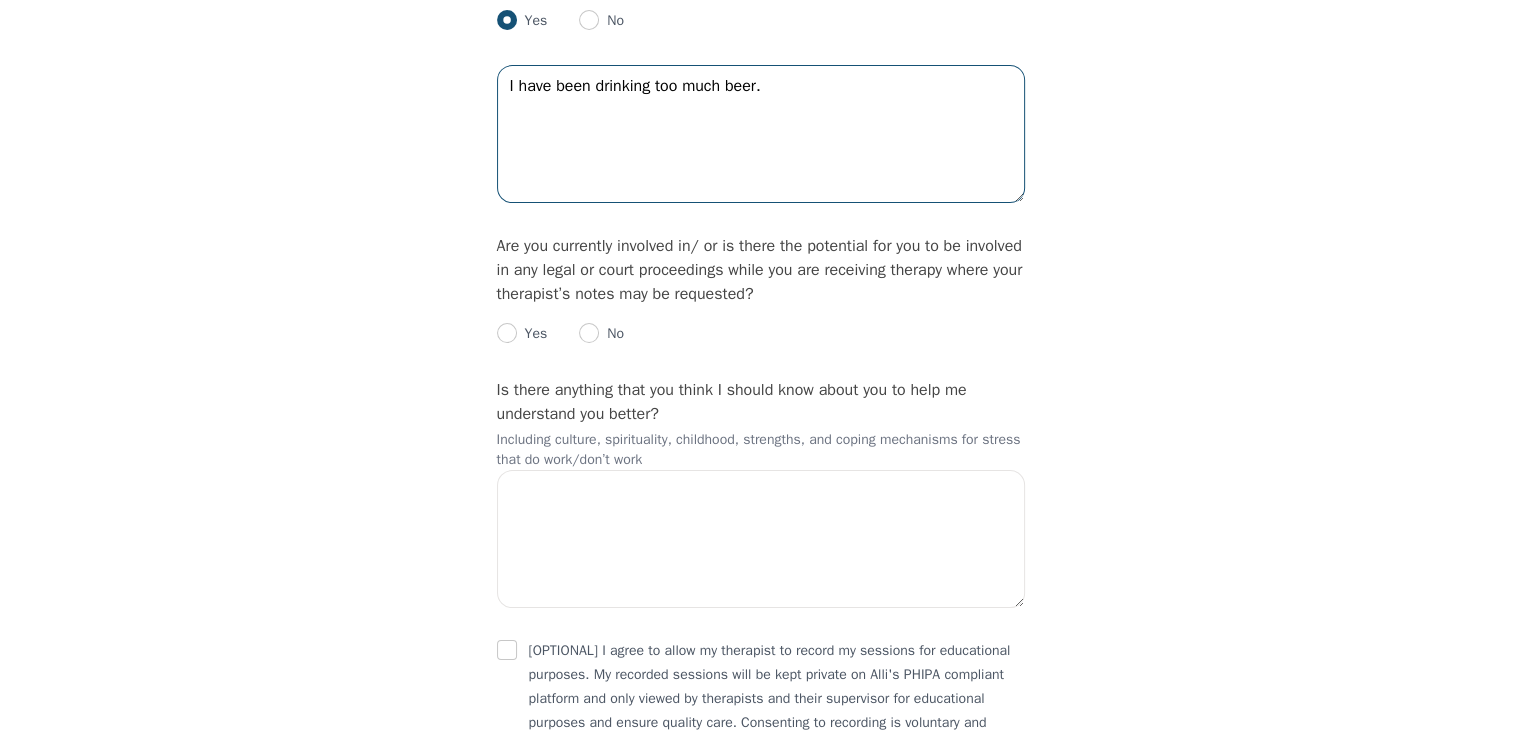 scroll, scrollTop: 2900, scrollLeft: 0, axis: vertical 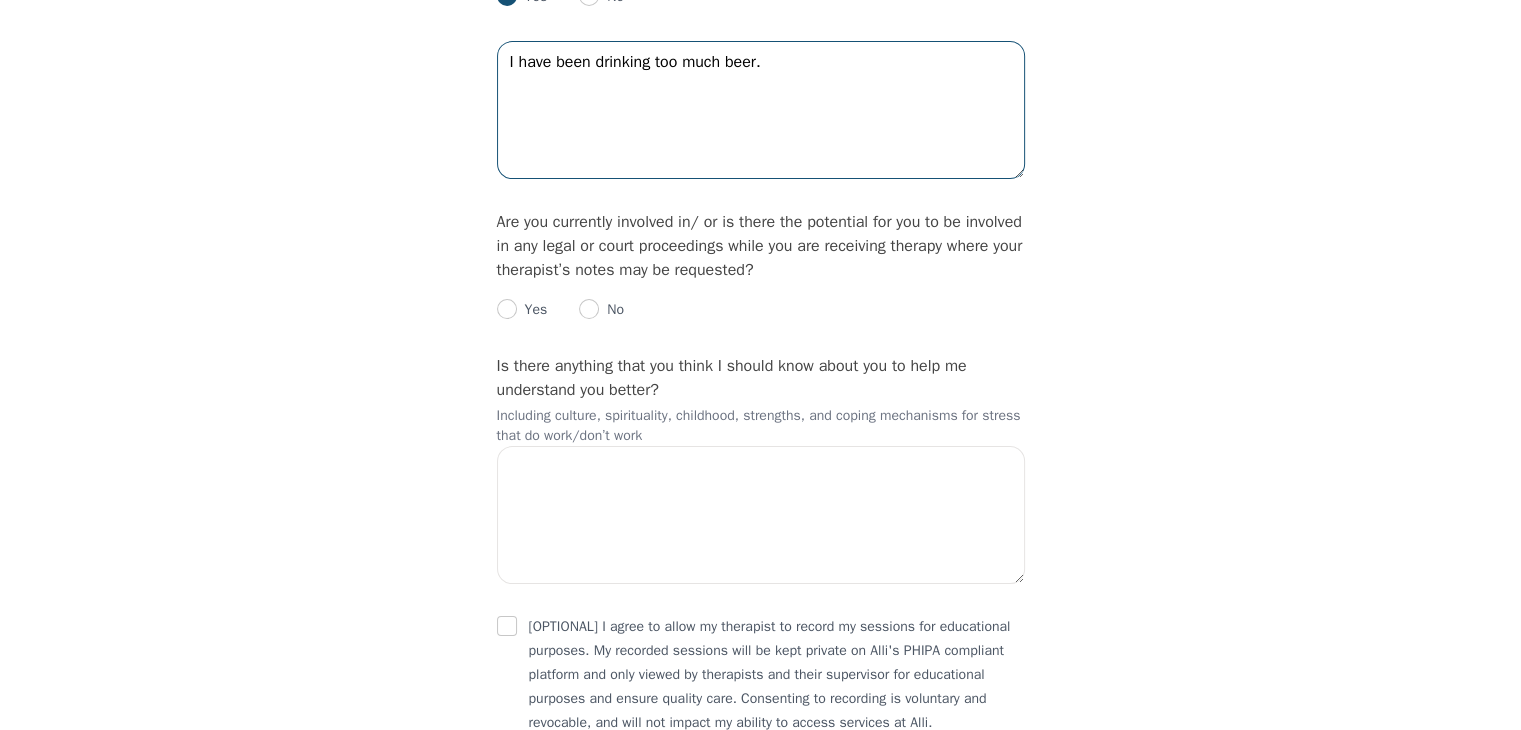 type on "I have been drinking too much beer." 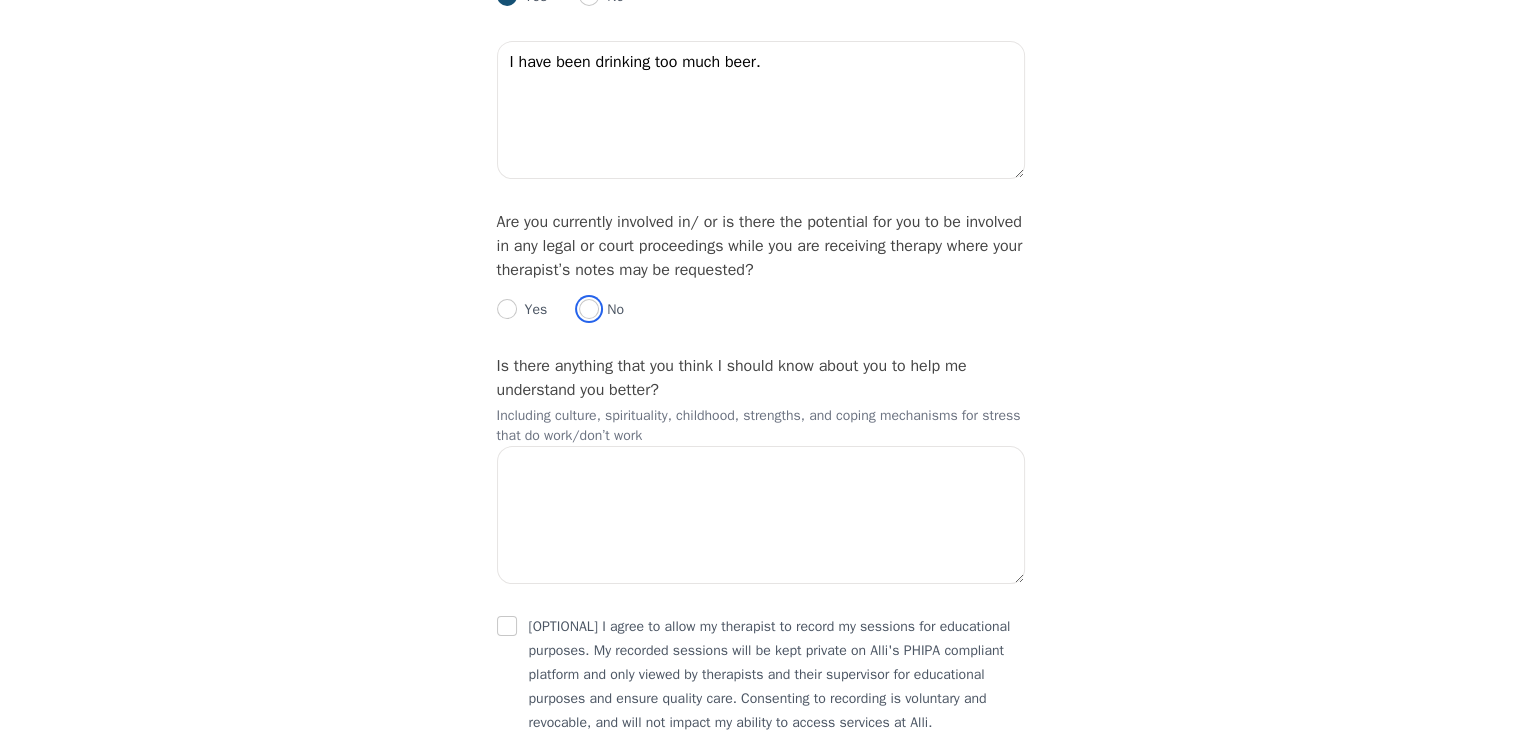 click at bounding box center (589, 309) 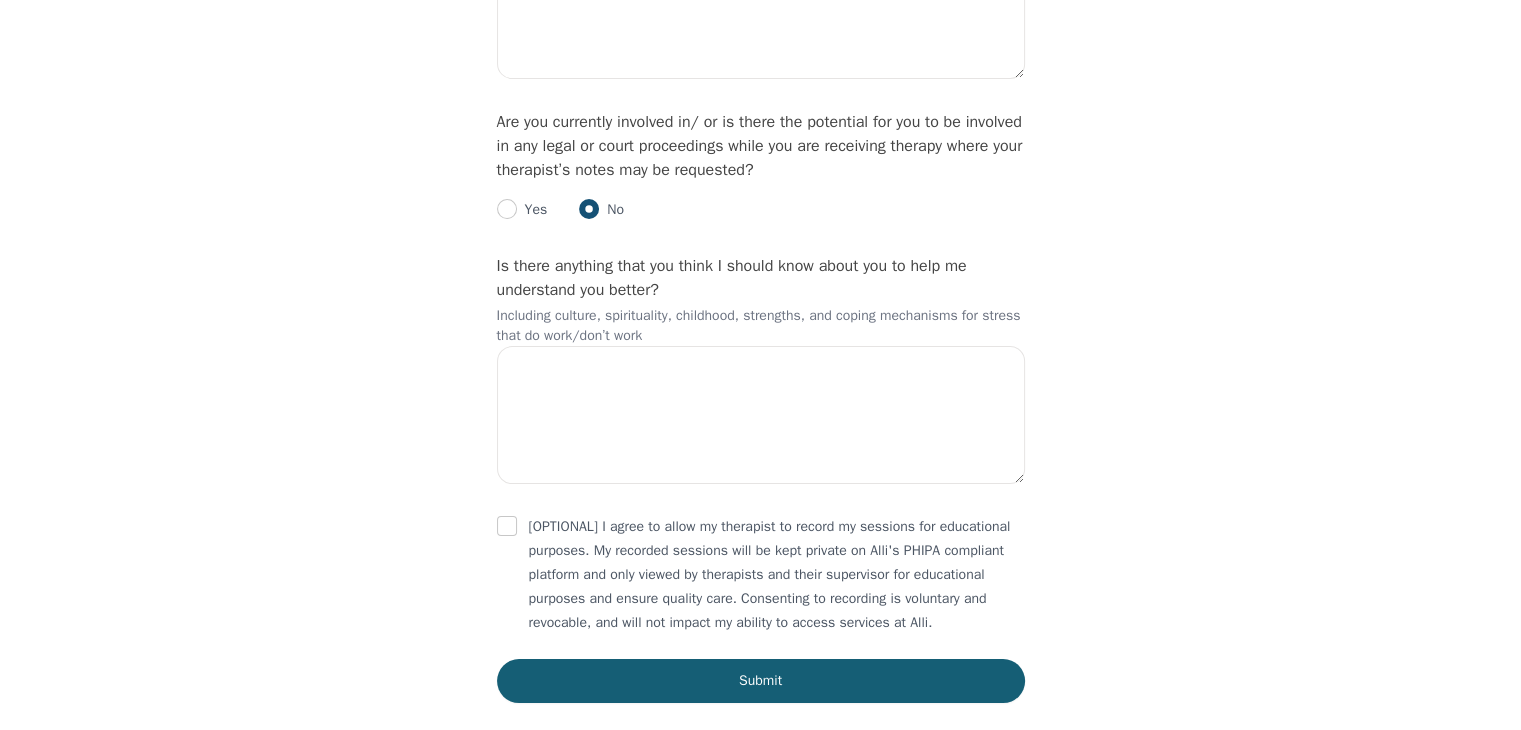 scroll, scrollTop: 3040, scrollLeft: 0, axis: vertical 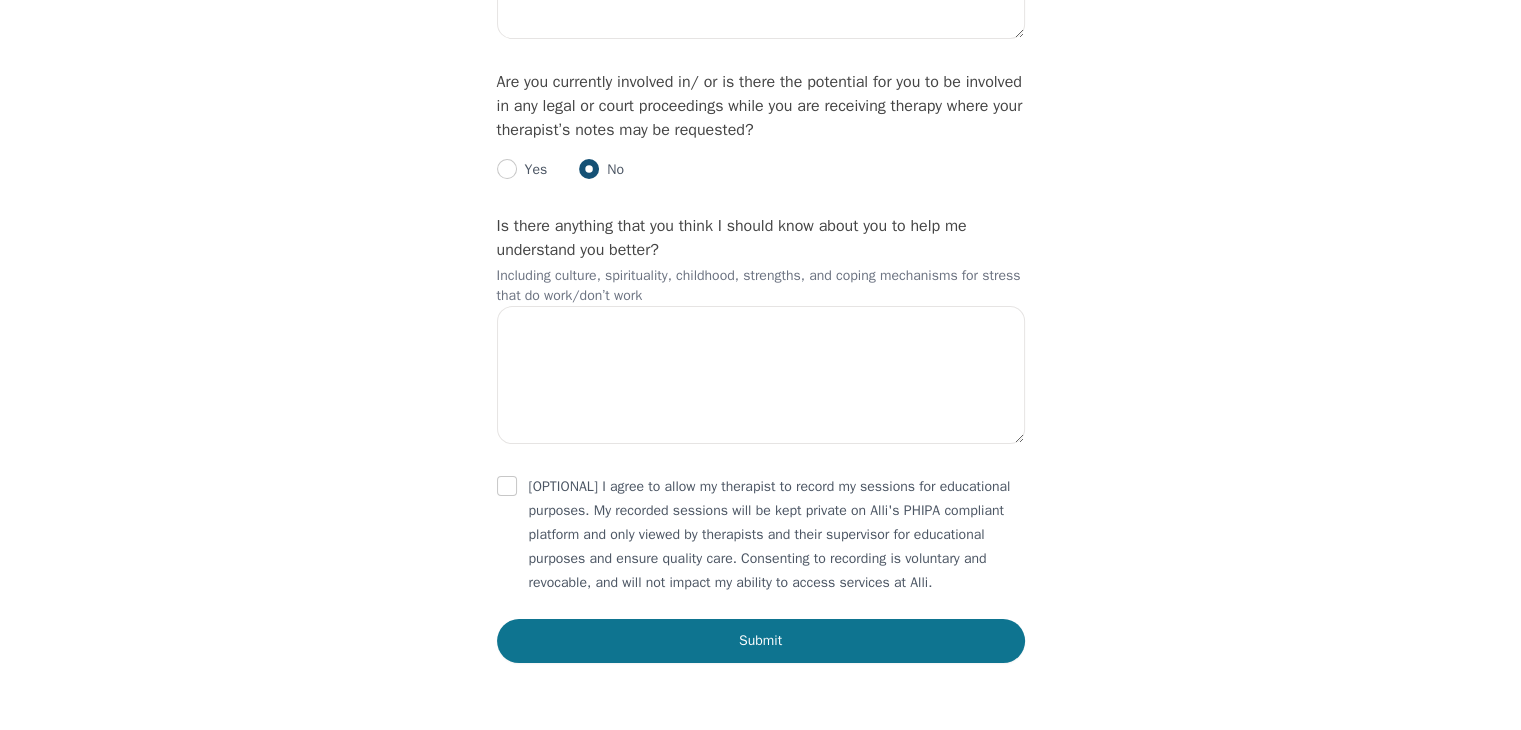 click on "Submit" at bounding box center (761, 641) 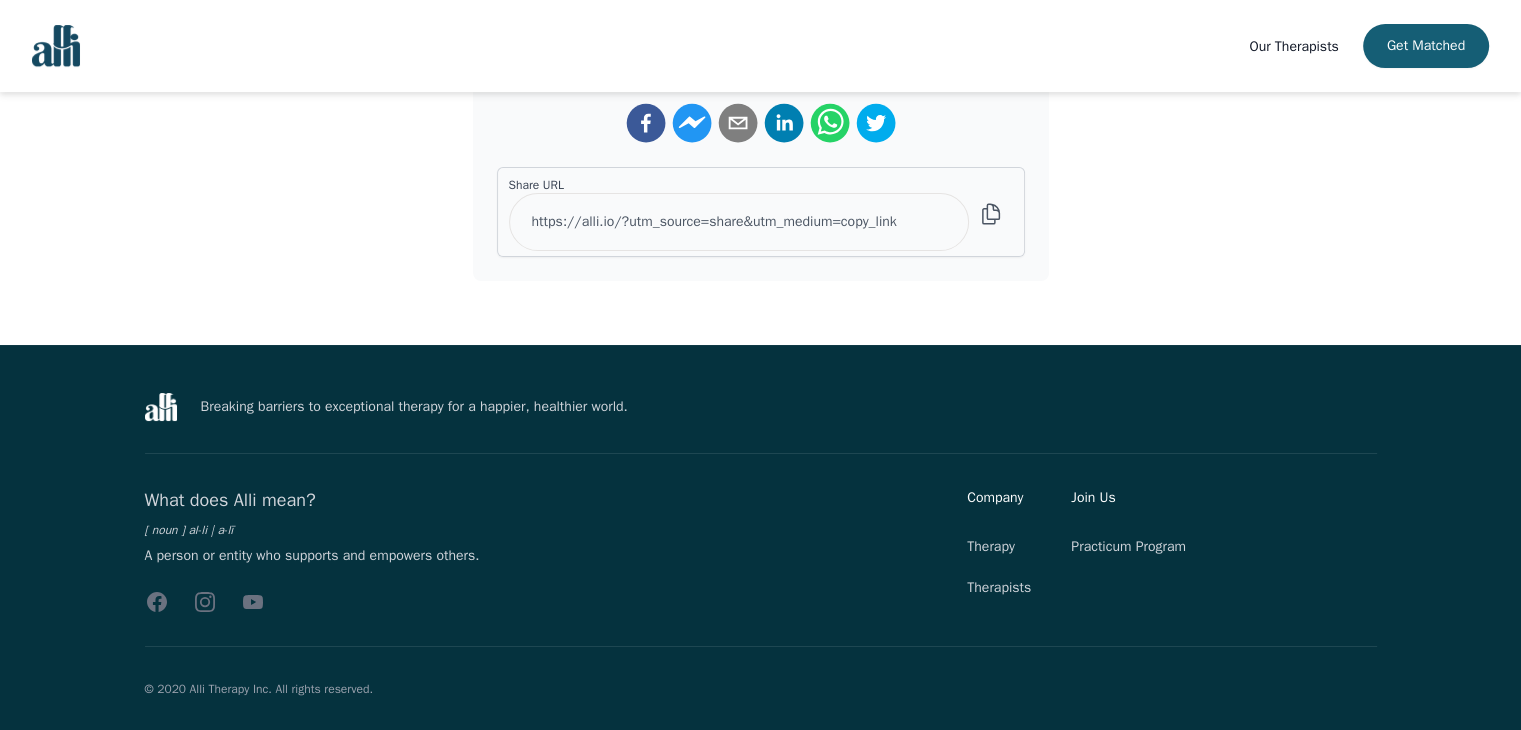 scroll, scrollTop: 0, scrollLeft: 0, axis: both 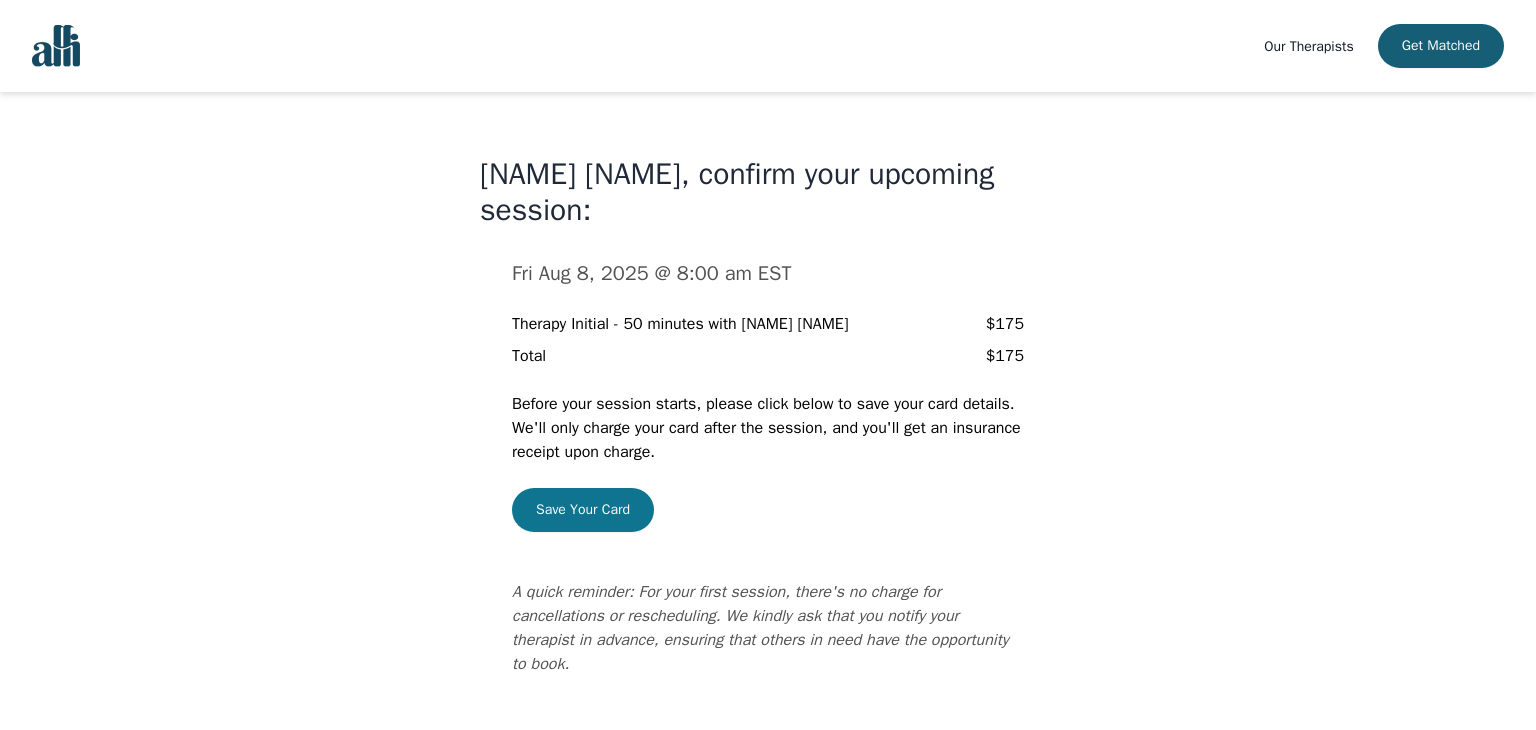 click on "Save Your Card" at bounding box center [583, 510] 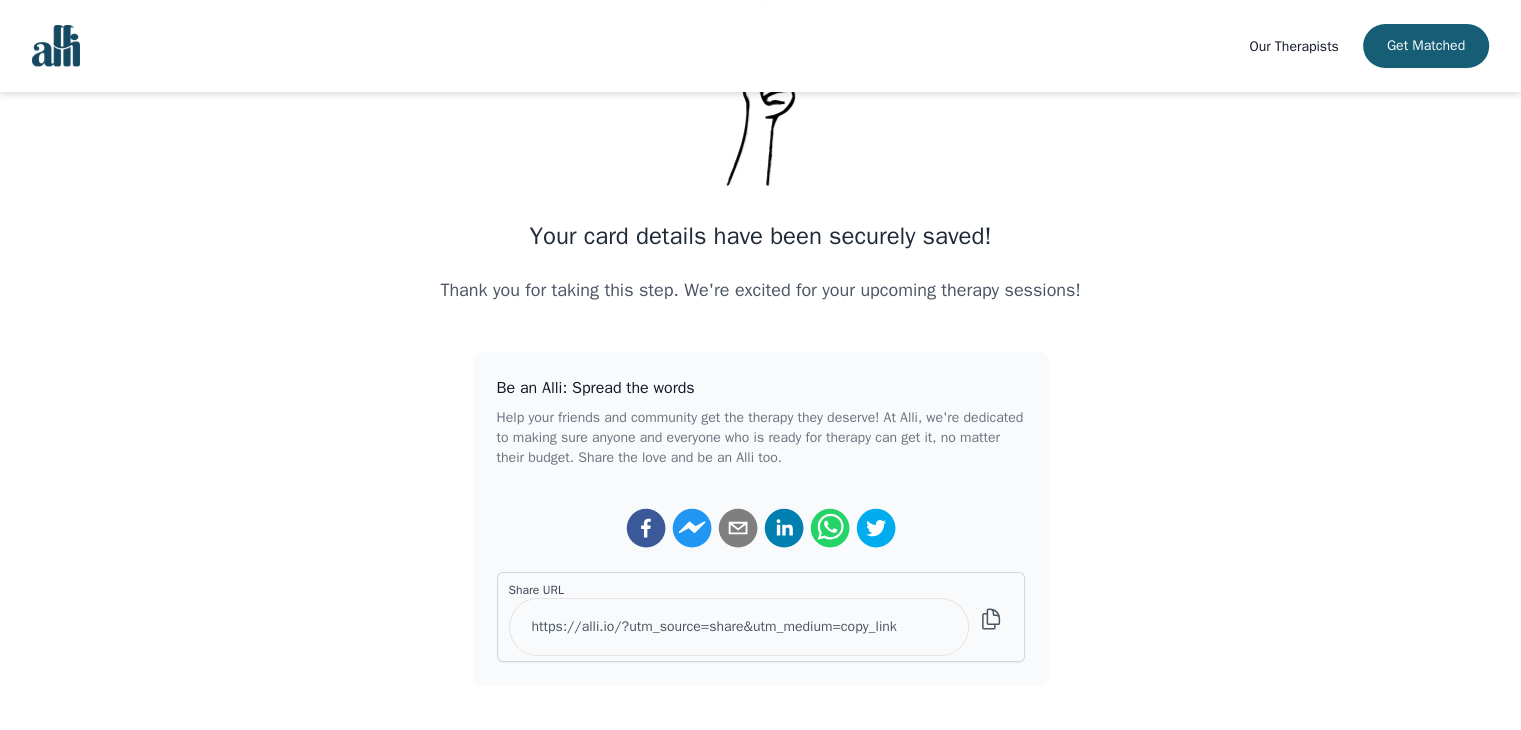 scroll, scrollTop: 0, scrollLeft: 0, axis: both 